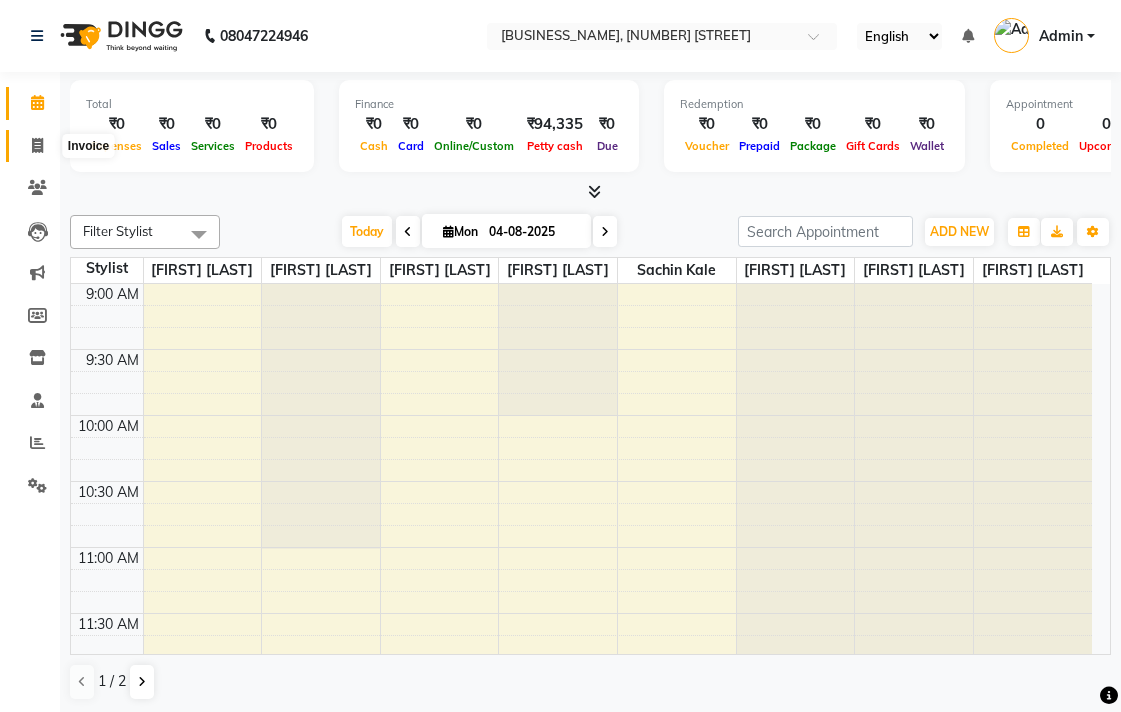 click 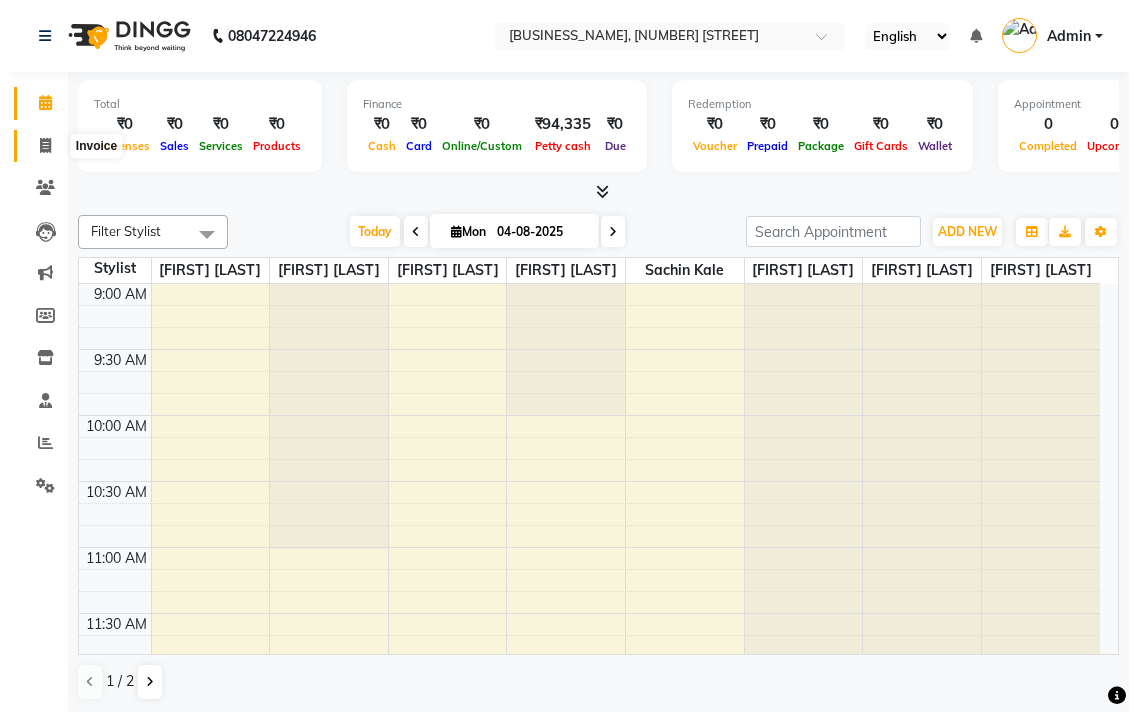 scroll, scrollTop: 0, scrollLeft: 0, axis: both 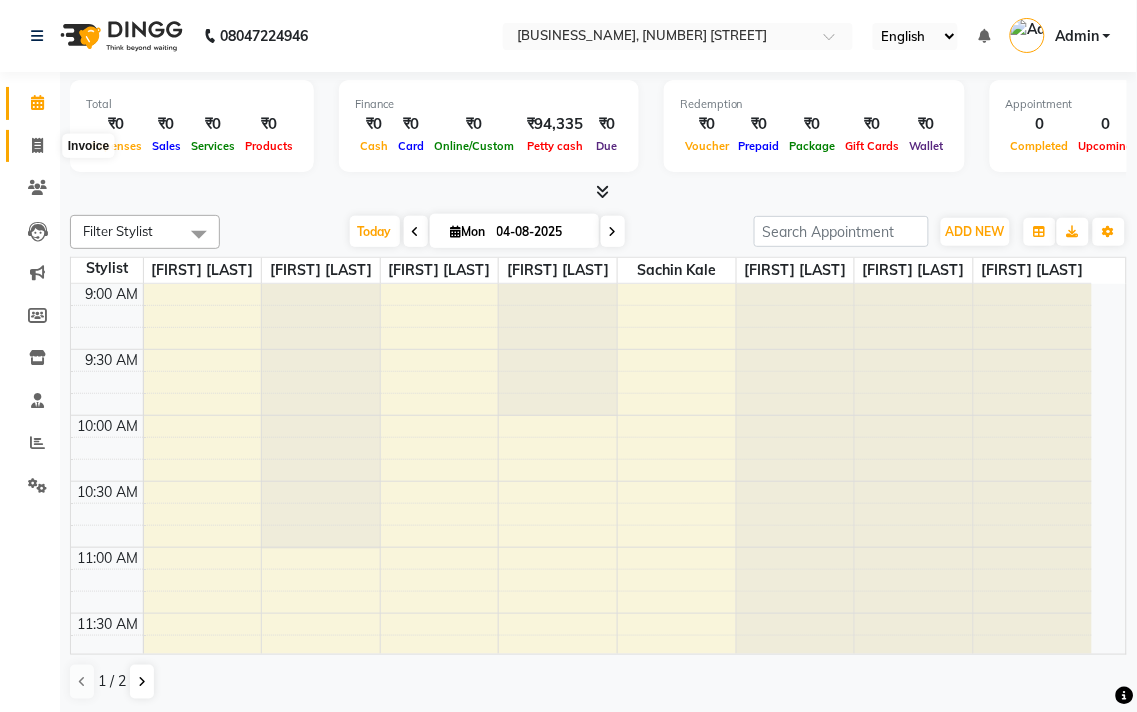 select on "5215" 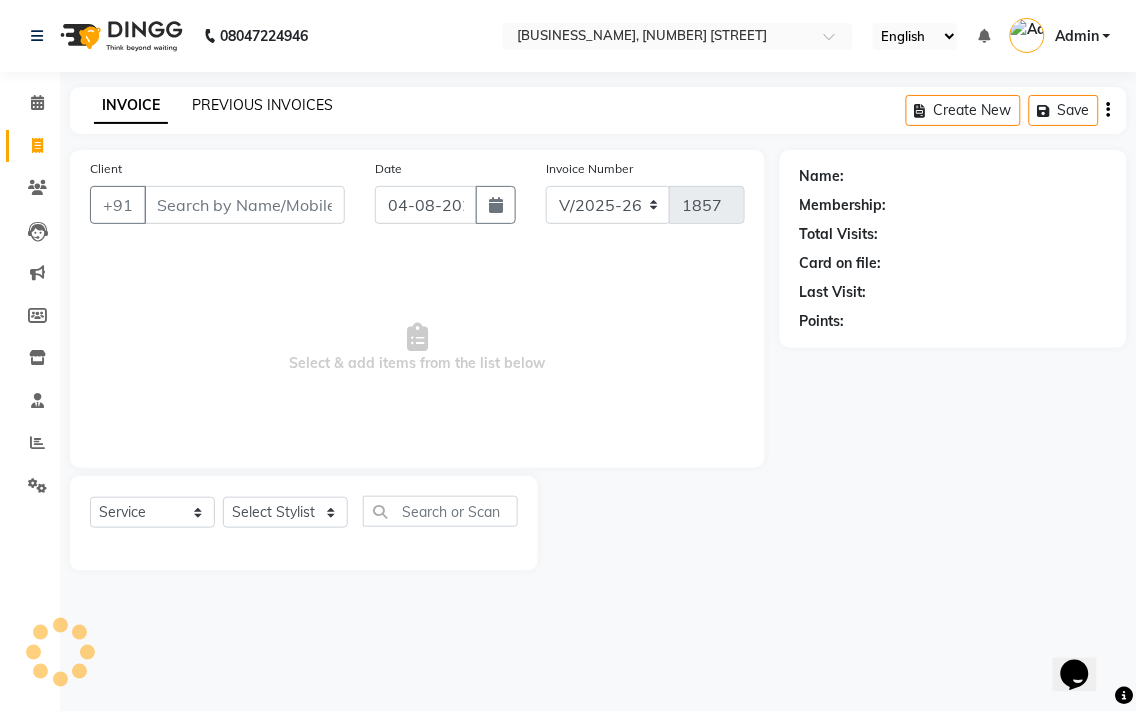 scroll, scrollTop: 0, scrollLeft: 0, axis: both 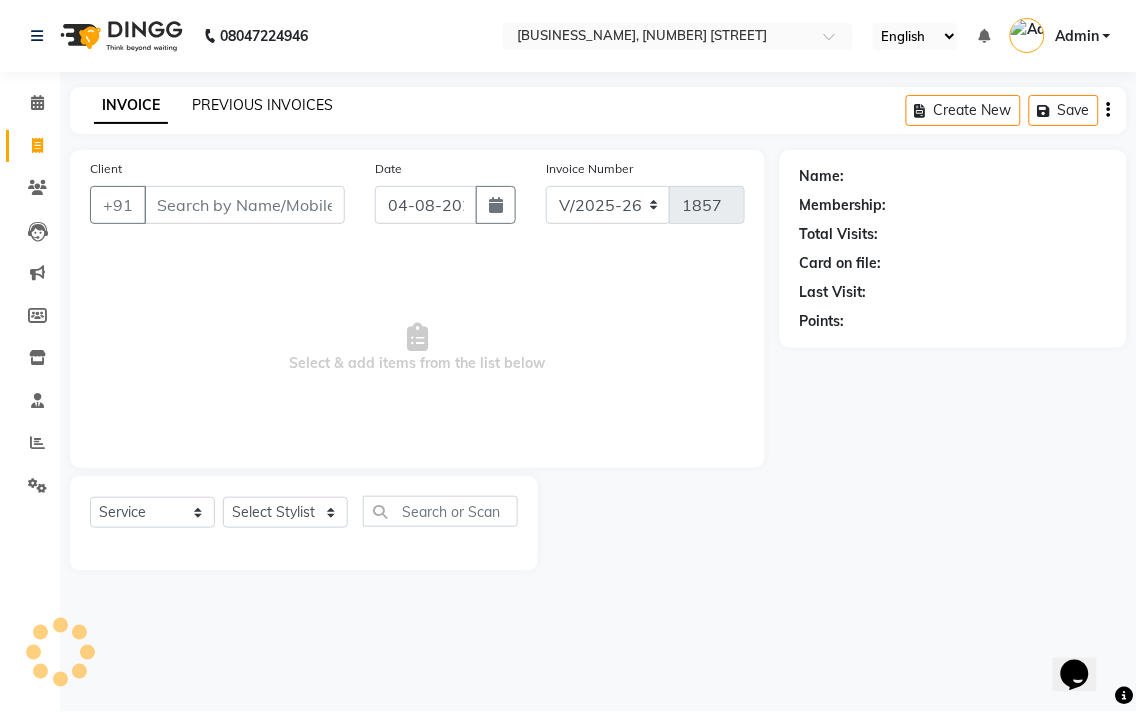 click on "PREVIOUS INVOICES" 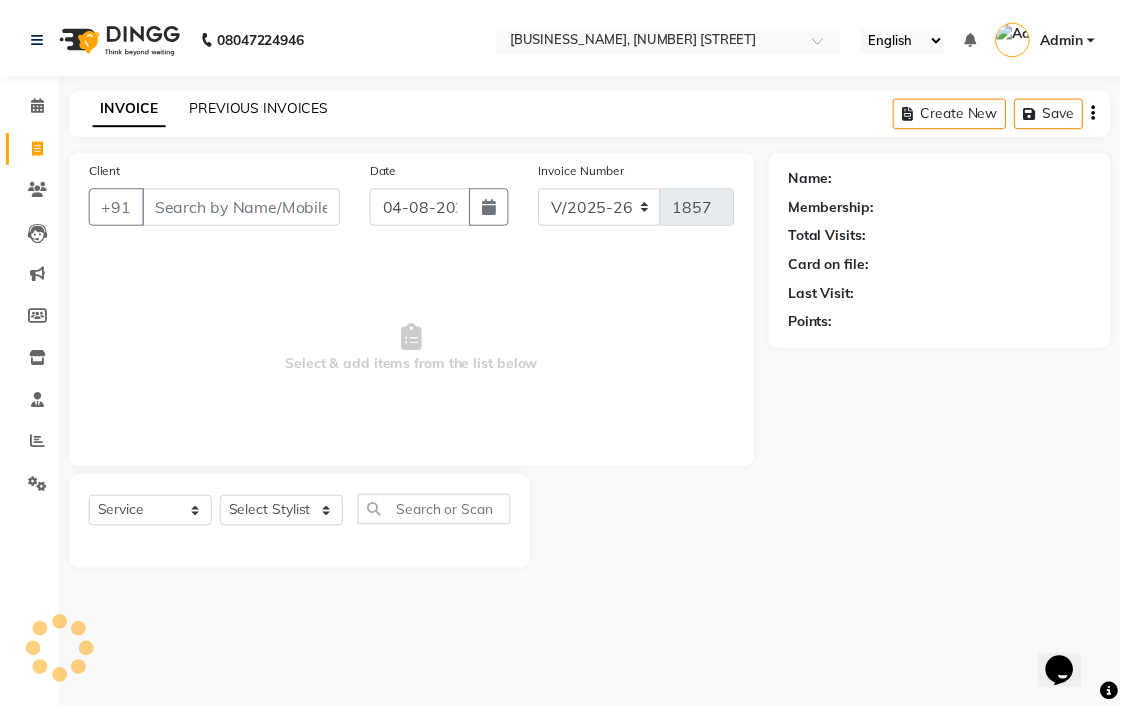 scroll, scrollTop: 0, scrollLeft: 0, axis: both 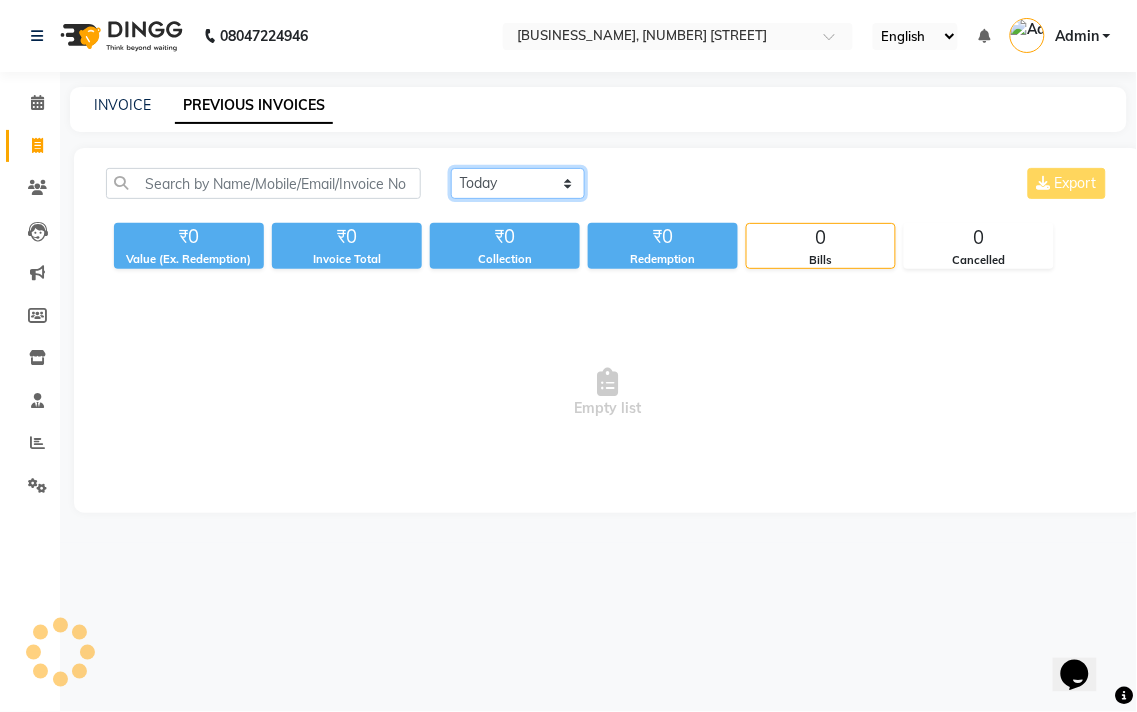 click on "Today Yesterday Custom Range" 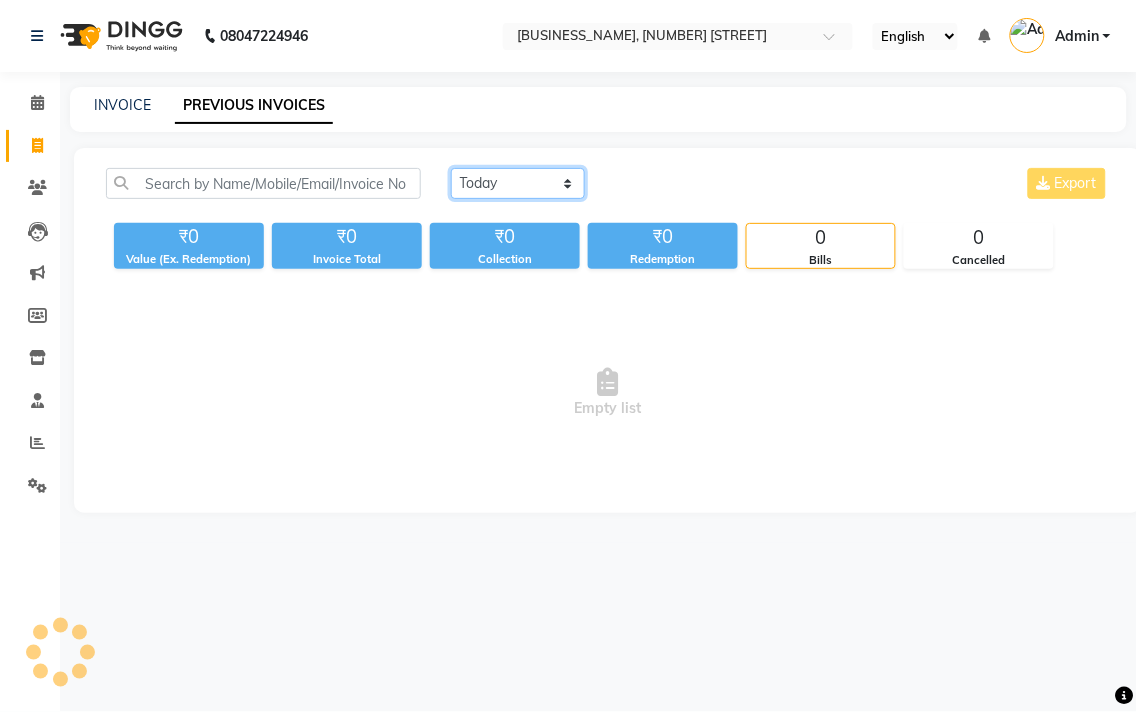 select on "yesterday" 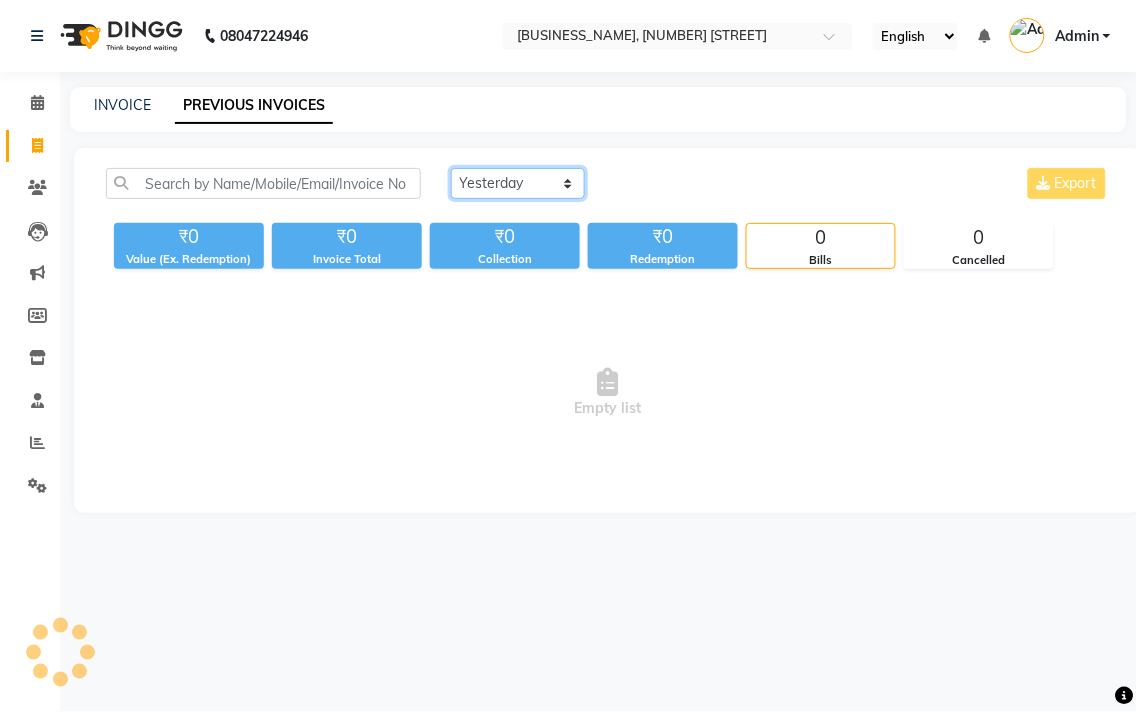 click on "Today Yesterday Custom Range" 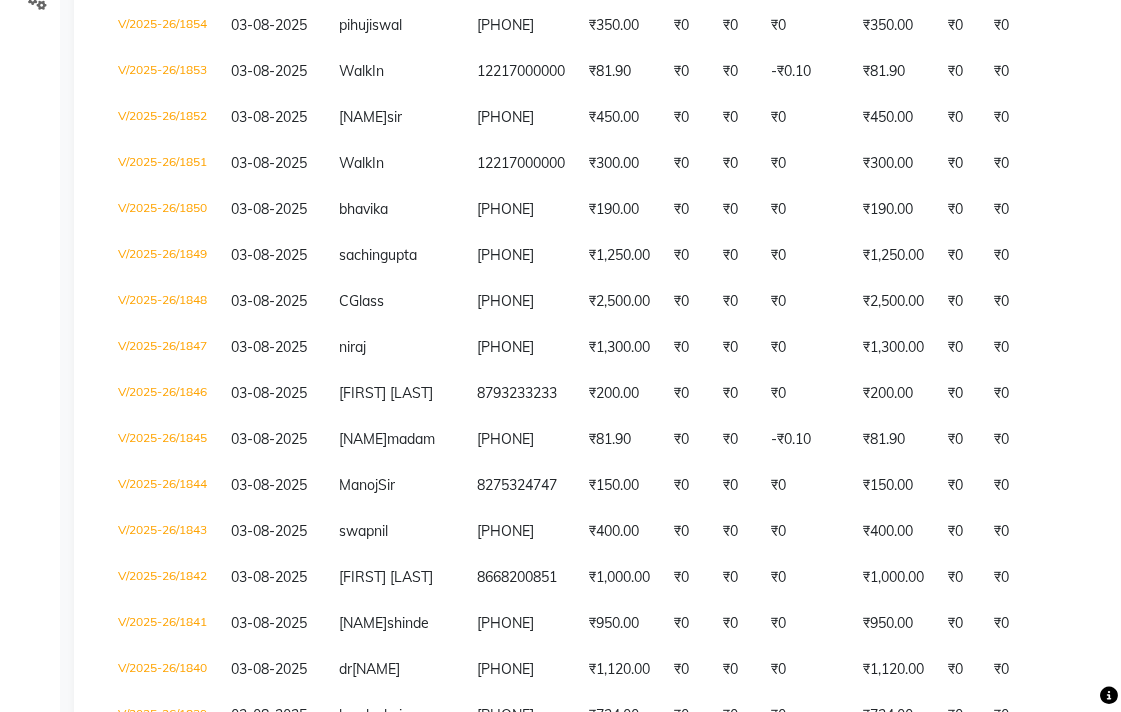 scroll, scrollTop: 20, scrollLeft: 0, axis: vertical 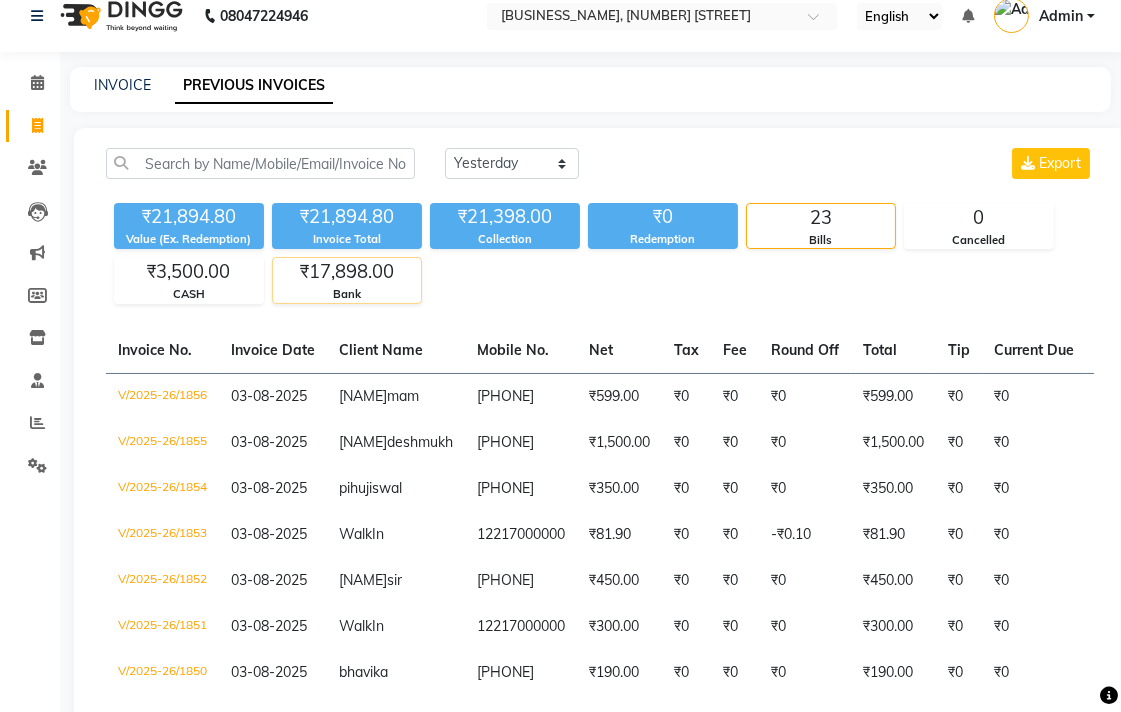 click on "₹17,898.00" 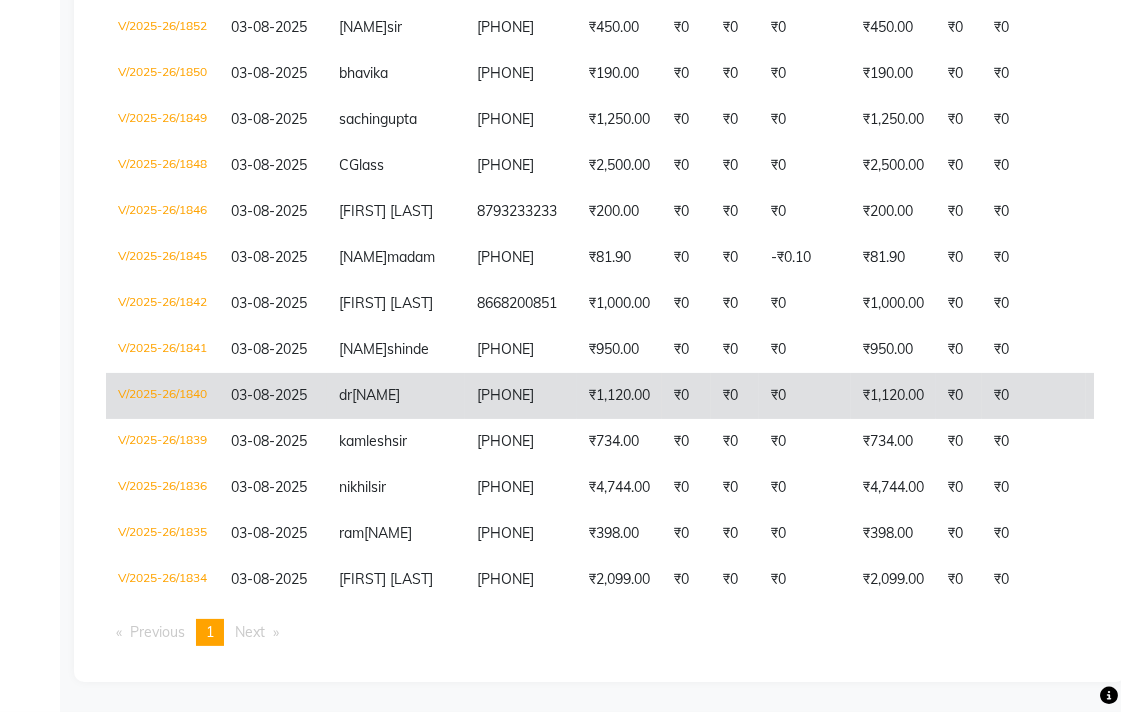 scroll, scrollTop: 701, scrollLeft: 0, axis: vertical 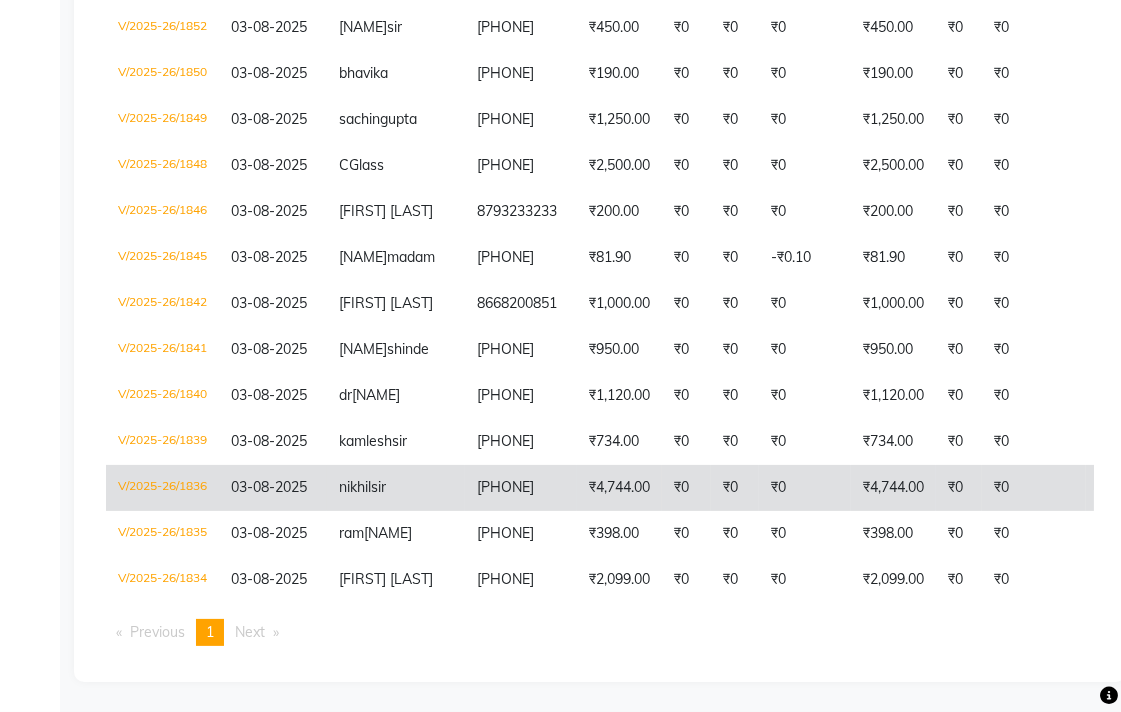 click on "V/2025-26/1836" 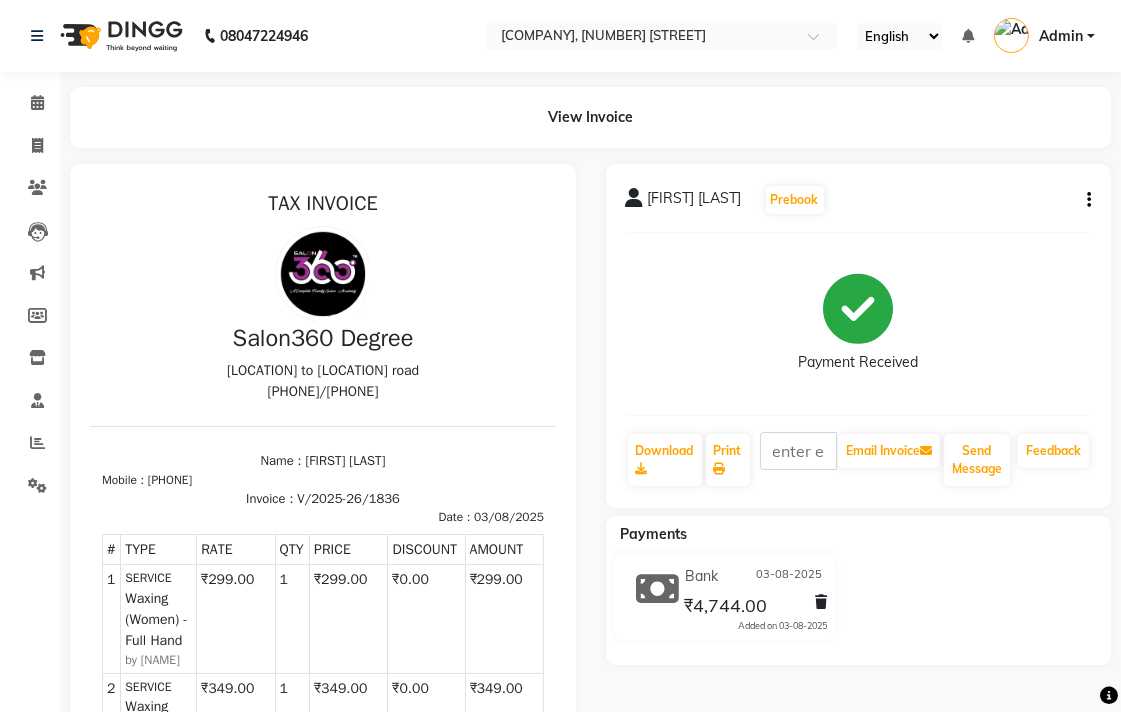 scroll, scrollTop: 0, scrollLeft: 0, axis: both 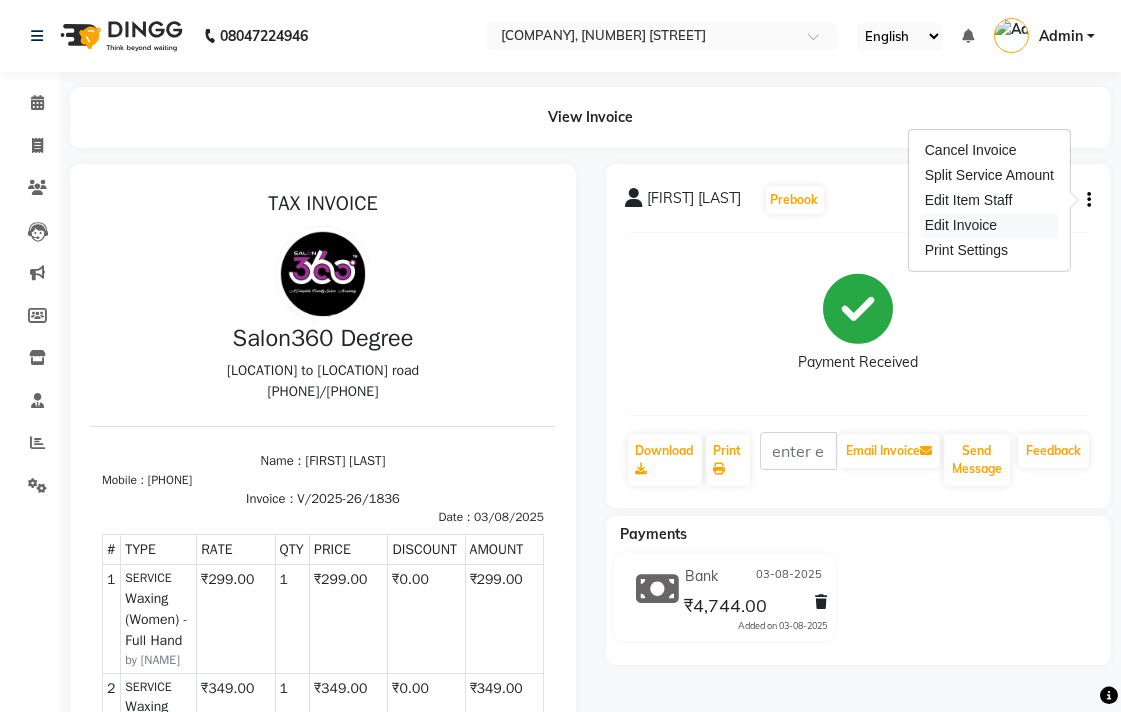 click on "Edit Invoice" at bounding box center (989, 225) 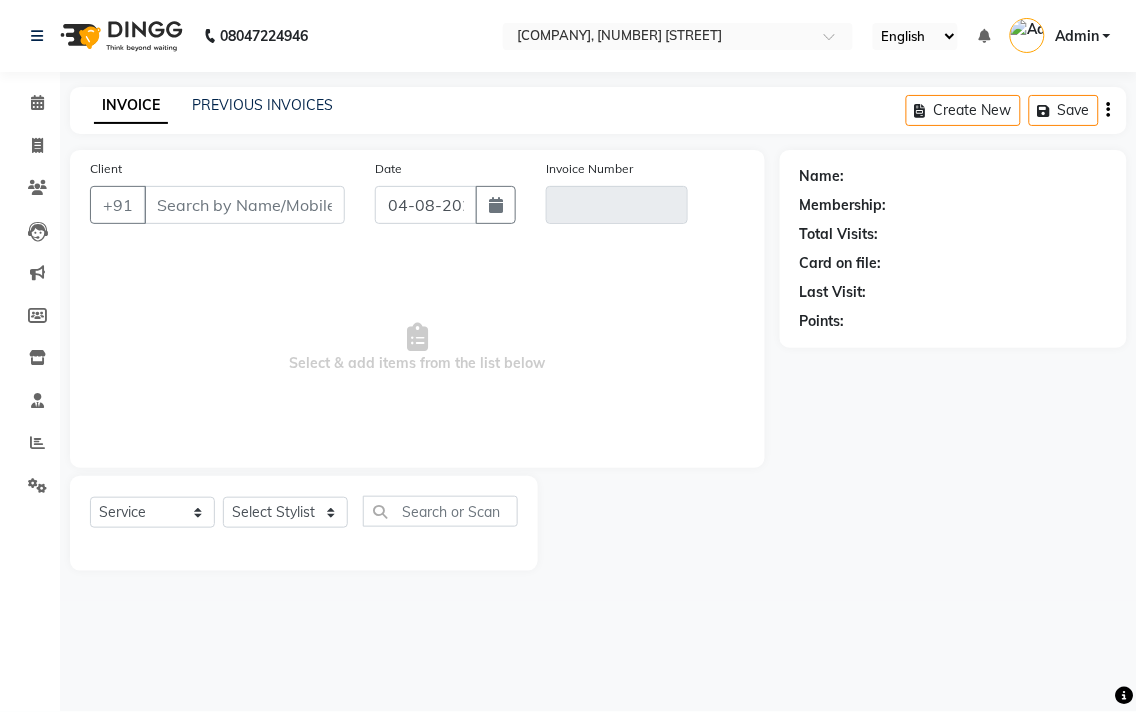 type on "[PHONE]" 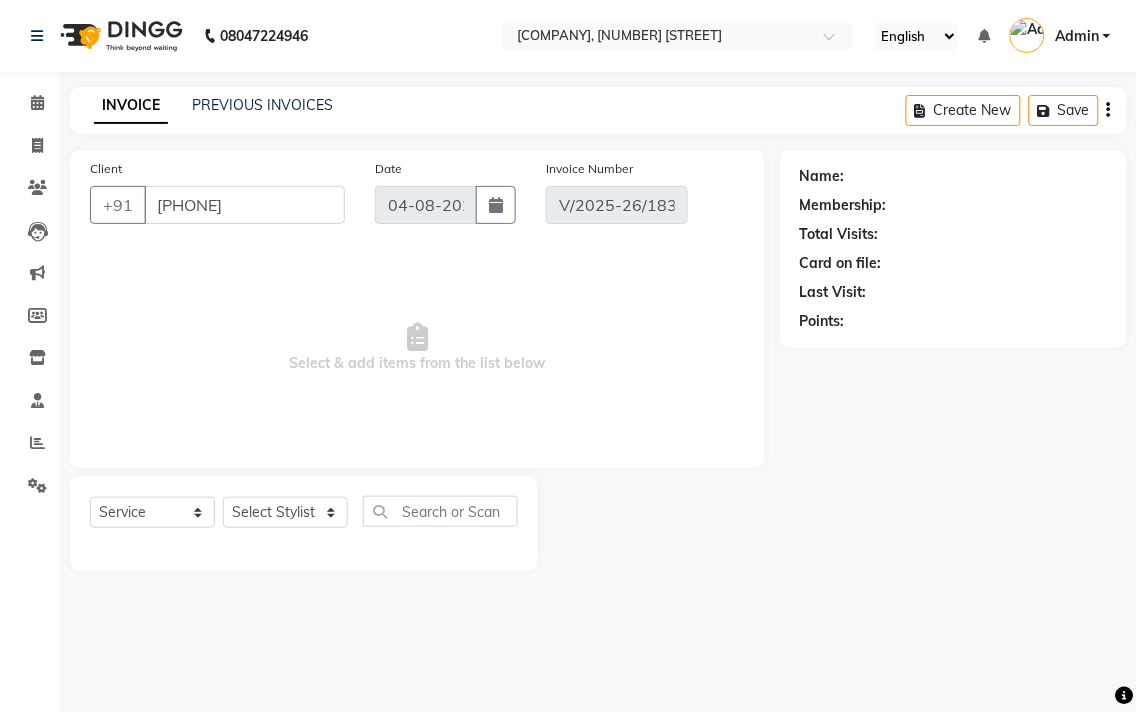 select on "1: Object" 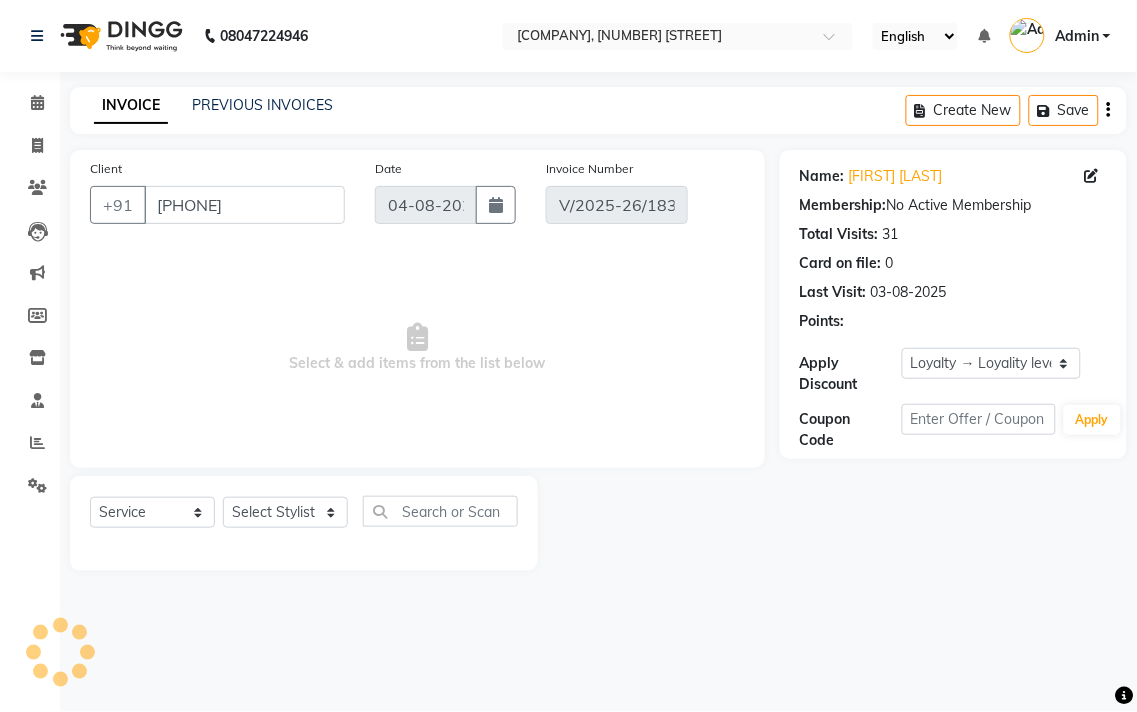 type on "03-08-2025" 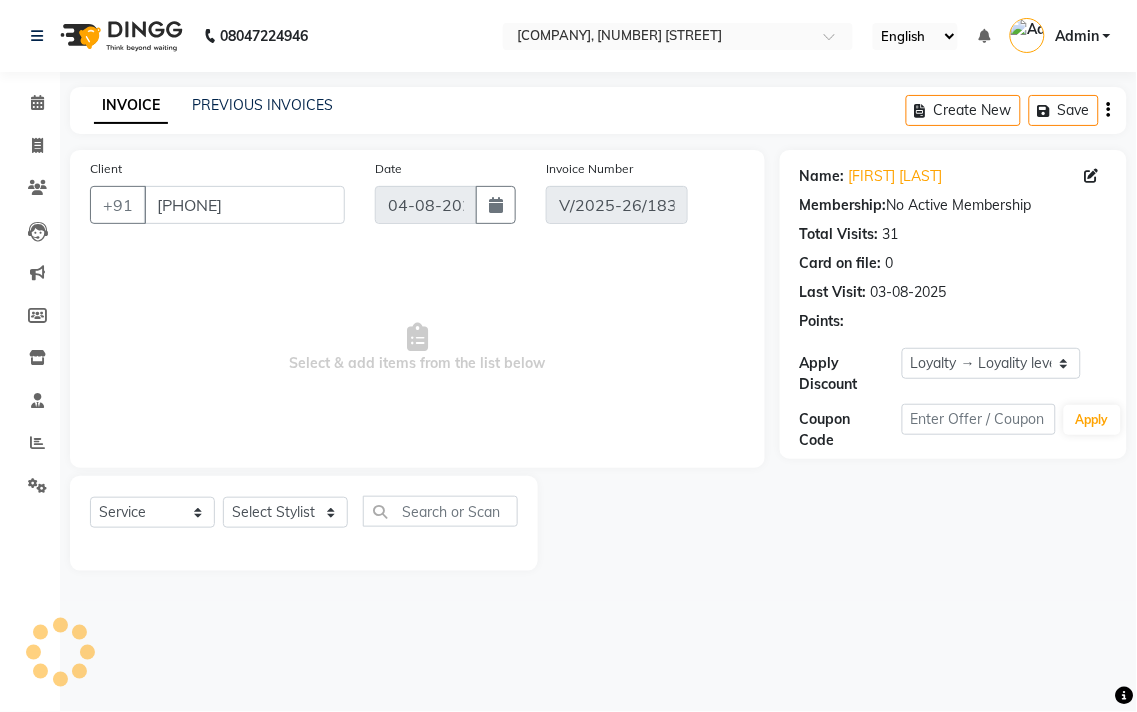 select on "select" 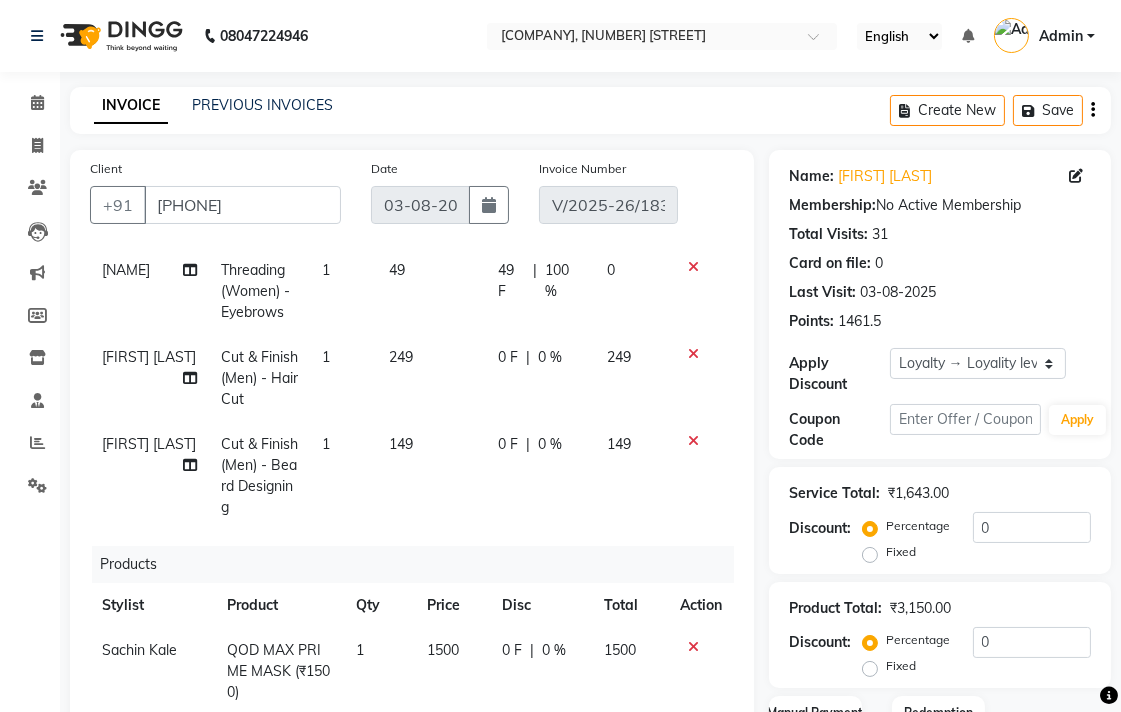 scroll, scrollTop: 516, scrollLeft: 0, axis: vertical 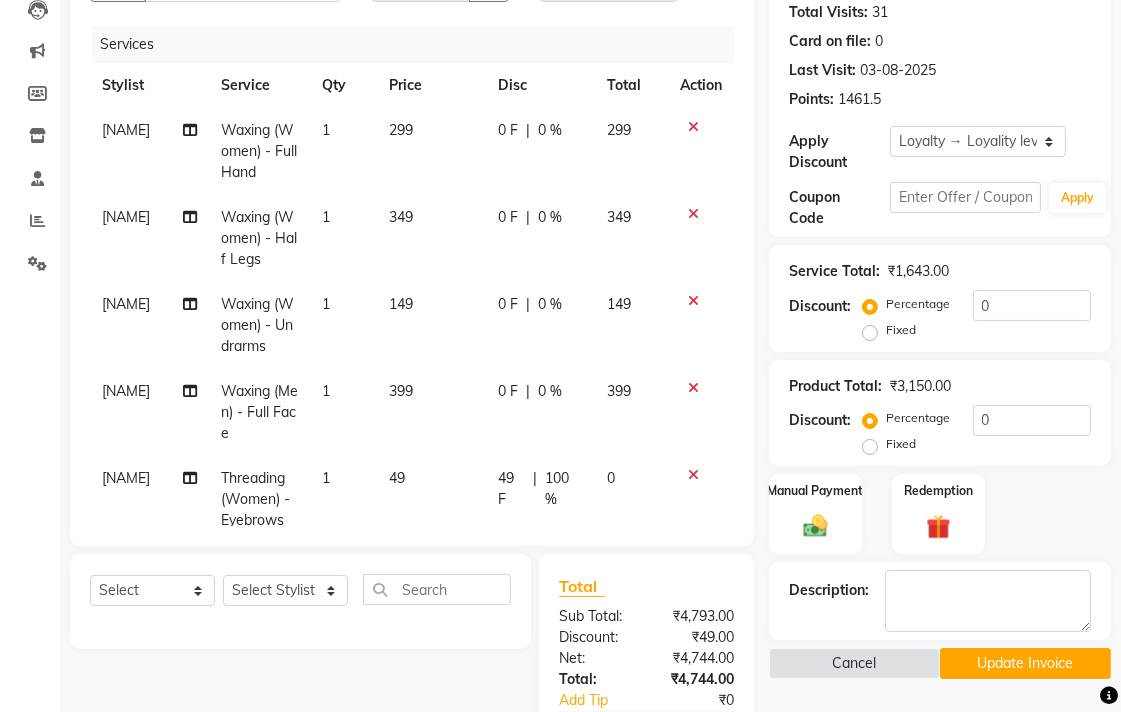 click on "349" 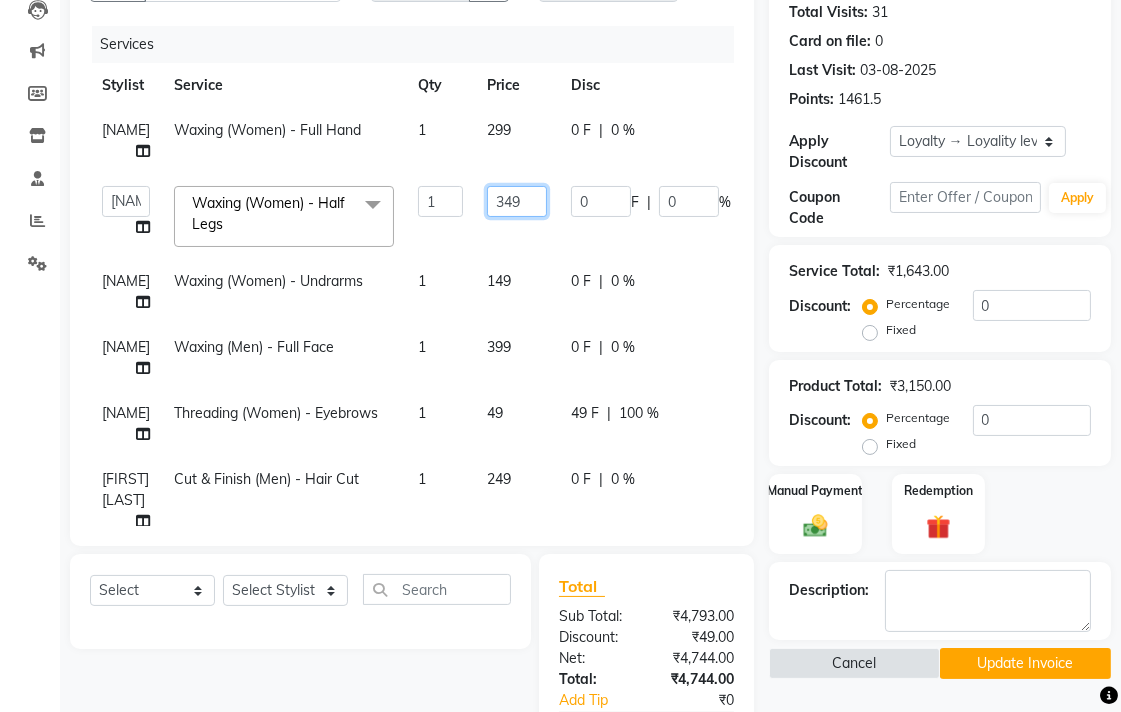 click on "349" 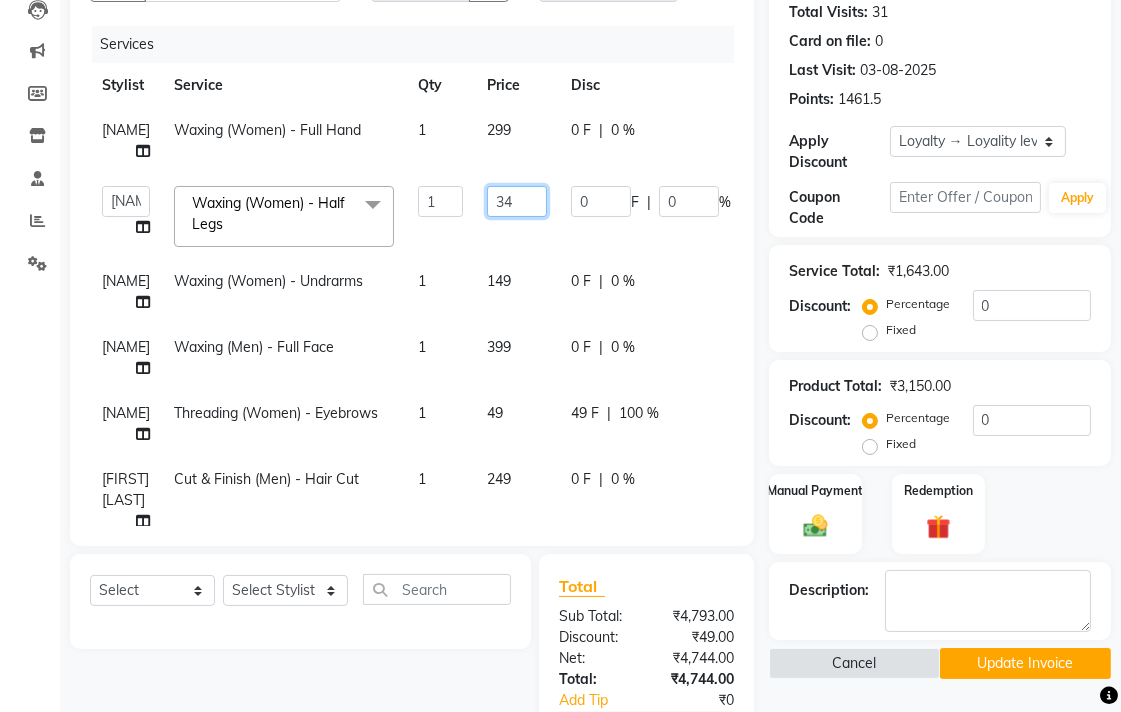 type on "3" 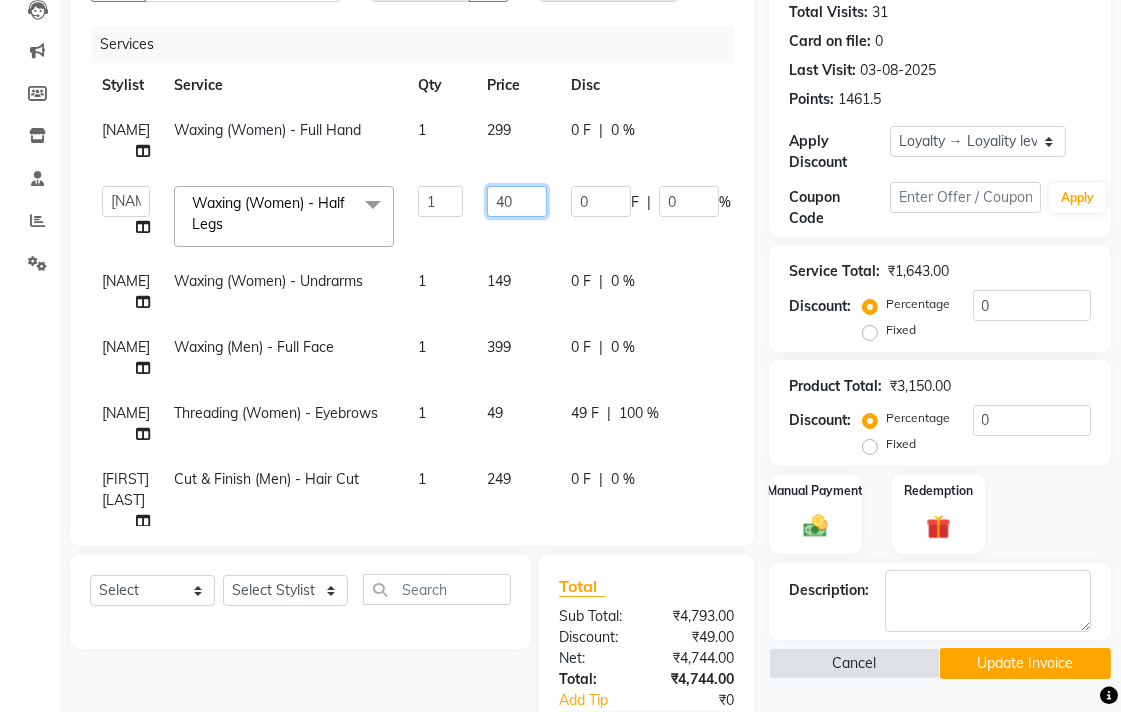 type on "400" 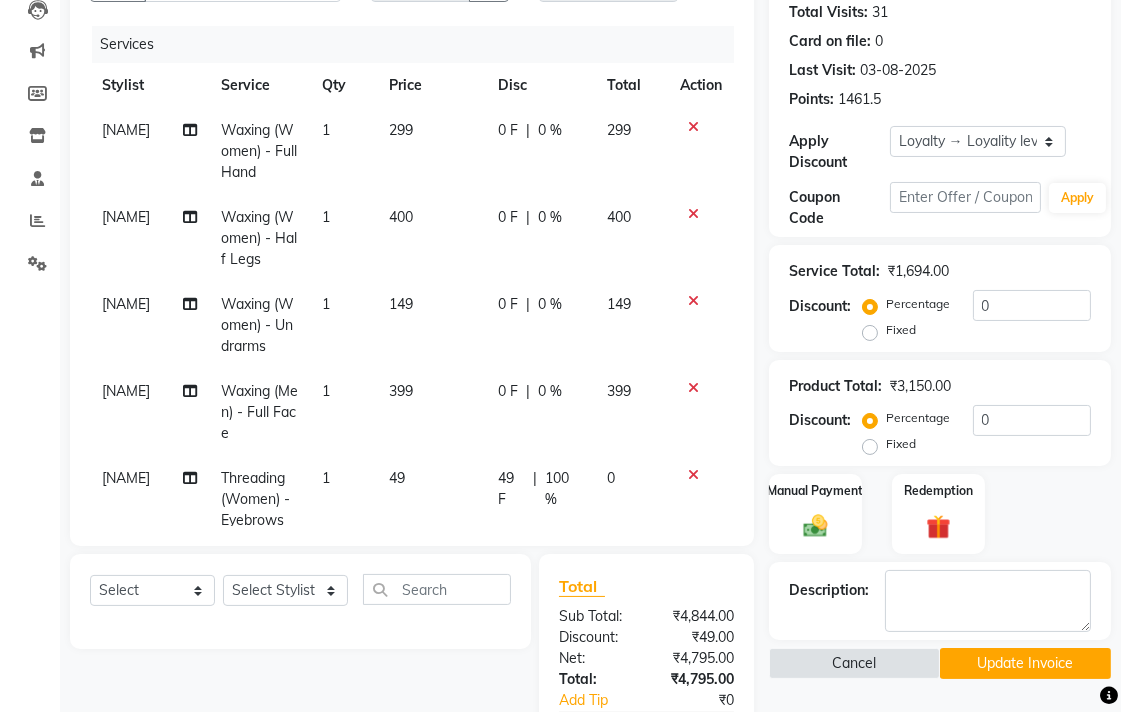 click on "savli hiwale Waxing  (Women) - Full Hand 1 299 0 F | 0 % 299" 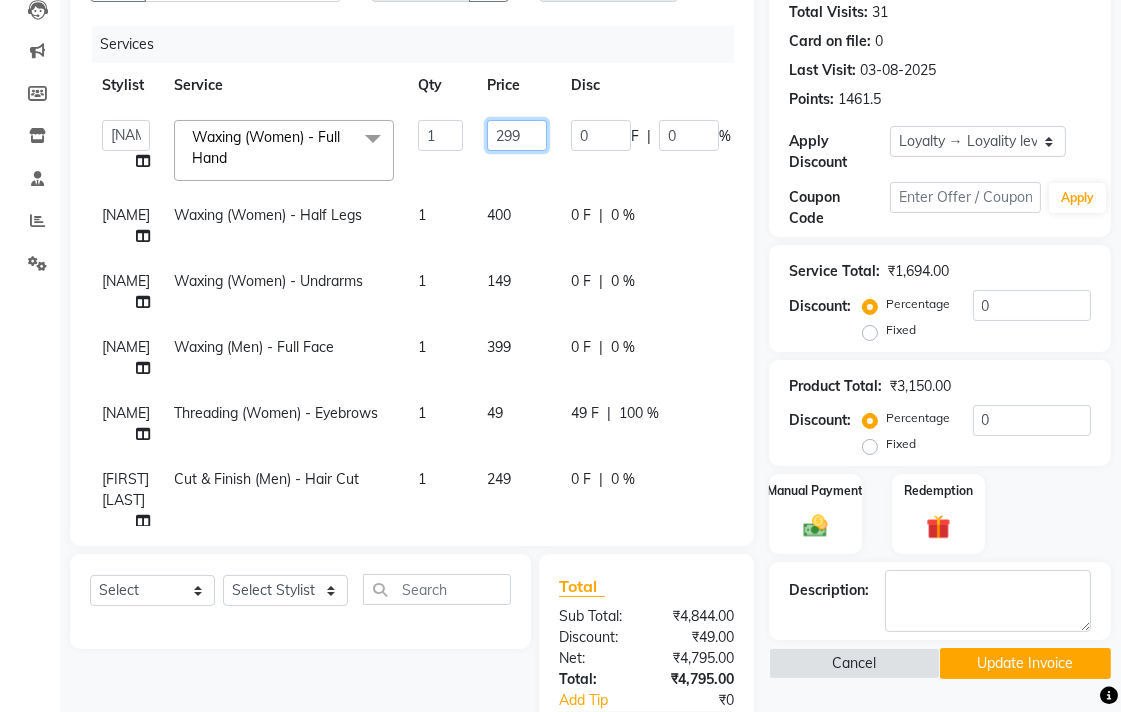 click on "299" 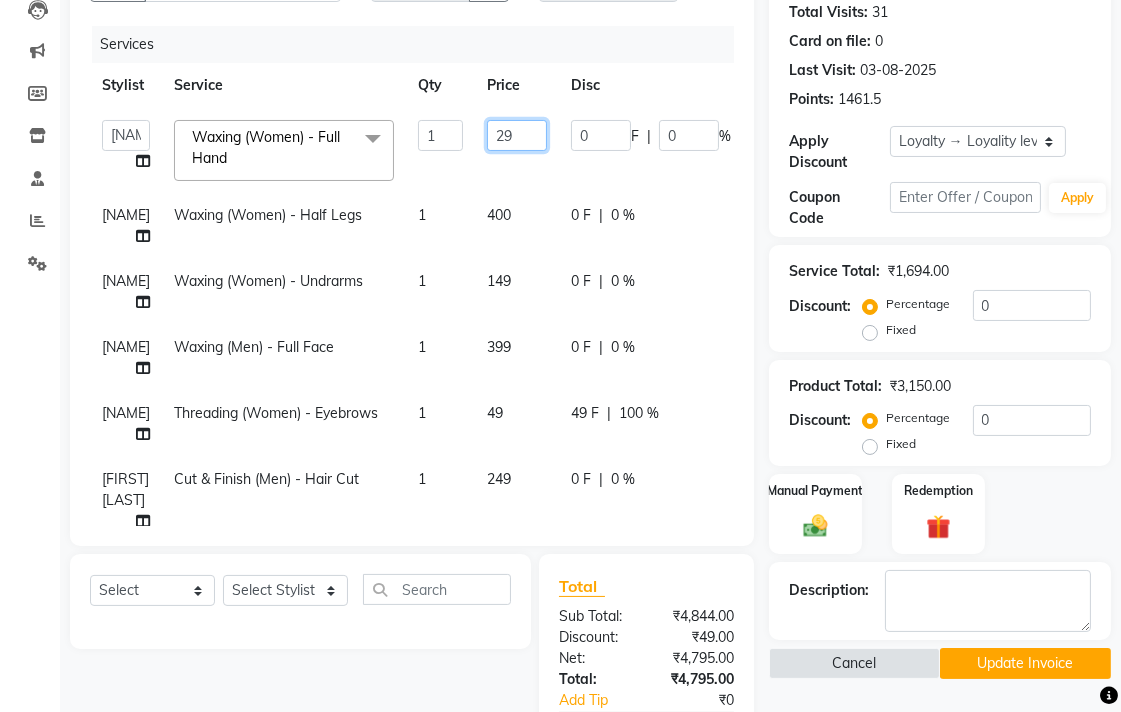 type on "2" 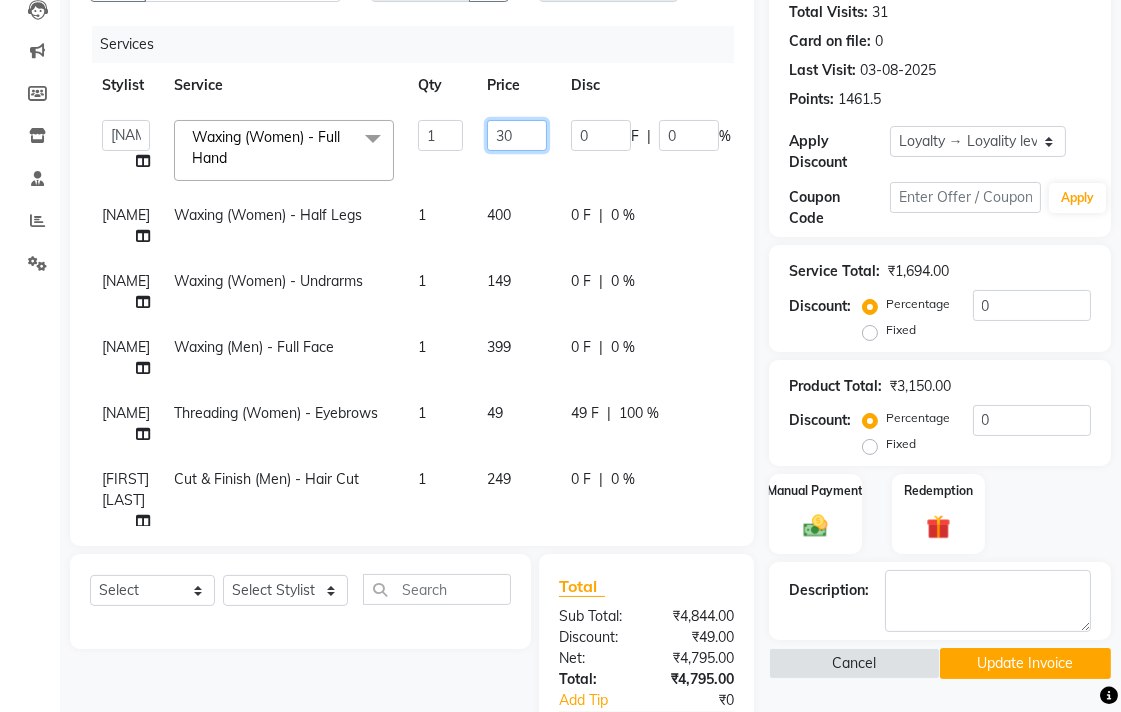 type on "300" 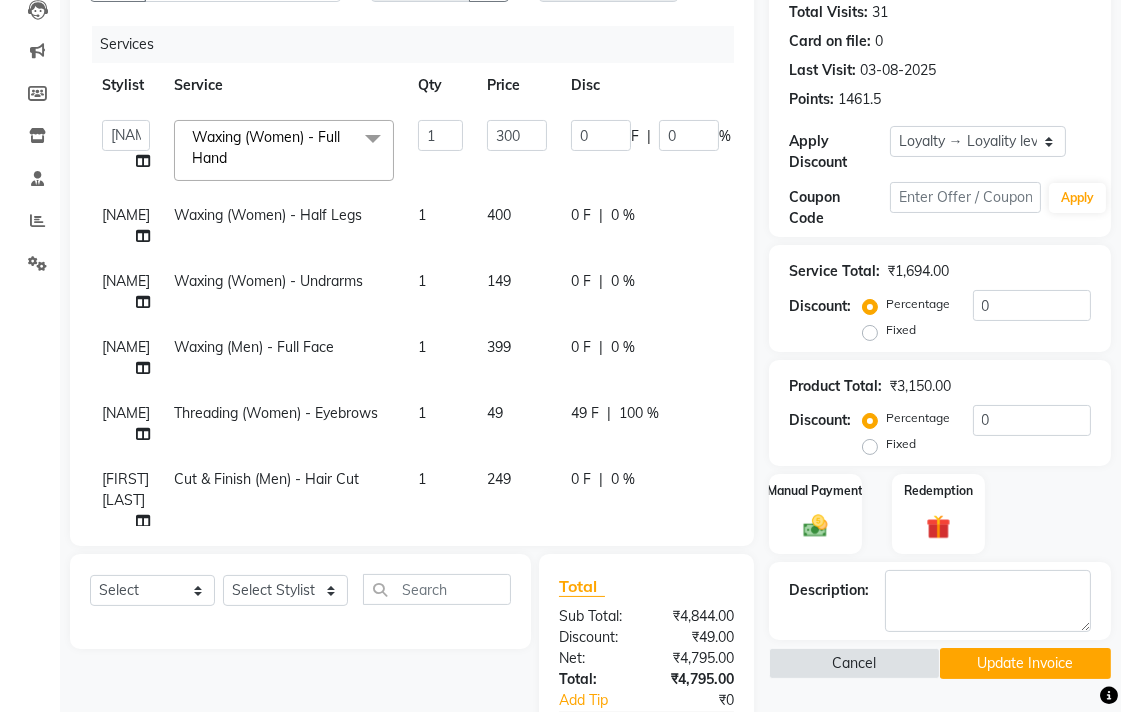 click on "savli hiwale Waxing  (Women) - Undrarms 1 149 0 F | 0 % 149" 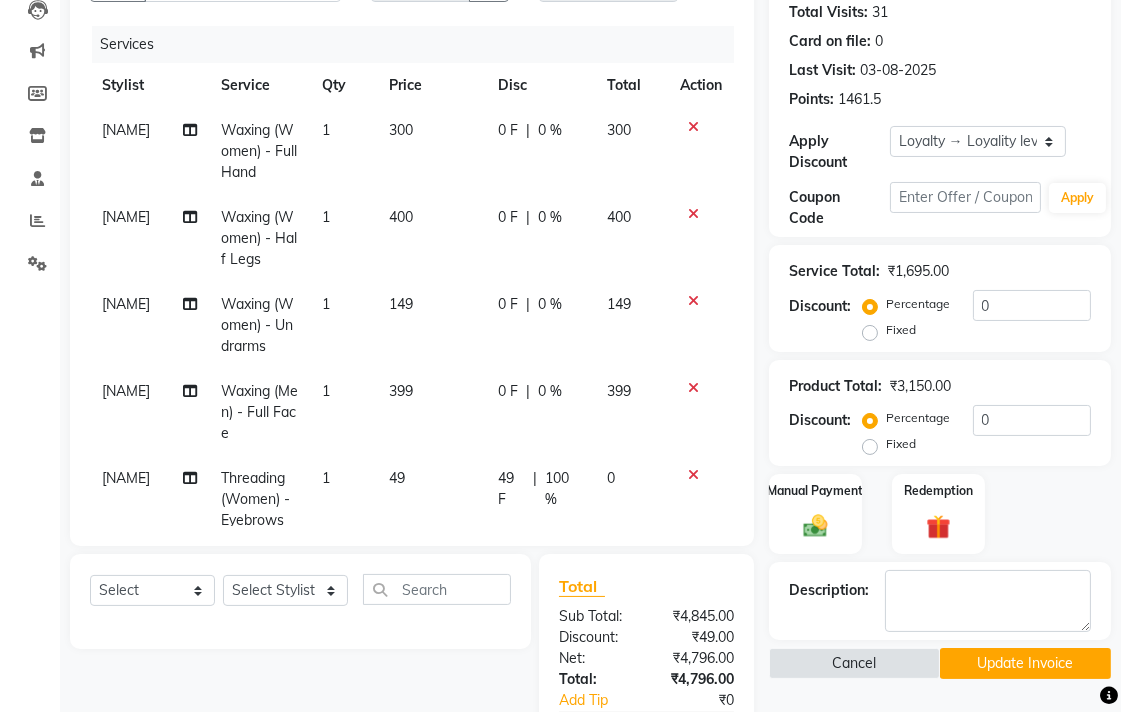 drag, startPoint x: 364, startPoint y: 330, endPoint x: 421, endPoint y: 328, distance: 57.035076 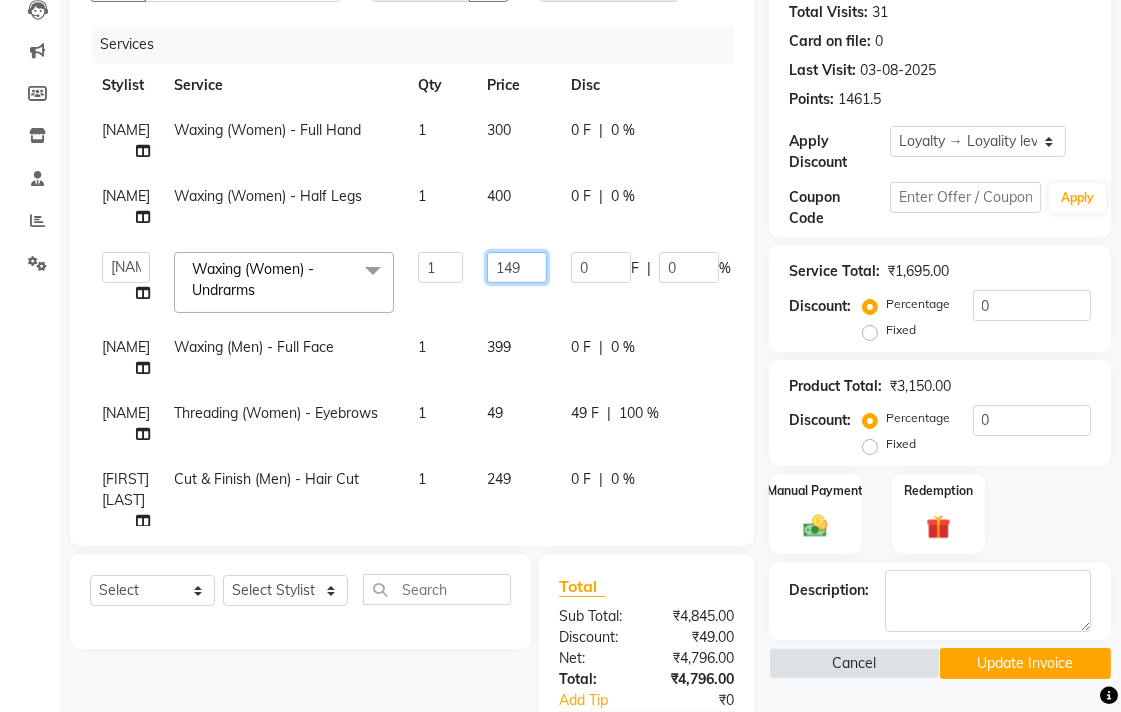 drag, startPoint x: 526, startPoint y: 307, endPoint x: 541, endPoint y: 288, distance: 24.207438 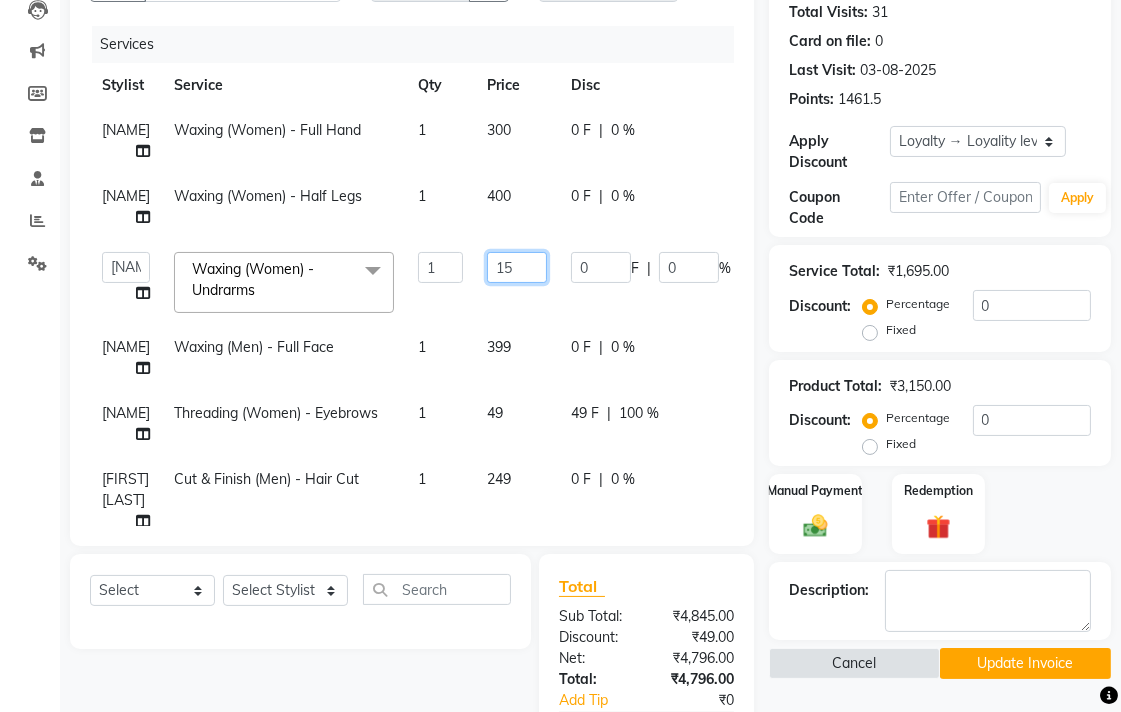 type on "150" 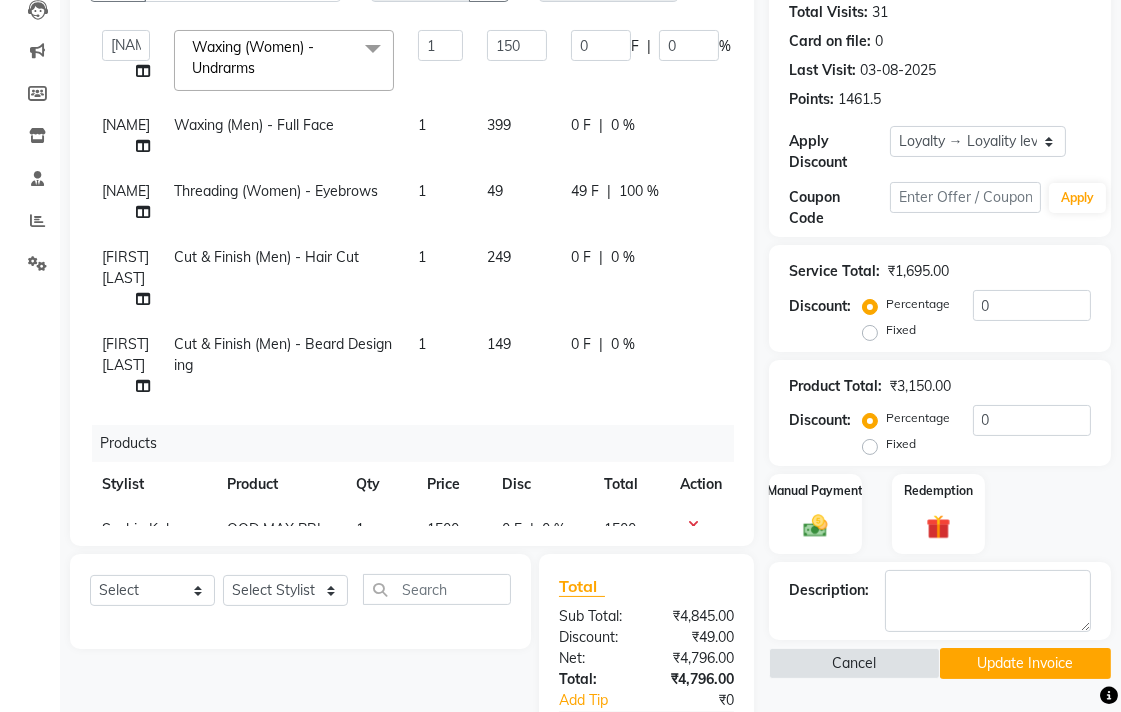 drag, startPoint x: 503, startPoint y: 195, endPoint x: 488, endPoint y: 214, distance: 24.207438 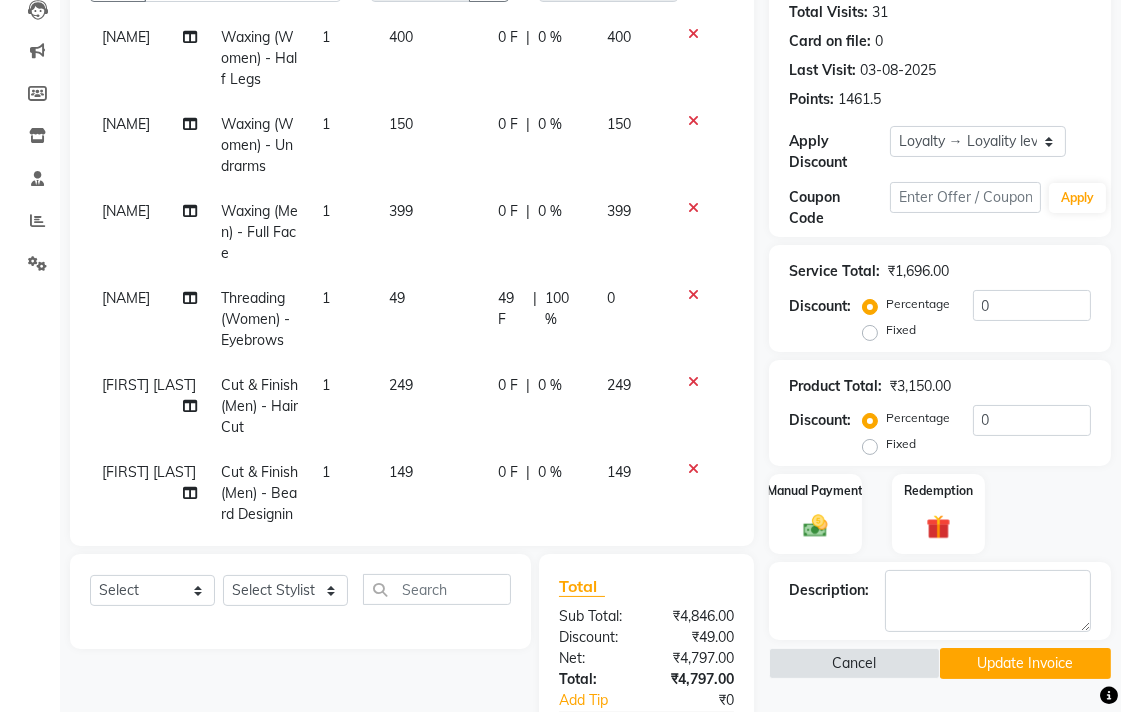 click on "399" 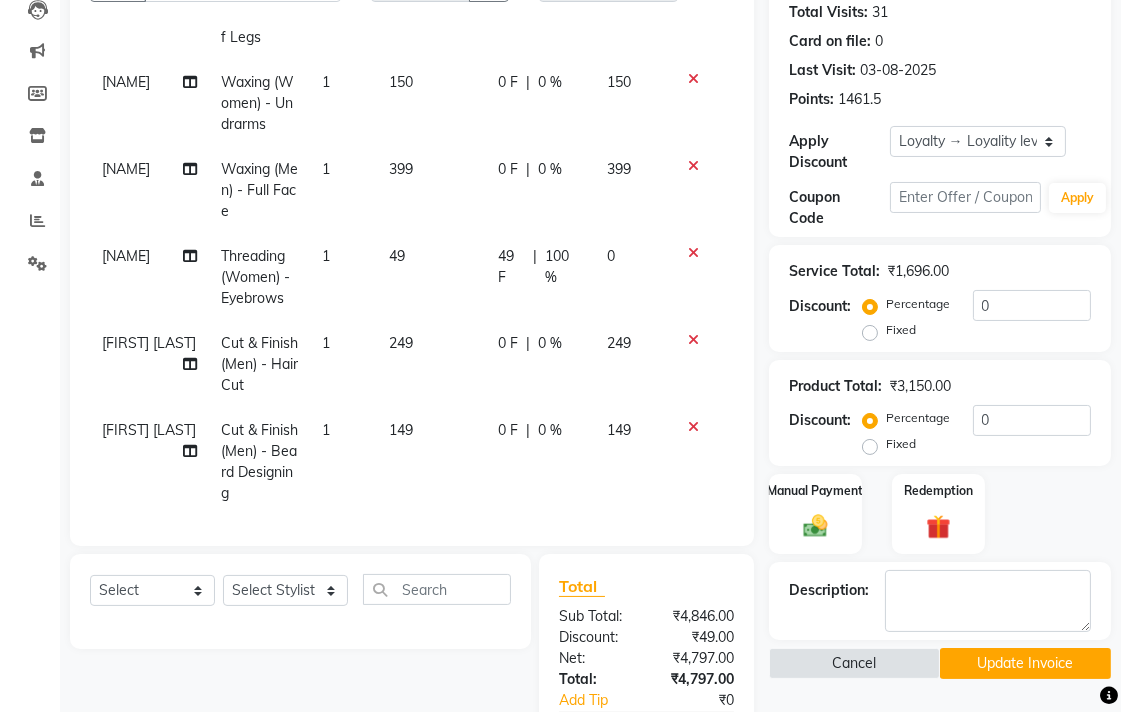 select on "80072" 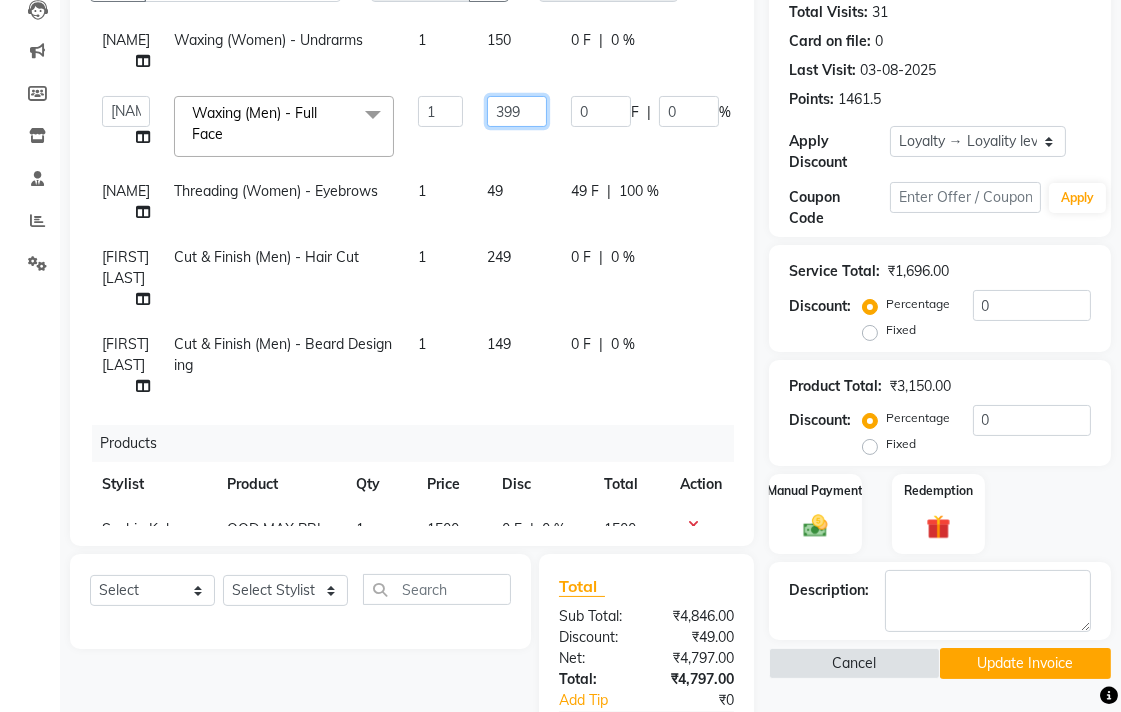 click on "399" 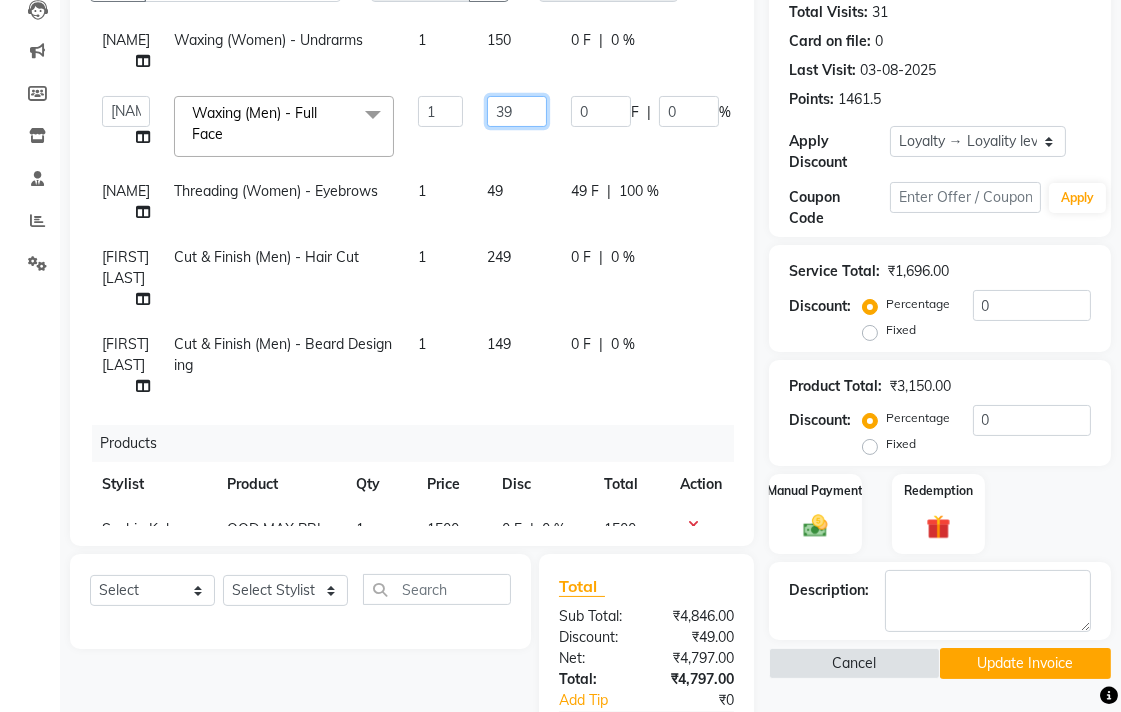 type on "3" 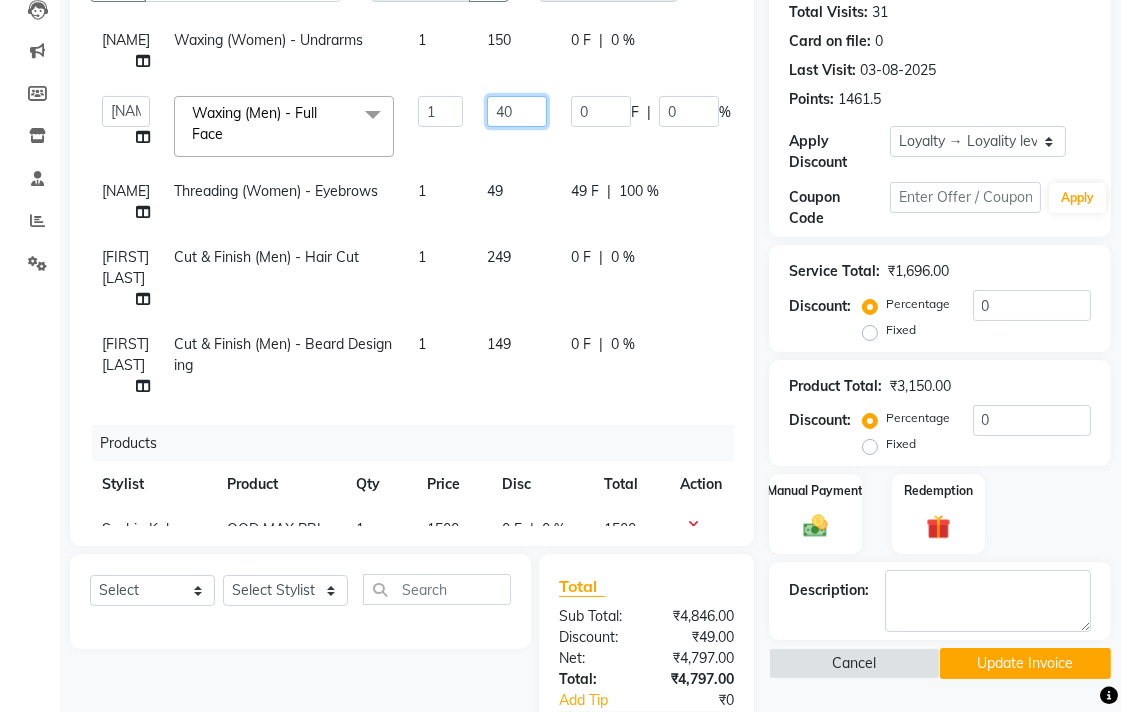 type on "400" 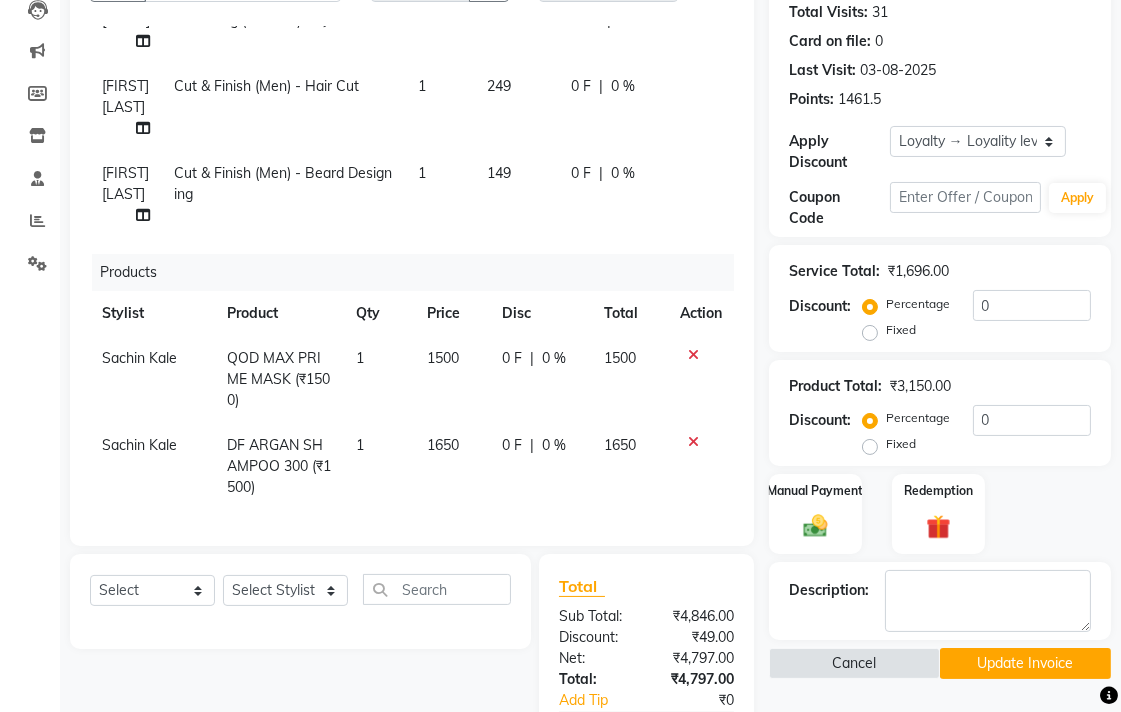 drag, startPoint x: 510, startPoint y: 57, endPoint x: 485, endPoint y: 70, distance: 28.178005 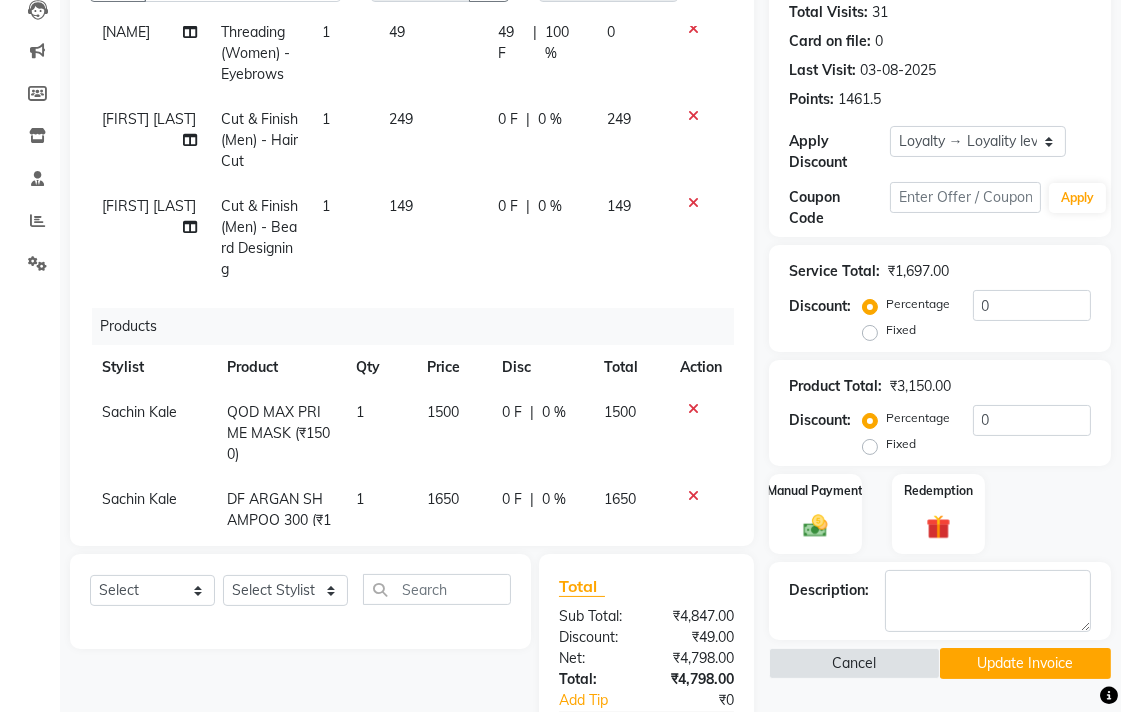 click on "249" 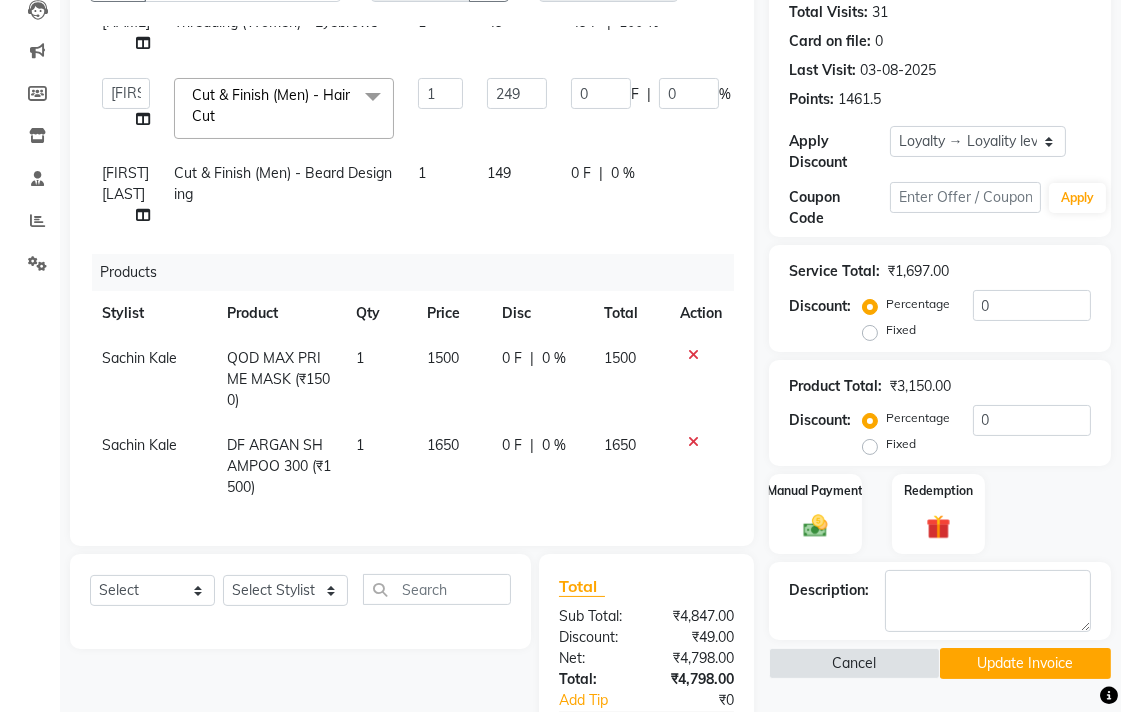 click on "49" 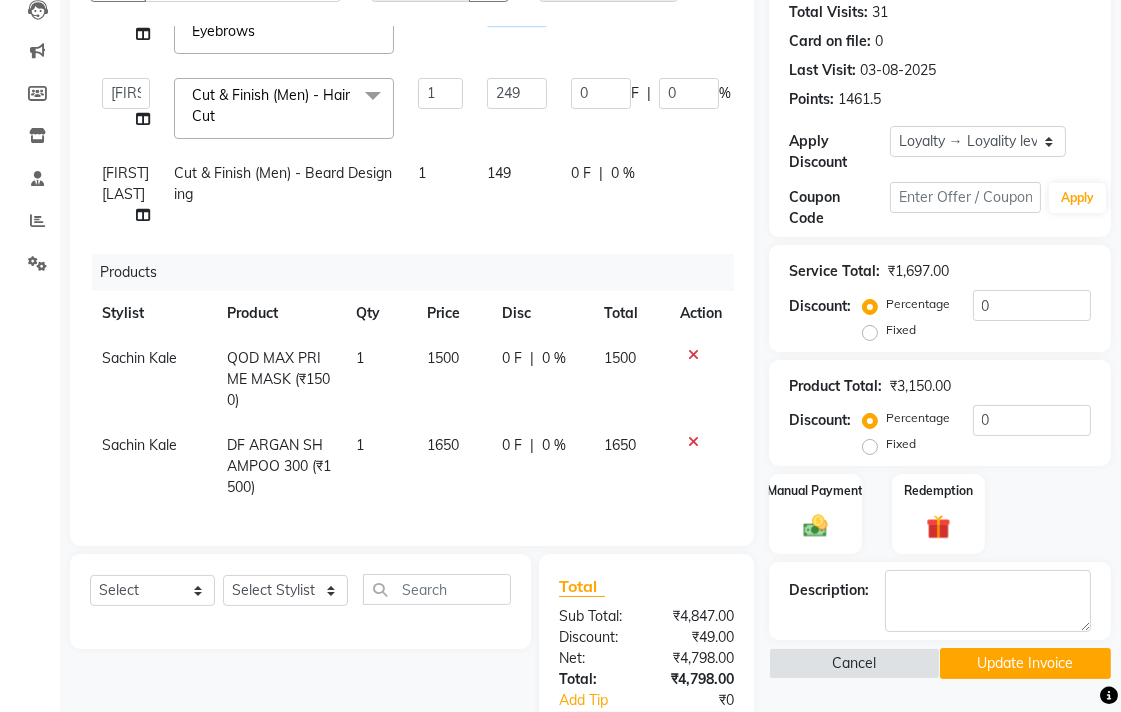 click on "49" 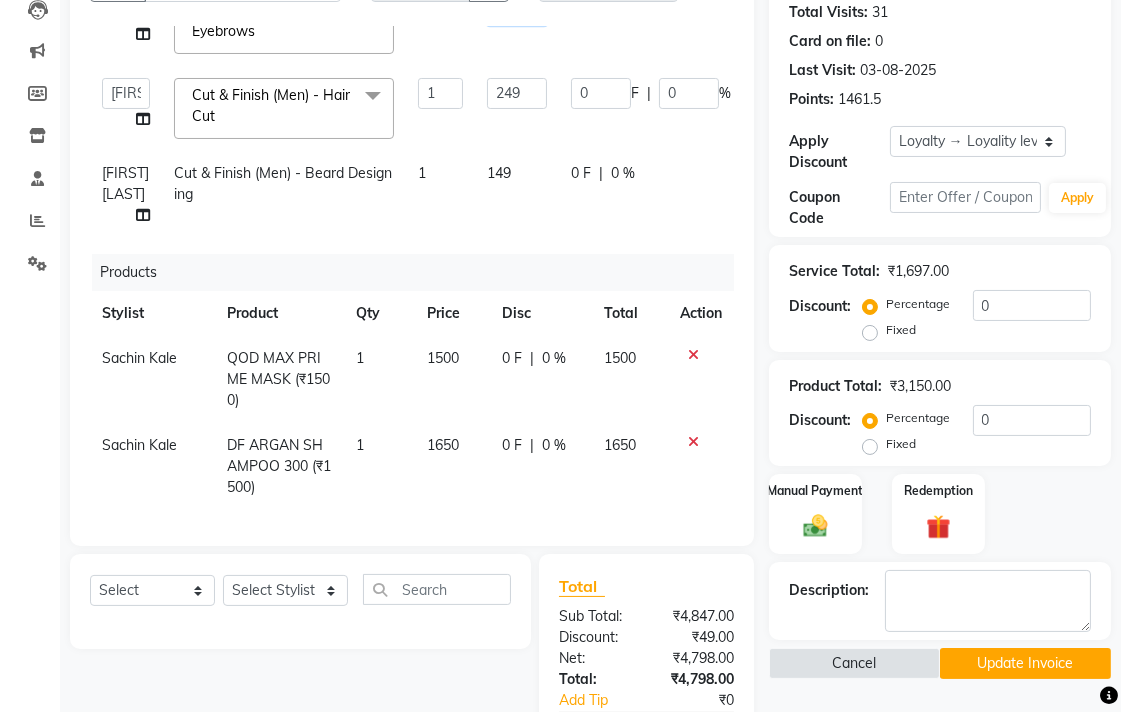 type on "50" 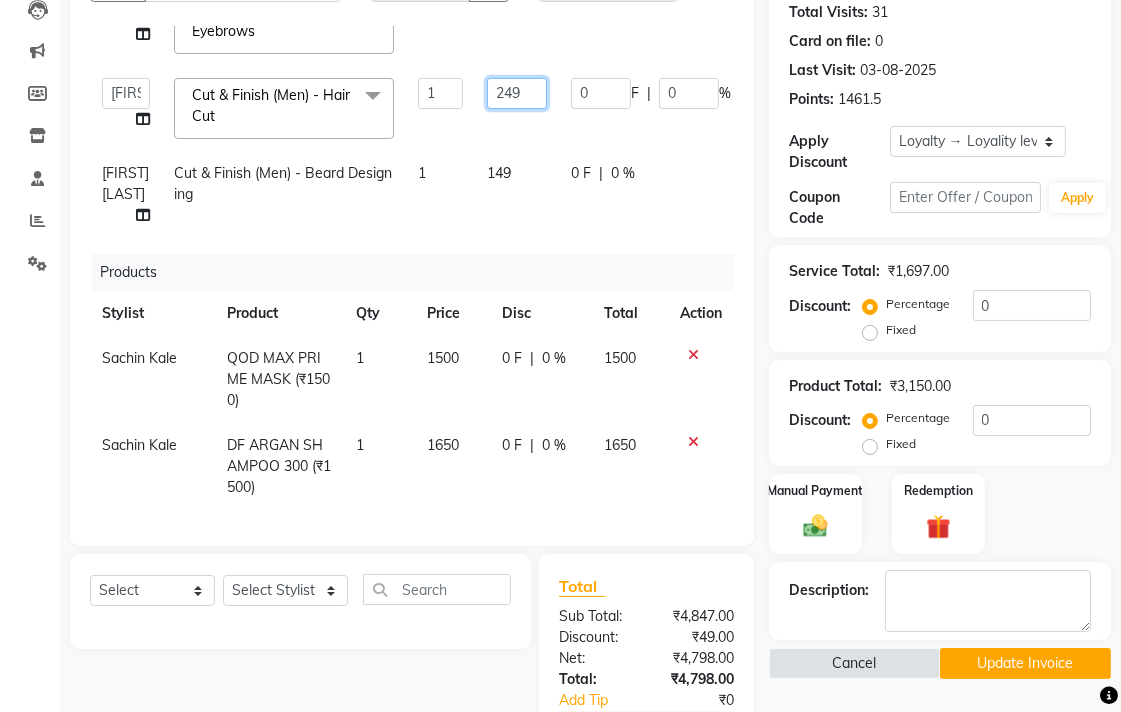 click on "249" 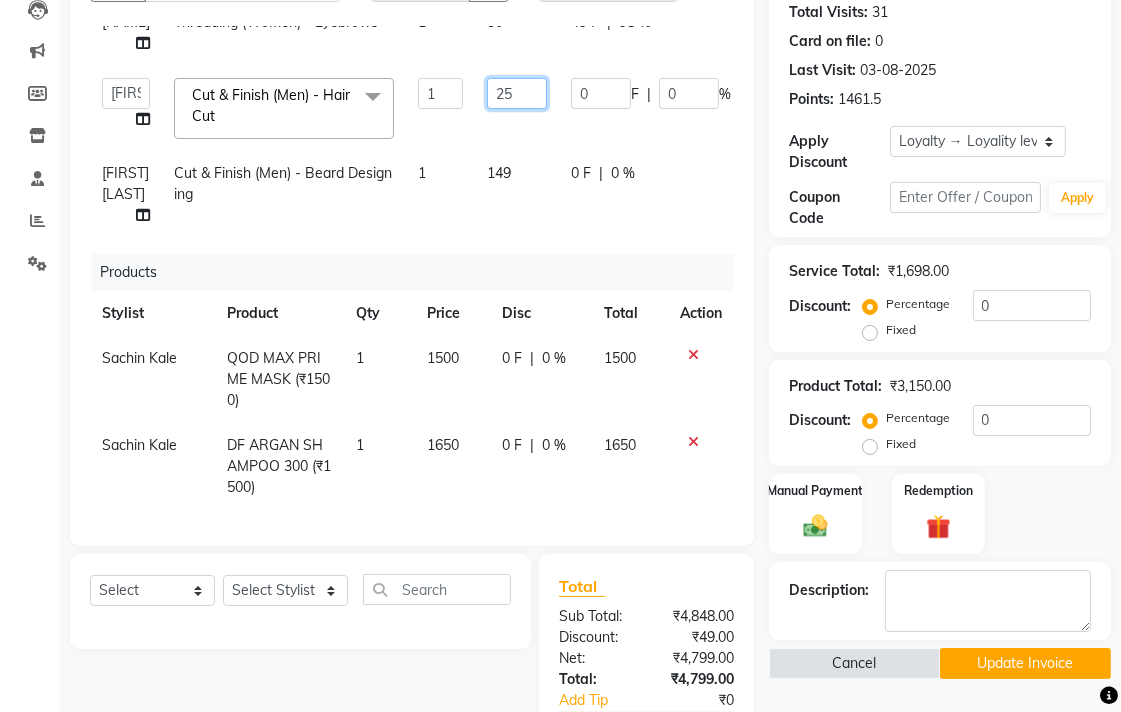 type on "250" 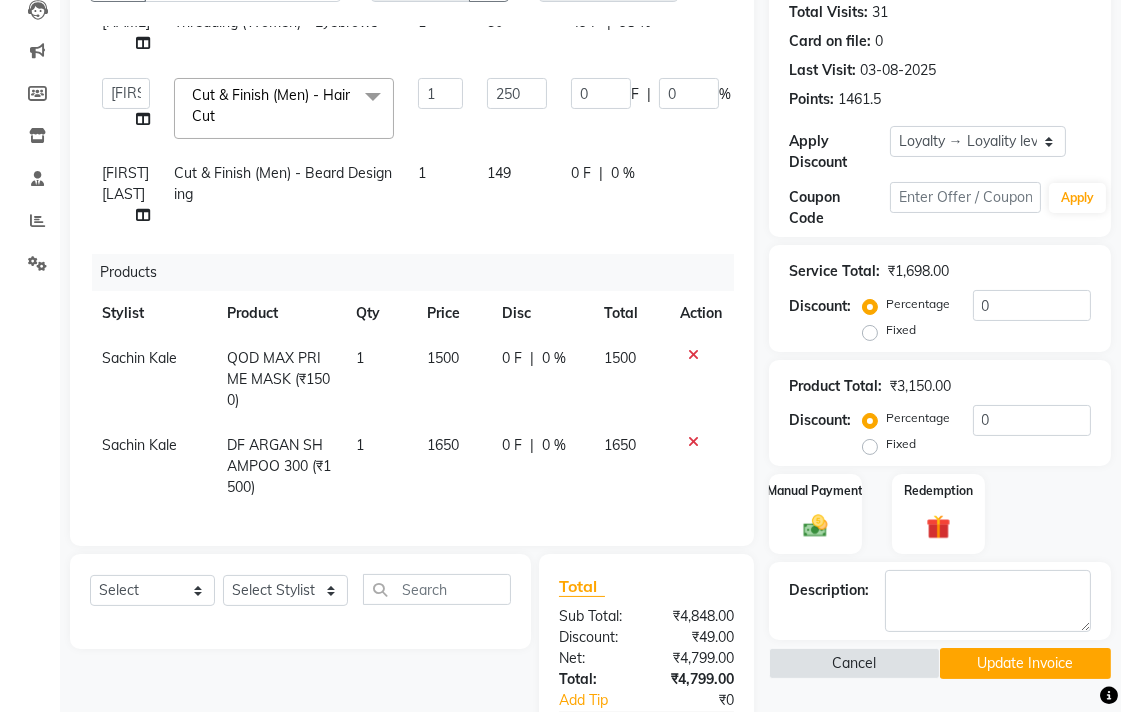 click on "Ankush Warpe Cut & Finish (Men) - Beard Designing 1 149 0 F | 0 % 149" 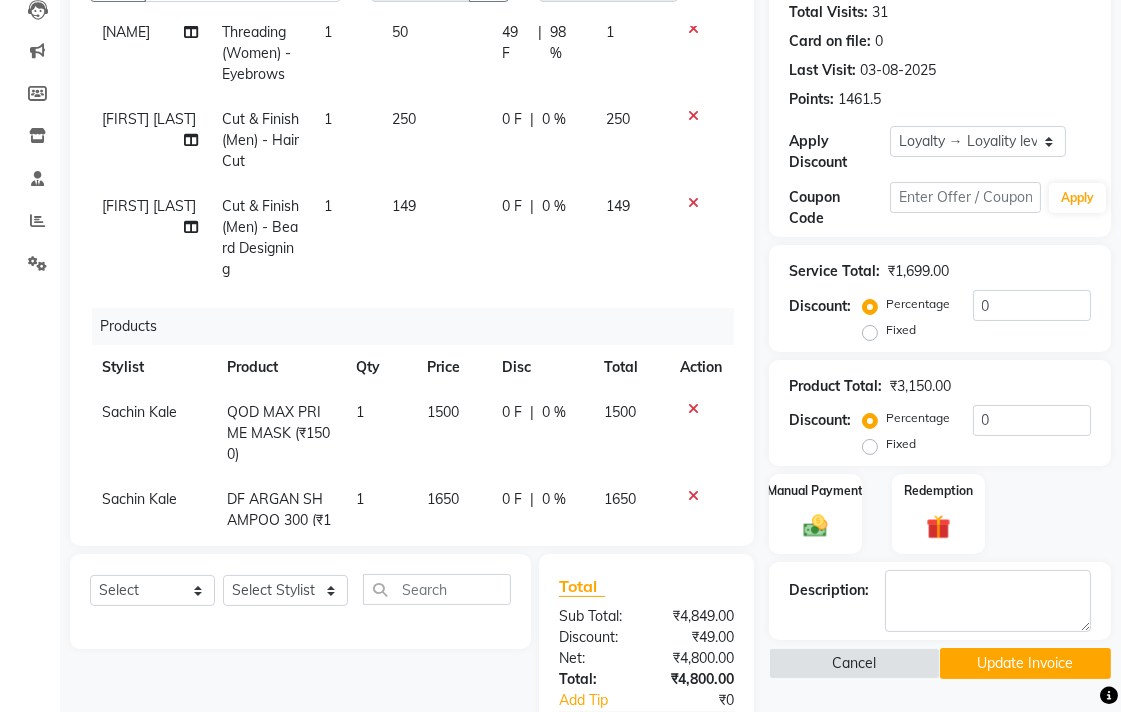 click on "149" 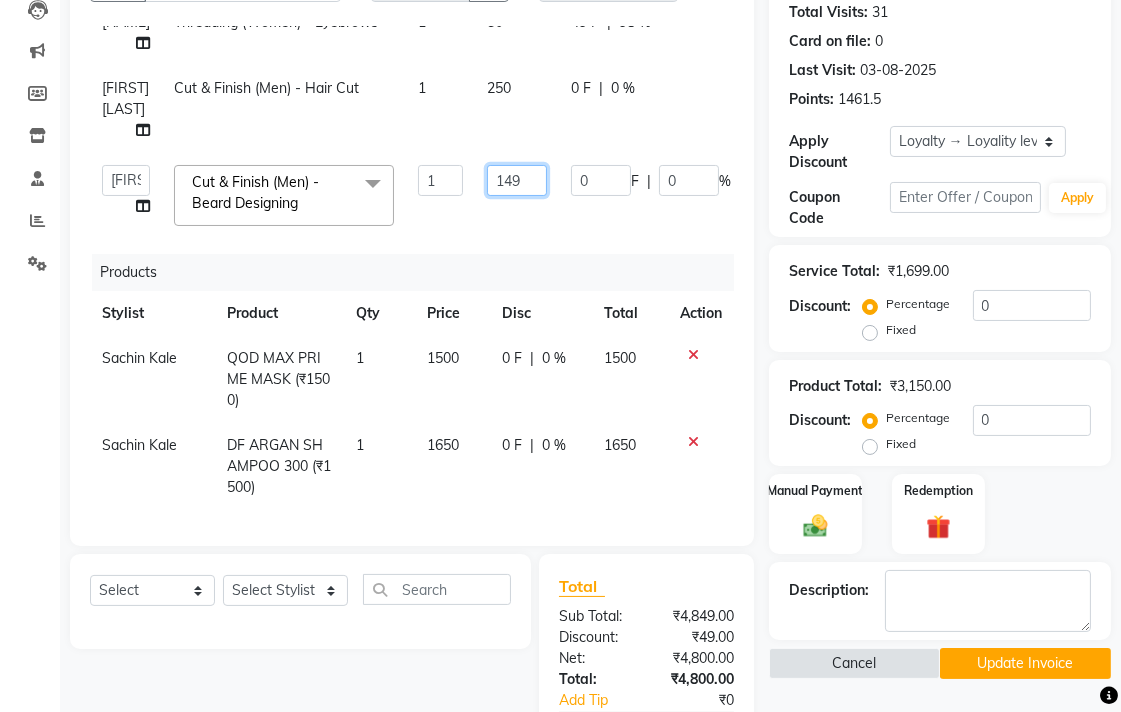 click on "149" 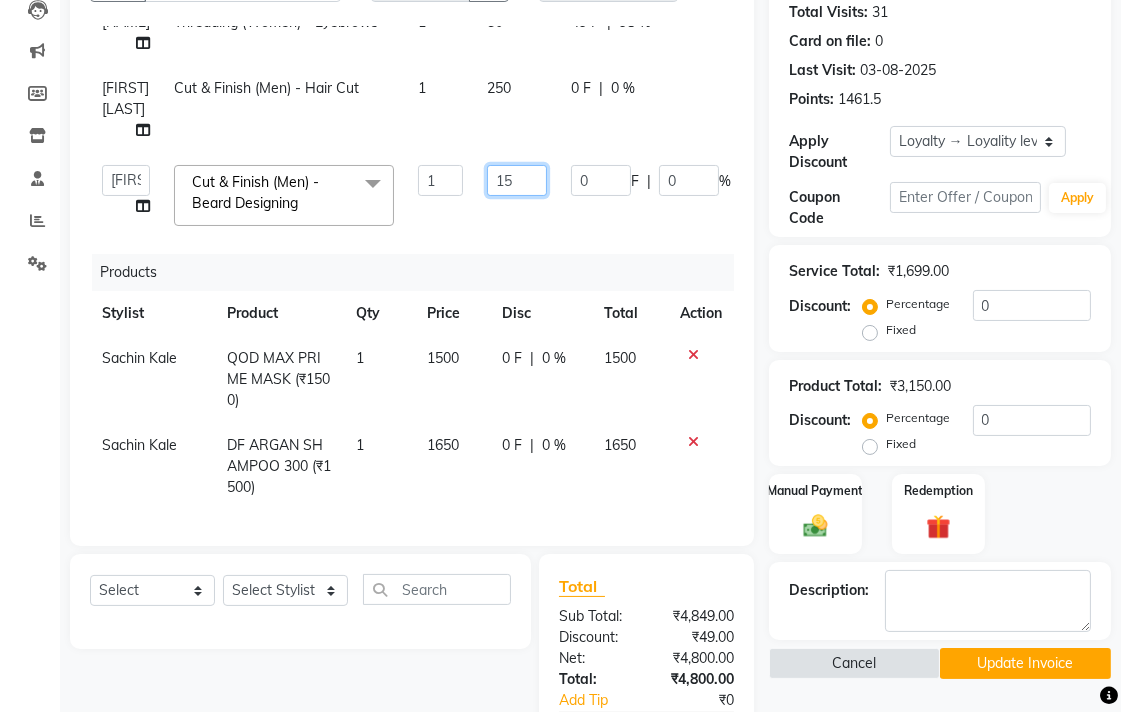 type on "150" 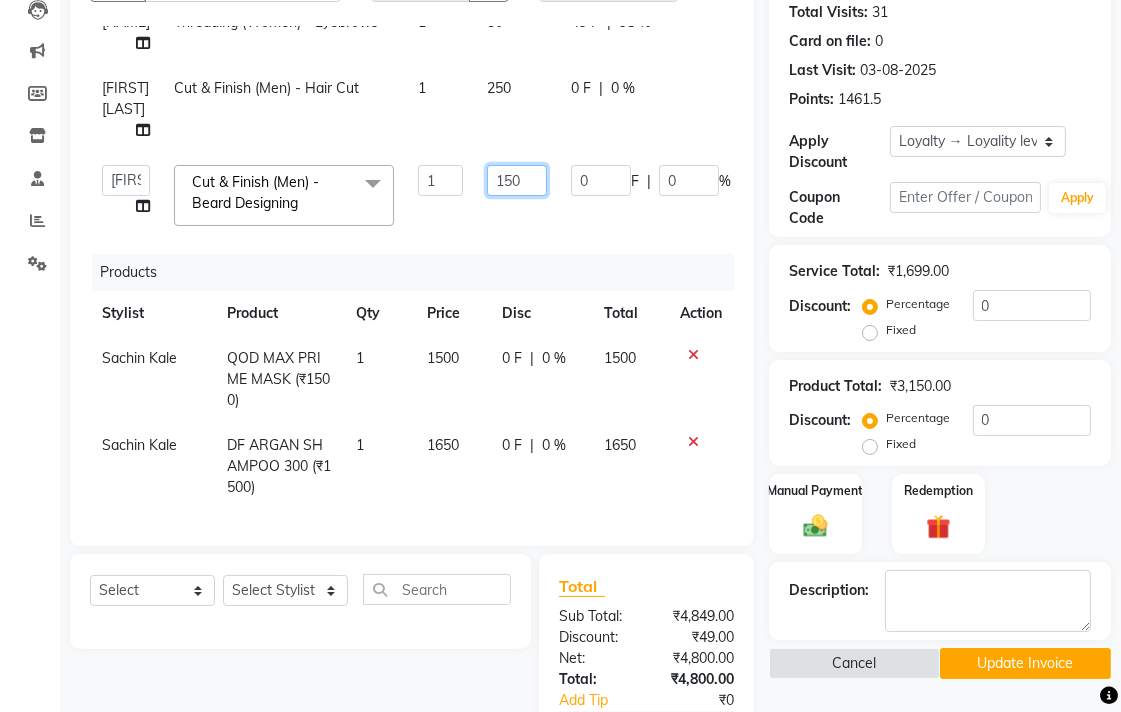 scroll, scrollTop: 493, scrollLeft: 0, axis: vertical 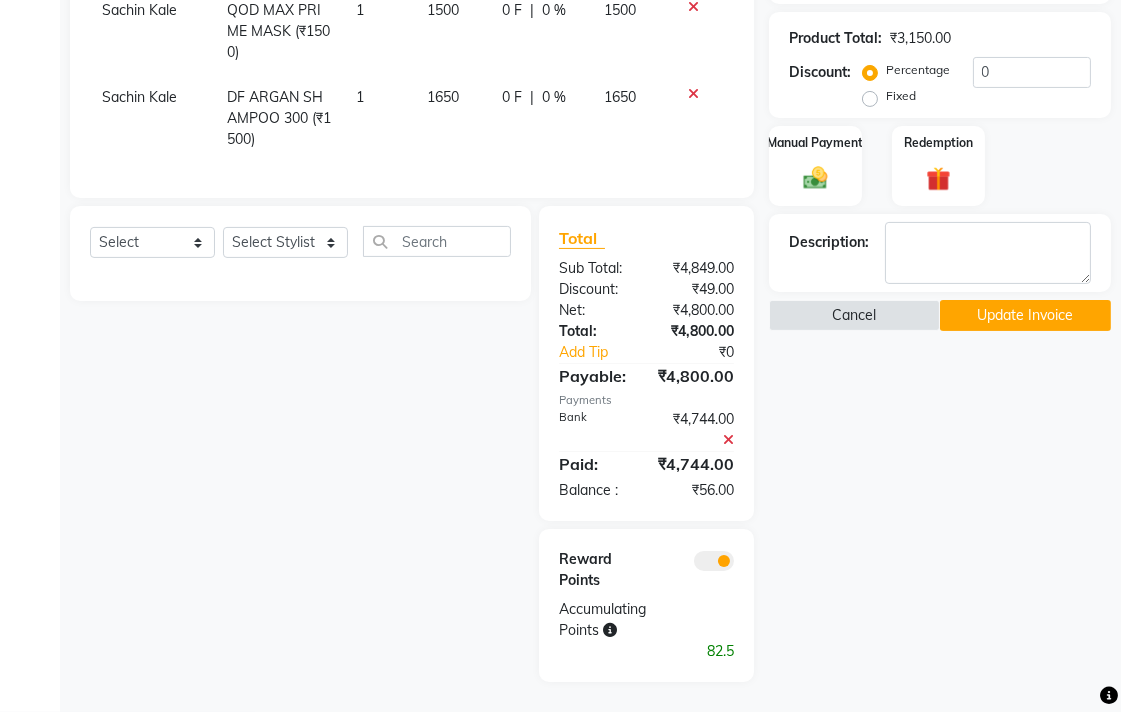 click on "Select  Service  Product  Membership  Package Voucher Prepaid Gift Card  Select Stylist Ankush Warpe Arati Garol dwarka panchal gaju khde Ganesh Harane Mahesh Kanore pooja pansai Rahul Motewar Sachin Kale sakshi vishal sawant savli hiwale" 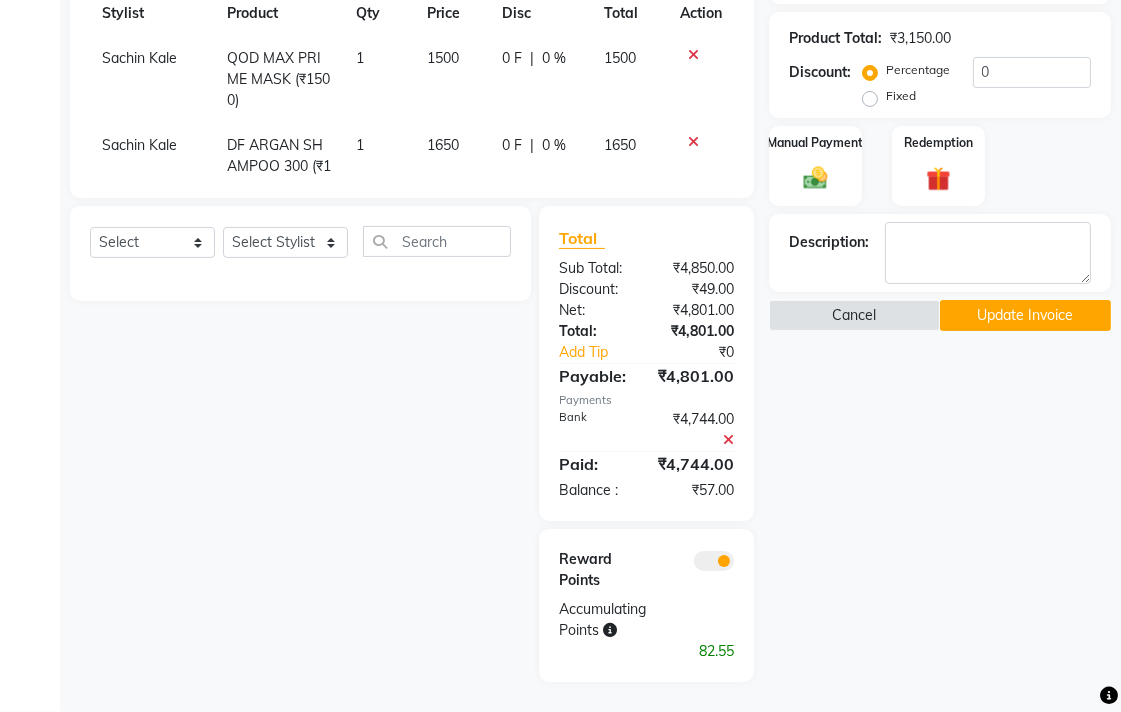 click 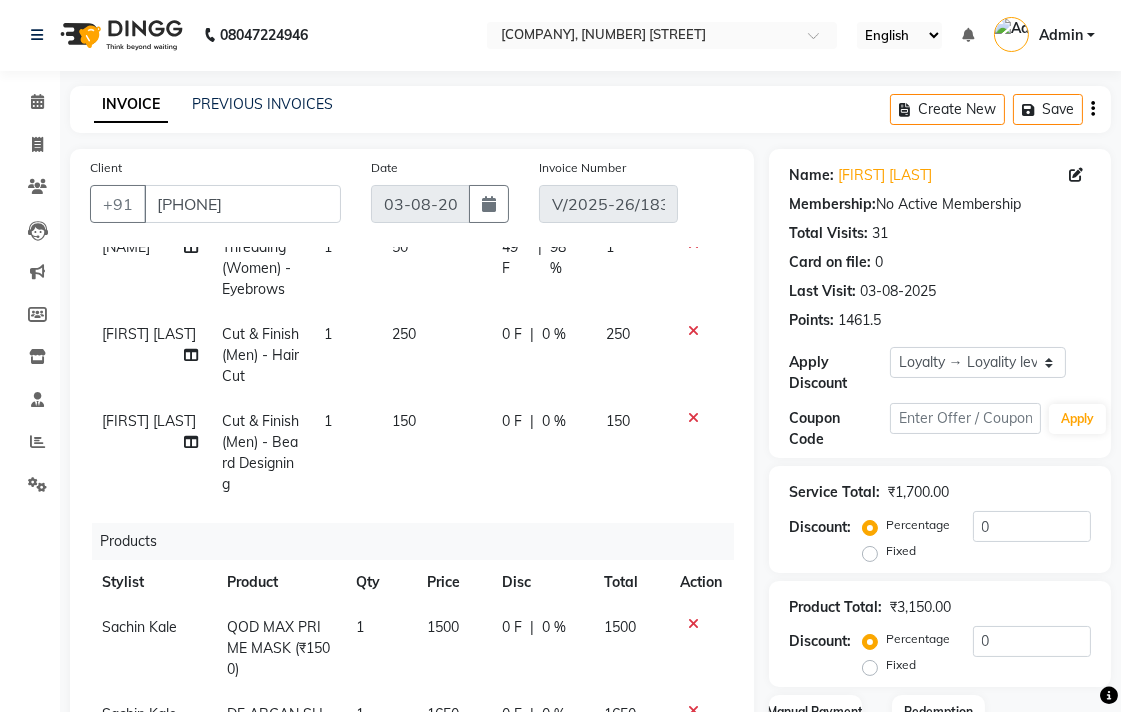 scroll, scrollTop: 0, scrollLeft: 0, axis: both 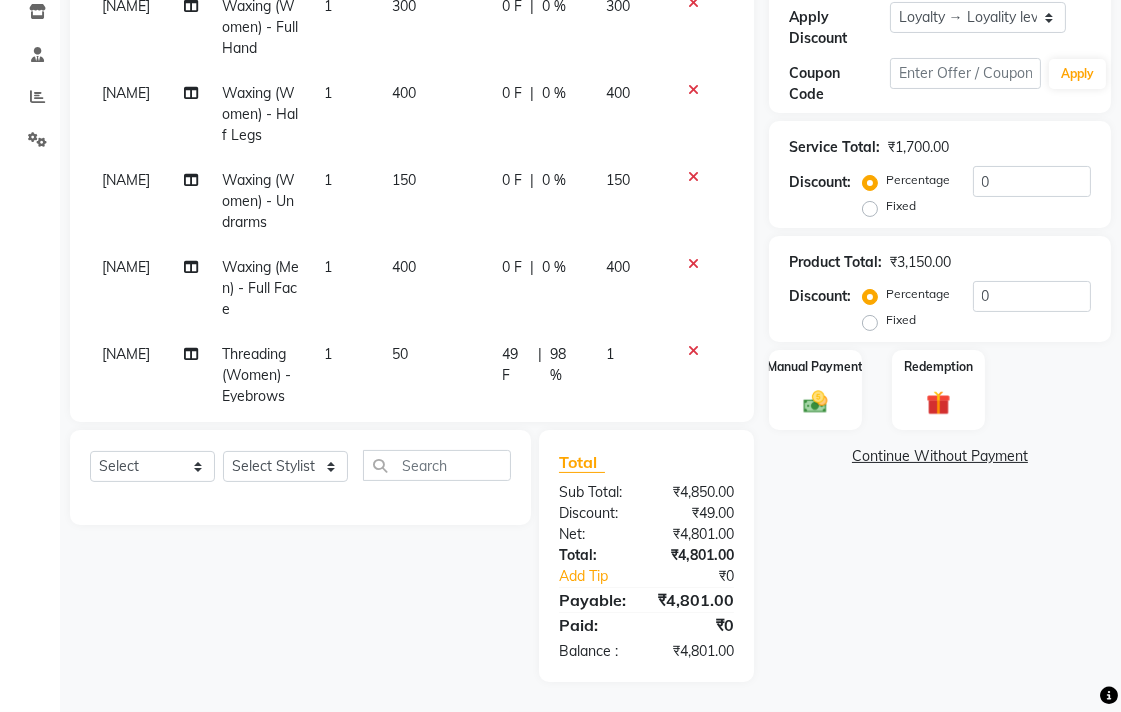 click on "400" 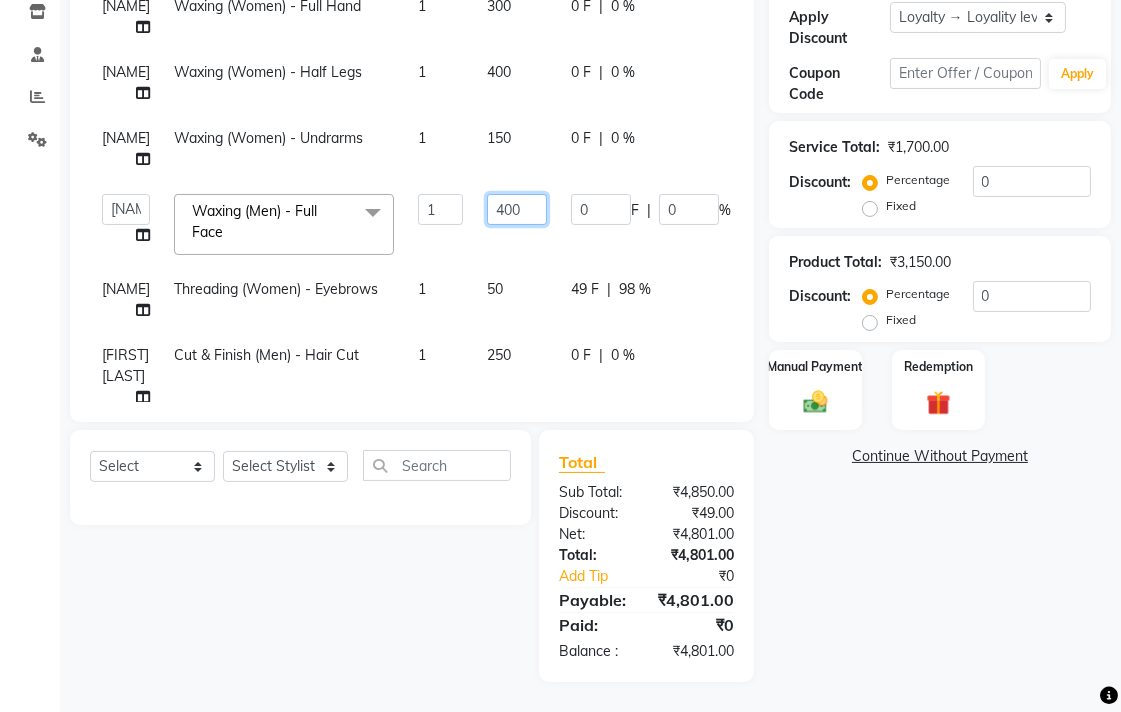 click on "400" 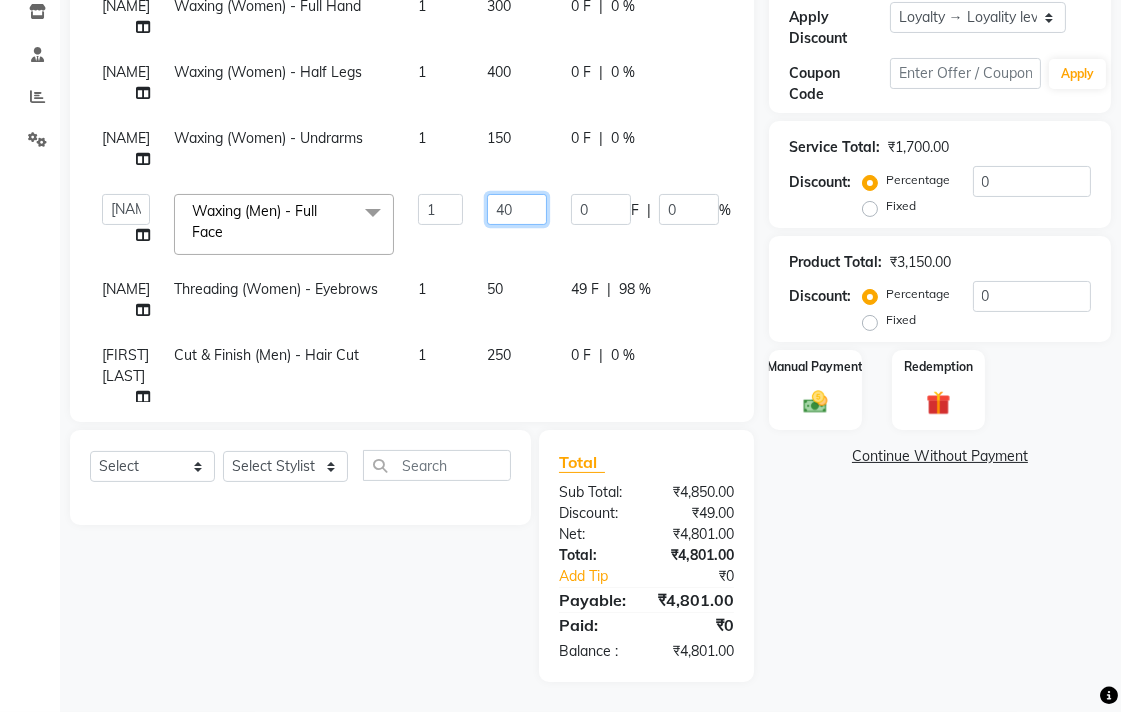 type on "4" 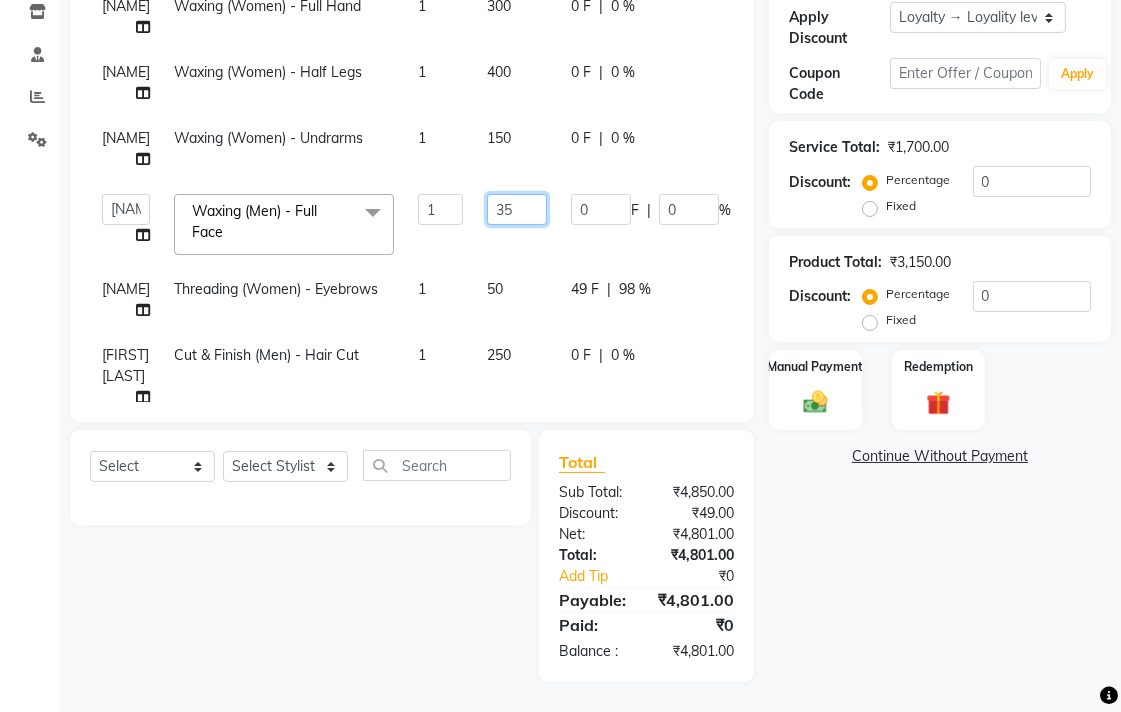 type on "350" 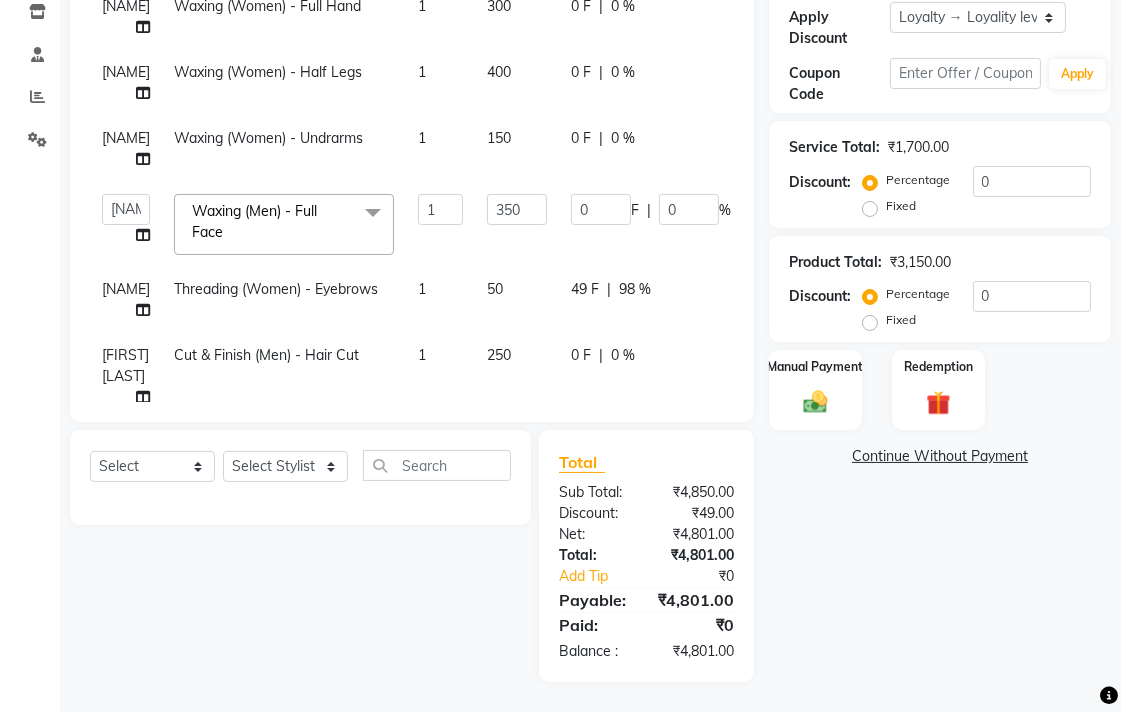 click on "Name: Nikhil Sir Membership:  No Active Membership  Total Visits:  31 Card on file:  0 Last Visit:   03-08-2025 Points:   1461.5  Apply Discount Select  Loyalty → Loyality level 1  Coupon Code Apply Service Total:  ₹1,700.00  Discount:  Percentage   Fixed  0 Product Total:  ₹3,150.00  Discount:  Percentage   Fixed  0 Manual Payment Redemption  Continue Without Payment" 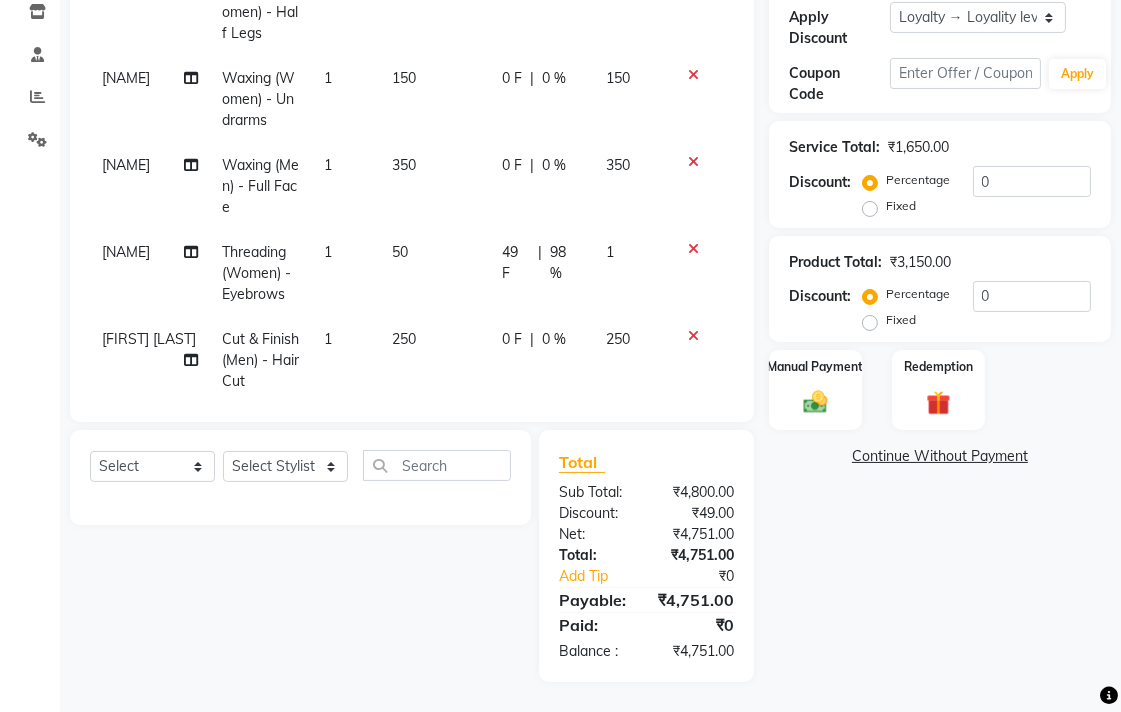 scroll, scrollTop: 0, scrollLeft: 0, axis: both 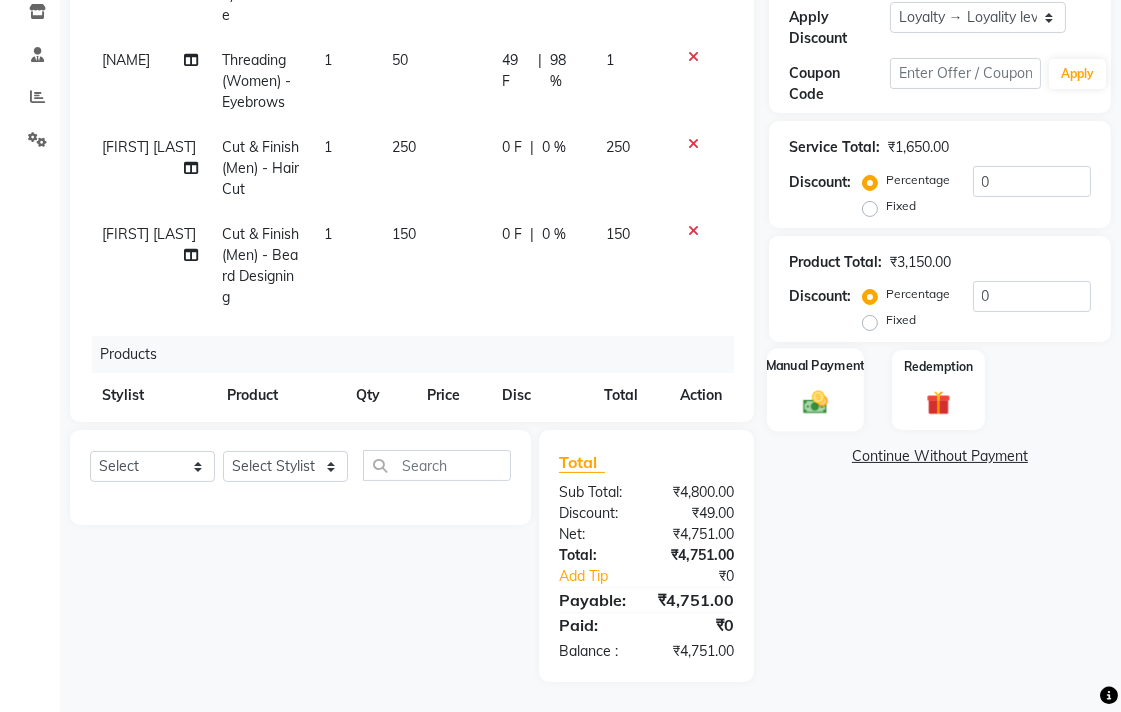 click 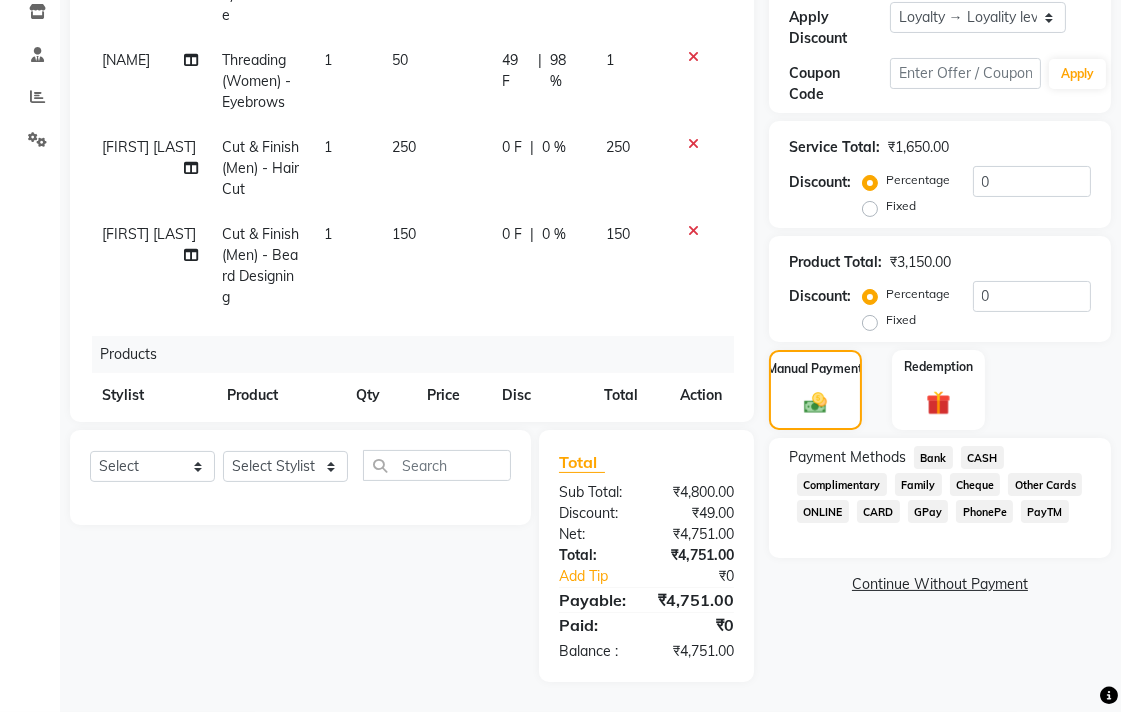 click on "Bank" 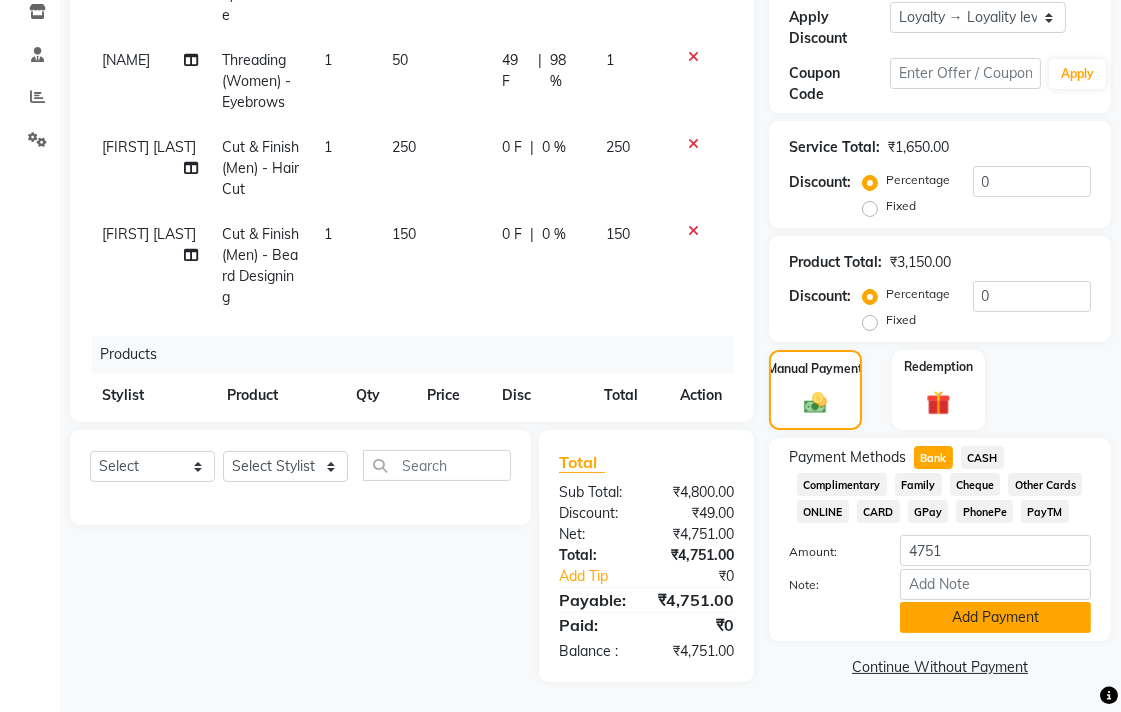 click on "Add Payment" 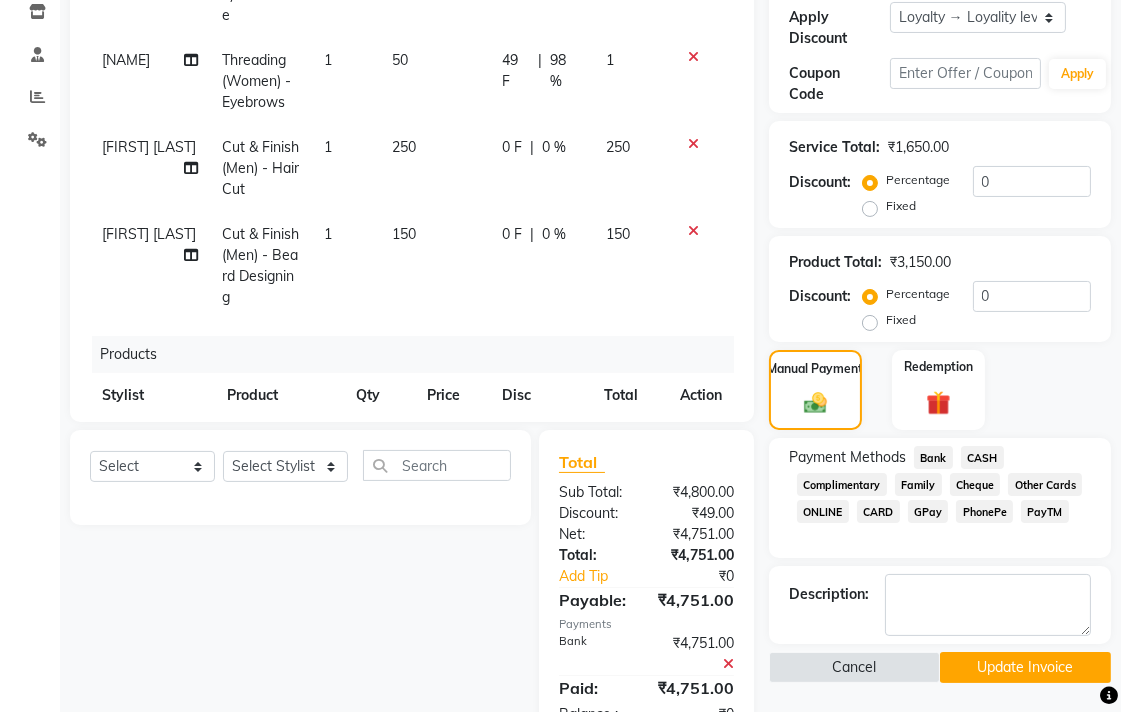 click on "Update Invoice" 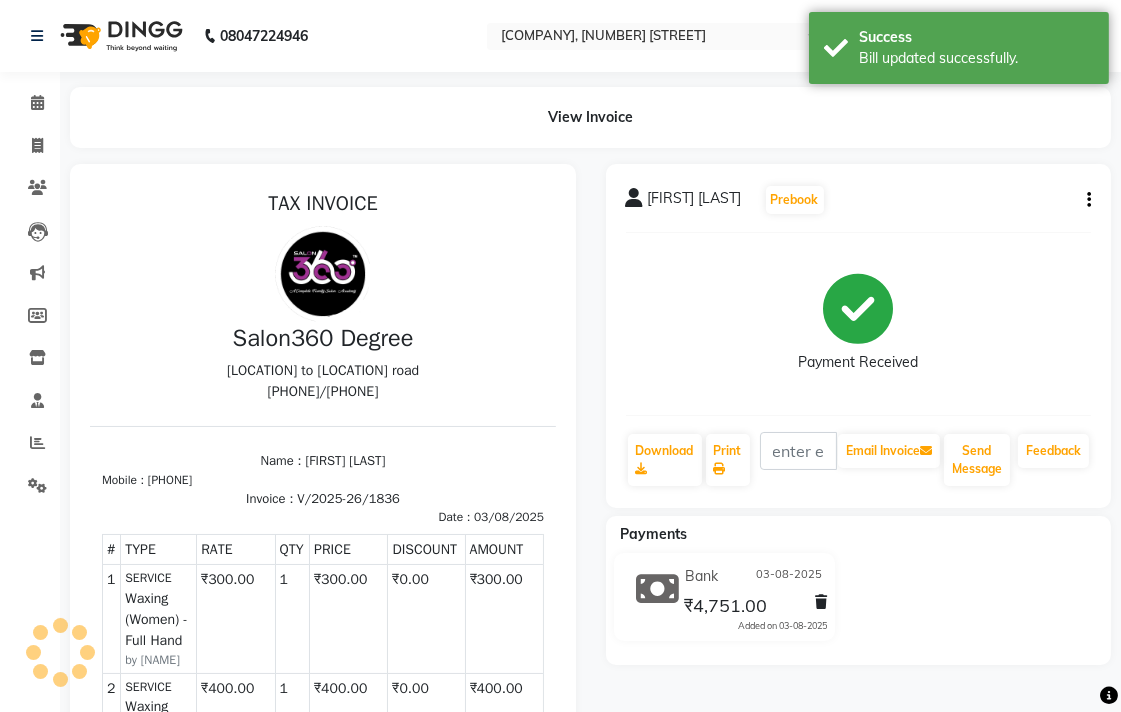 scroll, scrollTop: 0, scrollLeft: 0, axis: both 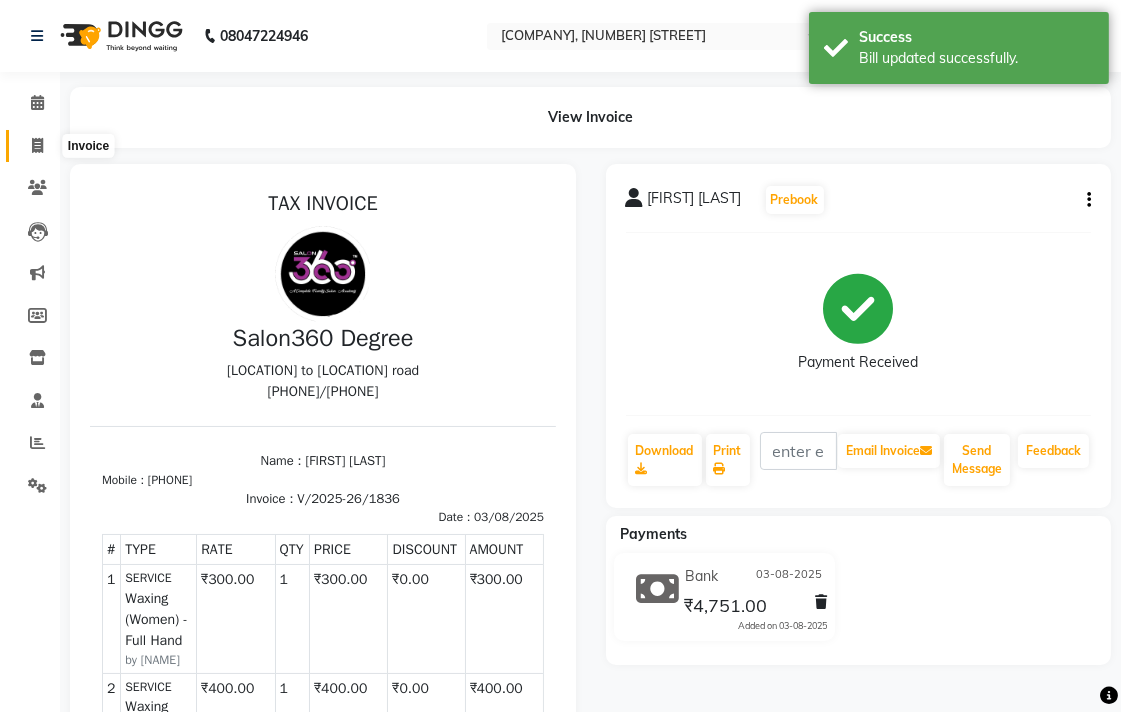 click 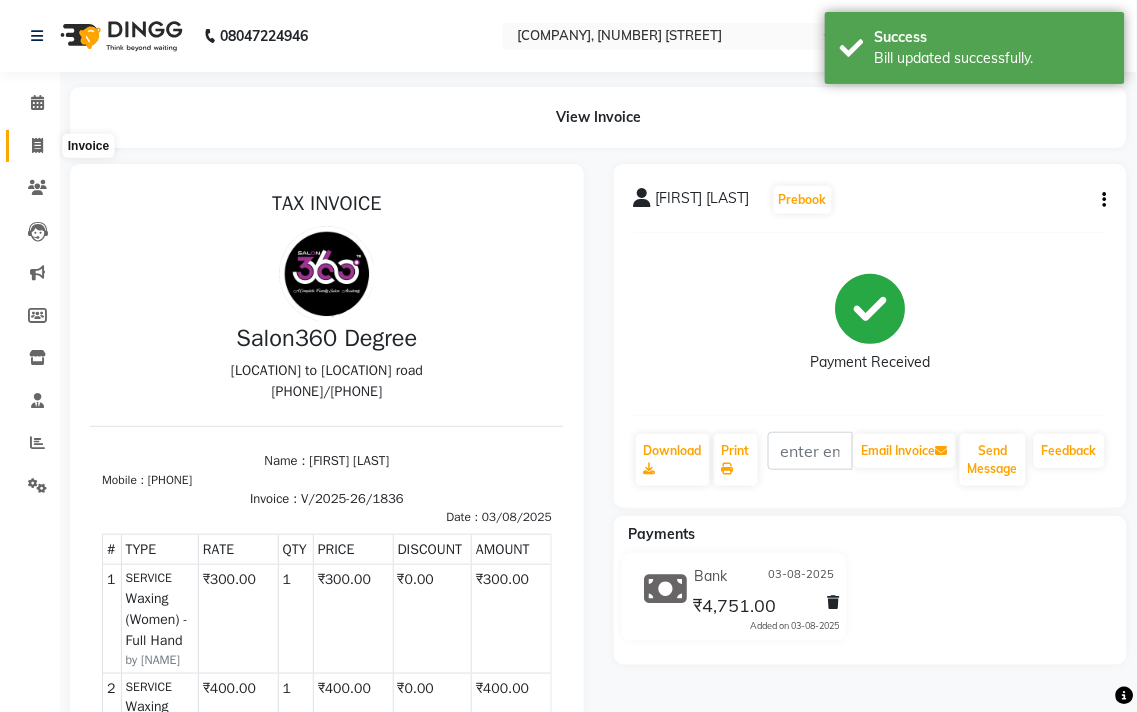 select on "service" 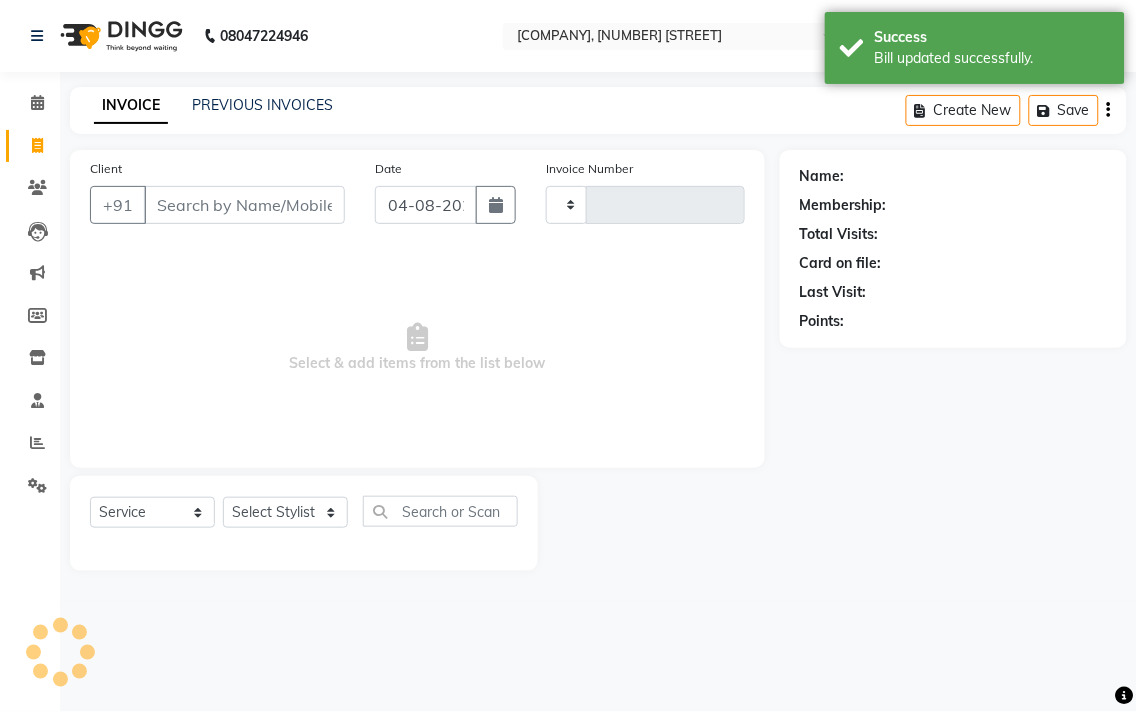 type on "1857" 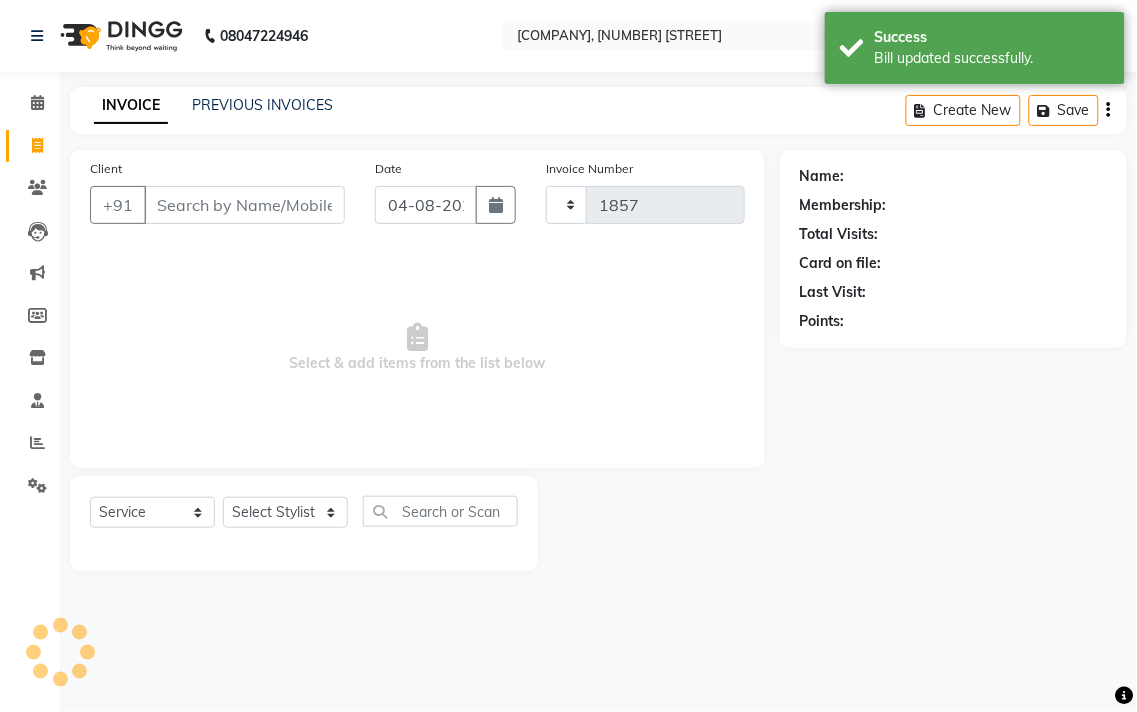 select on "5215" 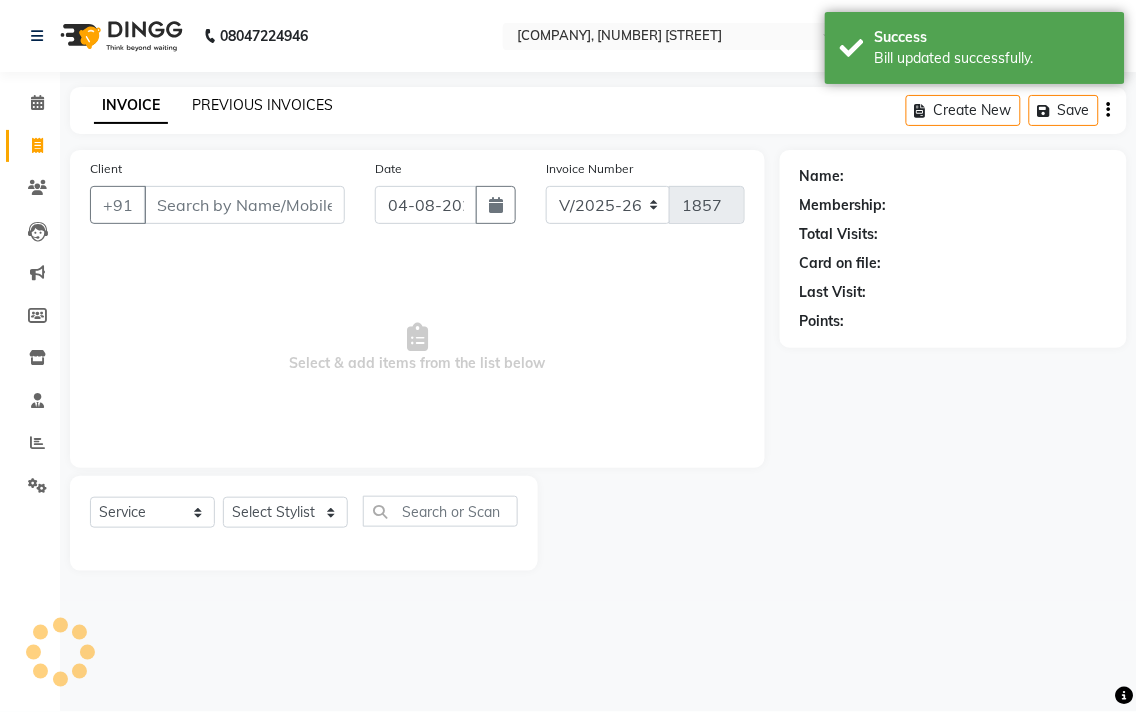 click on "PREVIOUS INVOICES" 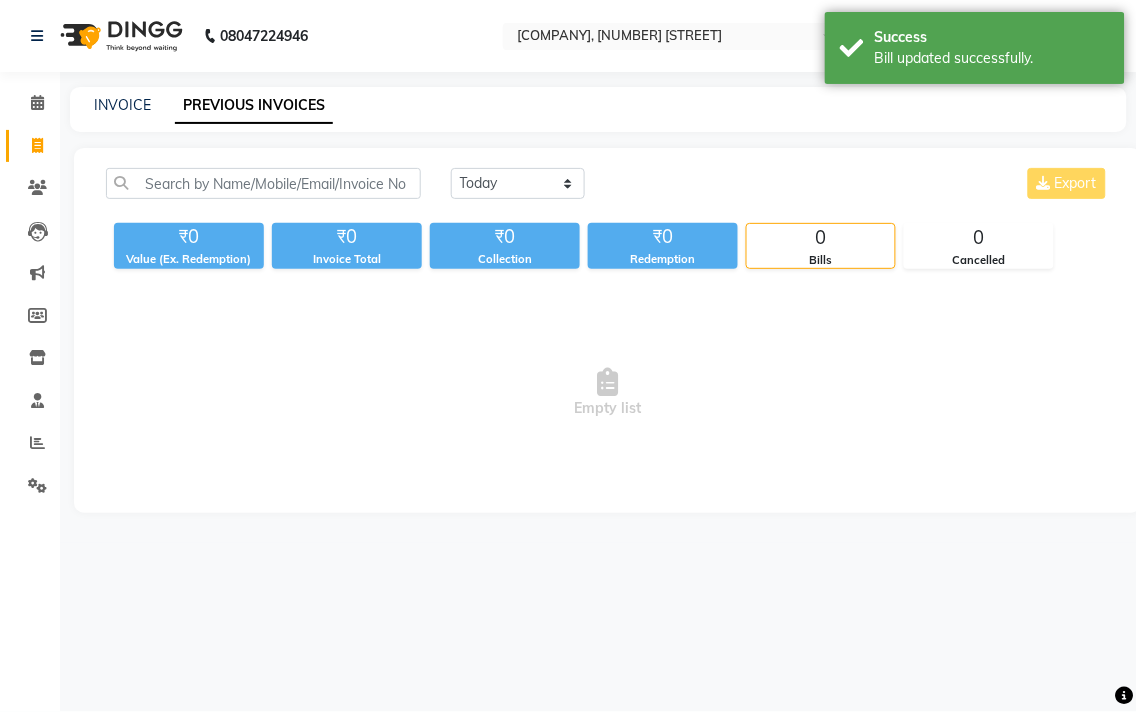 click on "Today Yesterday Custom Range Export" 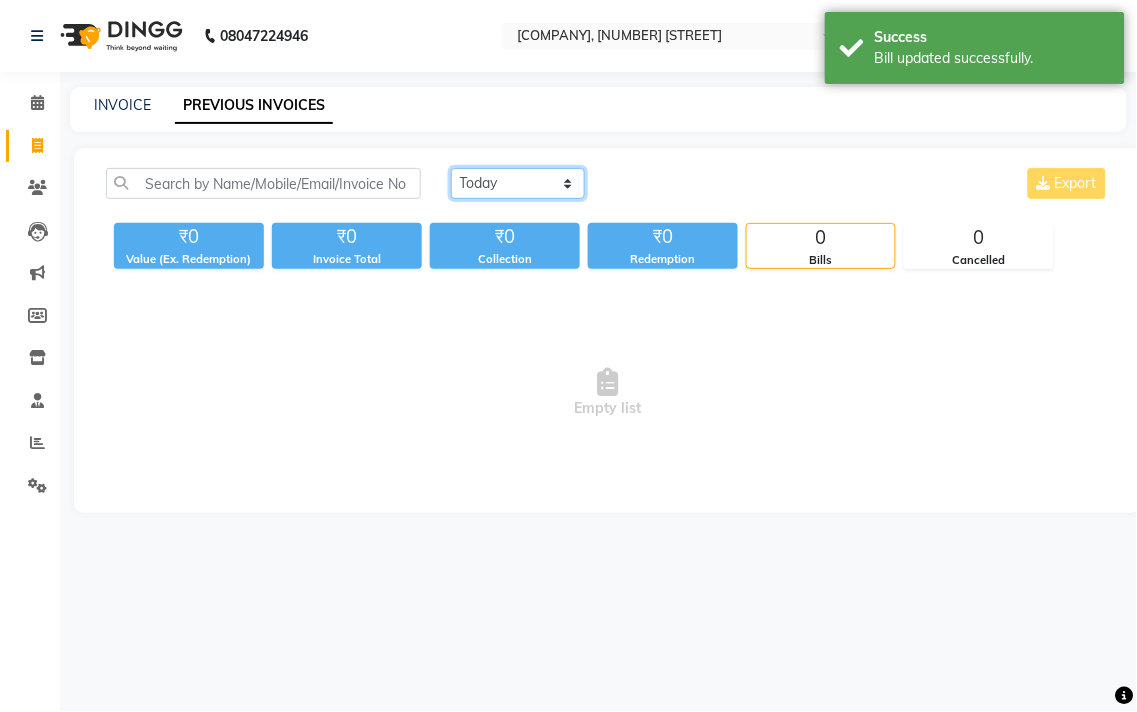 click on "Today Yesterday Custom Range" 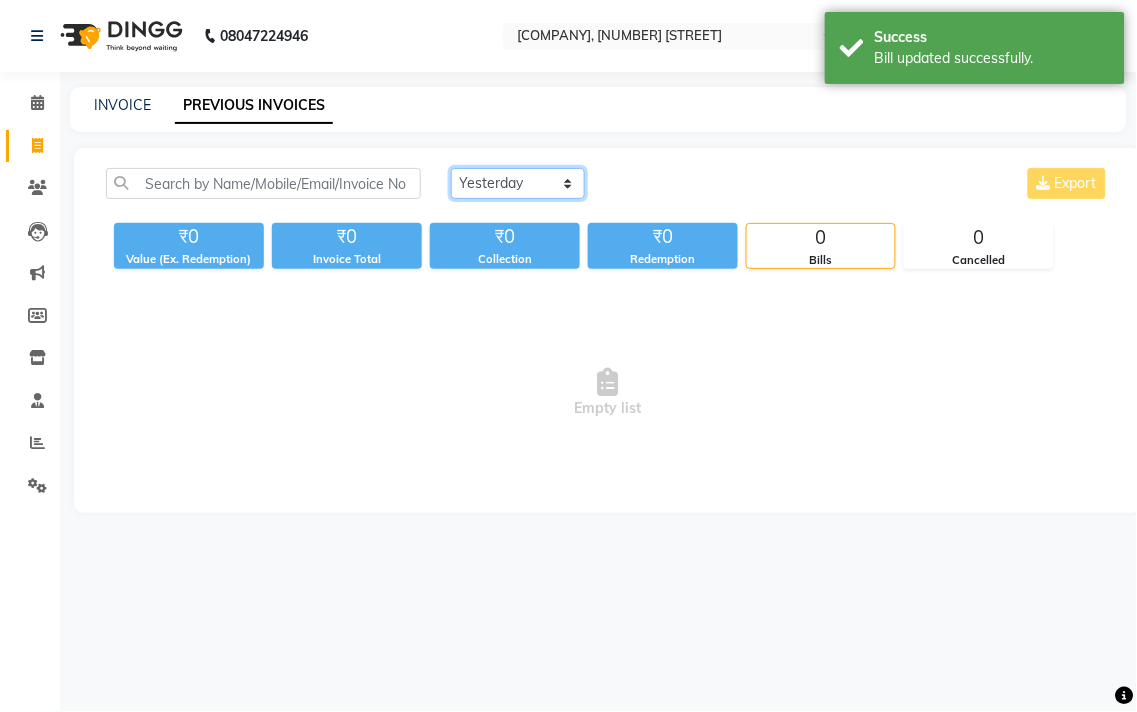 click on "Today Yesterday Custom Range" 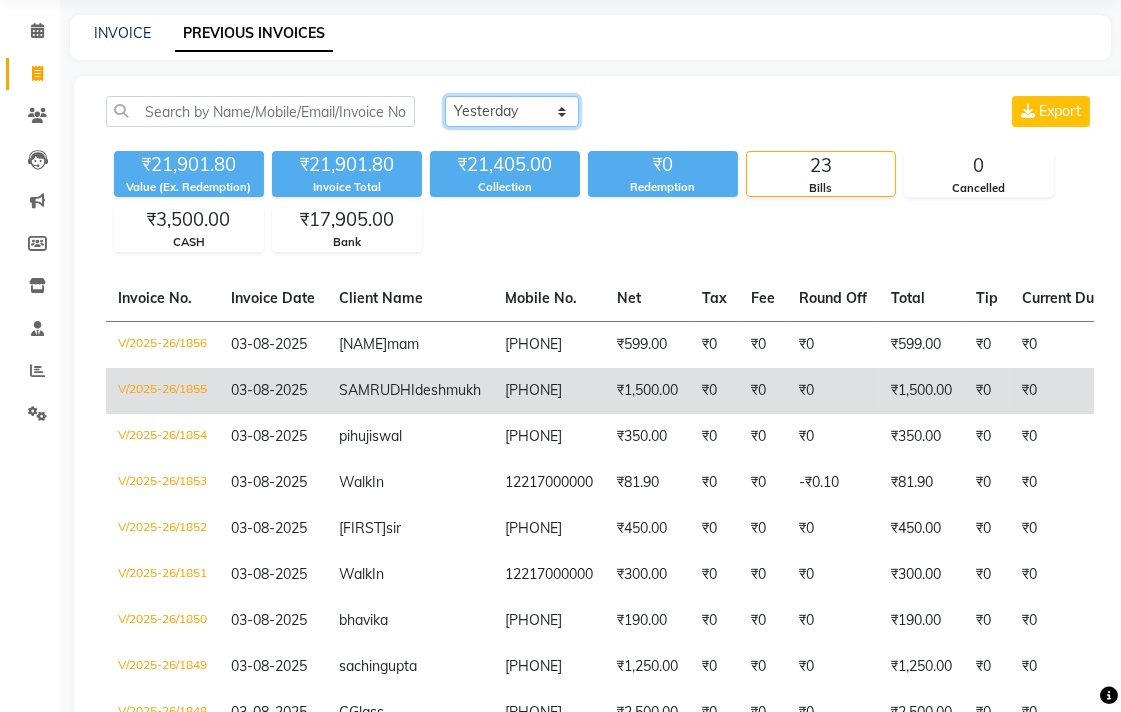 scroll, scrollTop: 111, scrollLeft: 0, axis: vertical 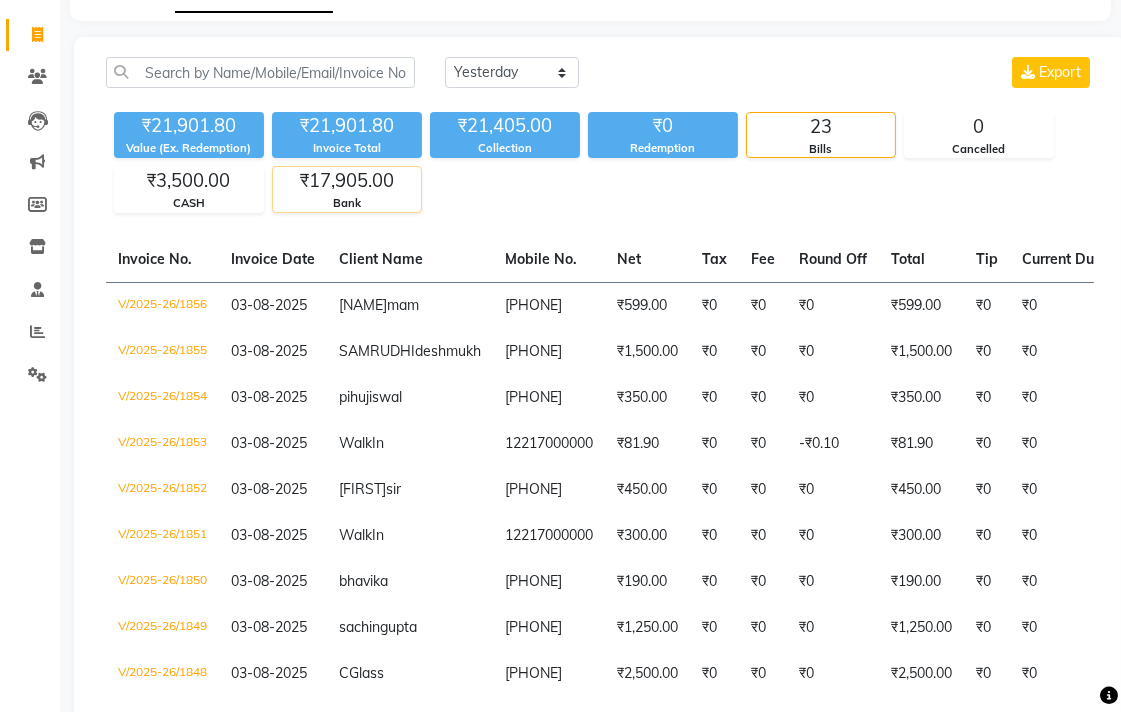 click on "₹17,905.00" 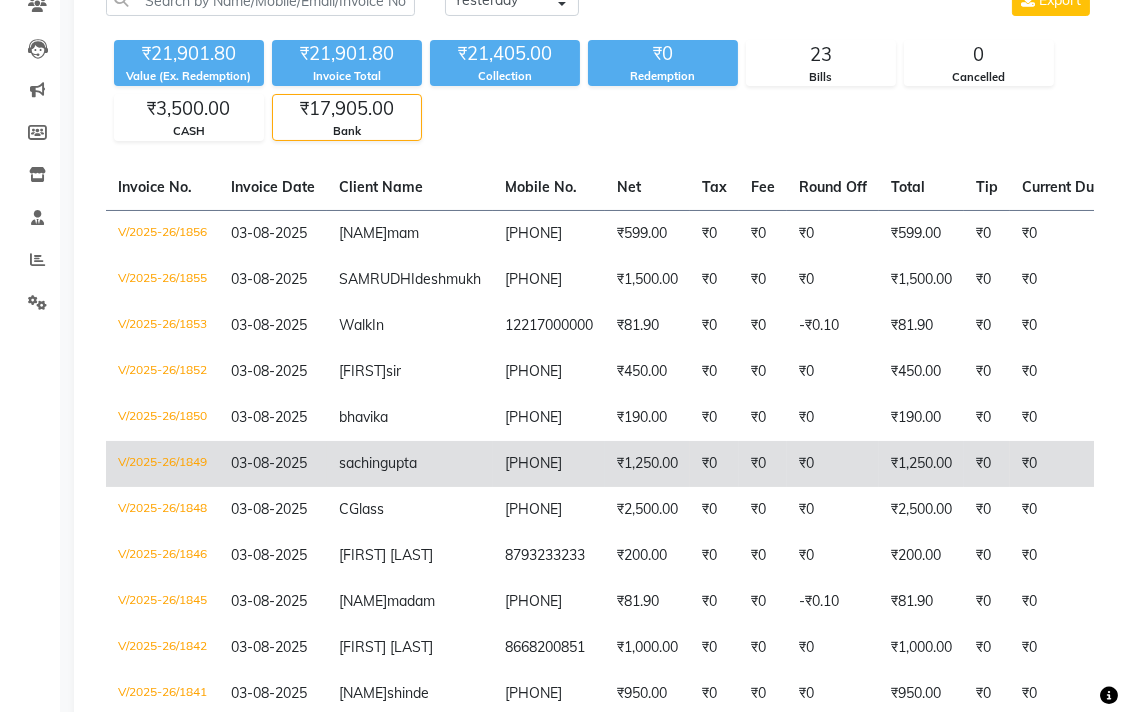 scroll, scrollTop: 222, scrollLeft: 0, axis: vertical 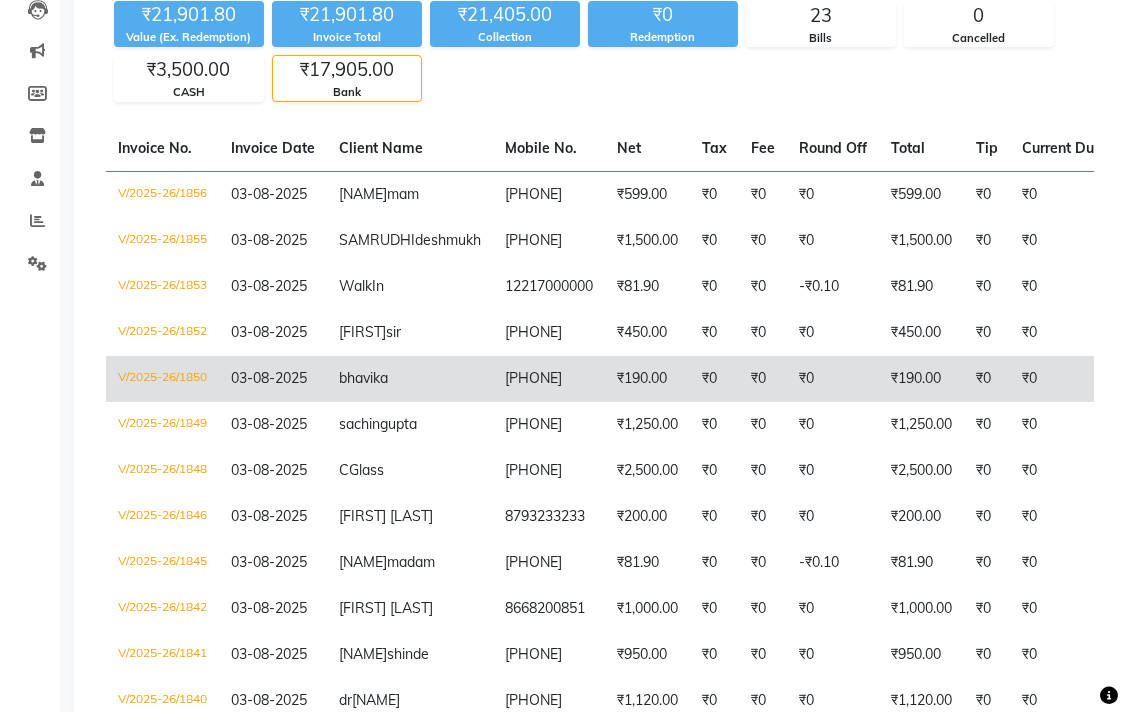 click on "V/2025-26/1850" 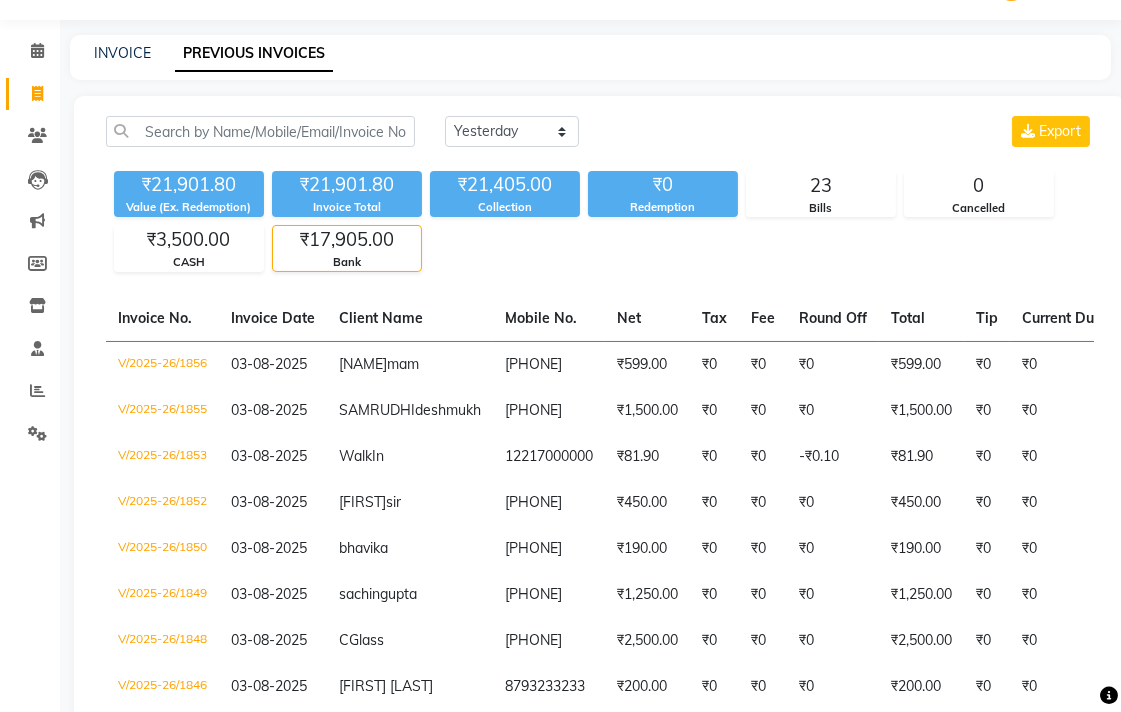 scroll, scrollTop: 0, scrollLeft: 0, axis: both 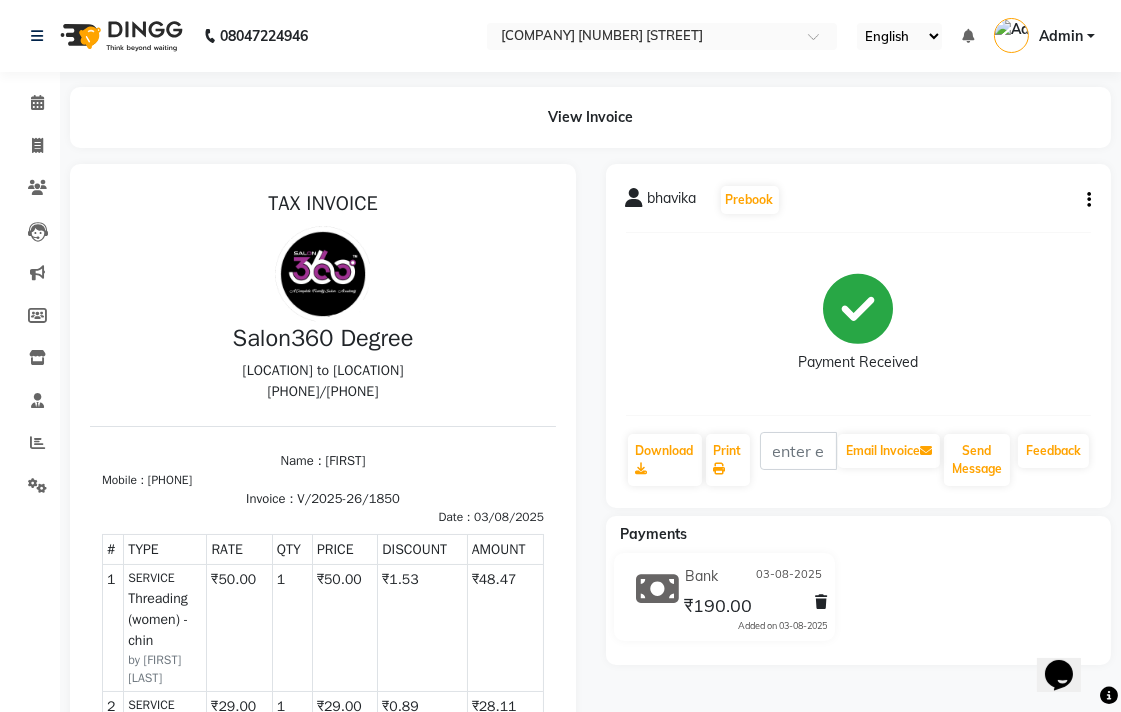 click on "[FIRST]  Prebook   Payment Received  Download  Print   Email Invoice   Send Message Feedback" 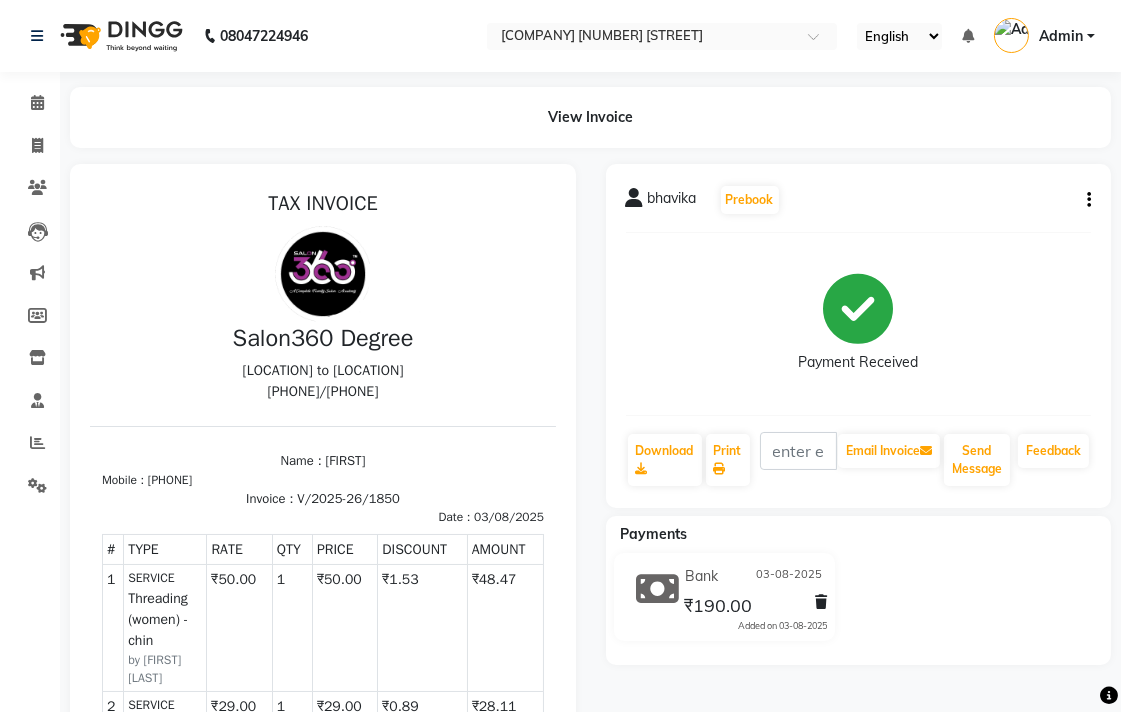 click 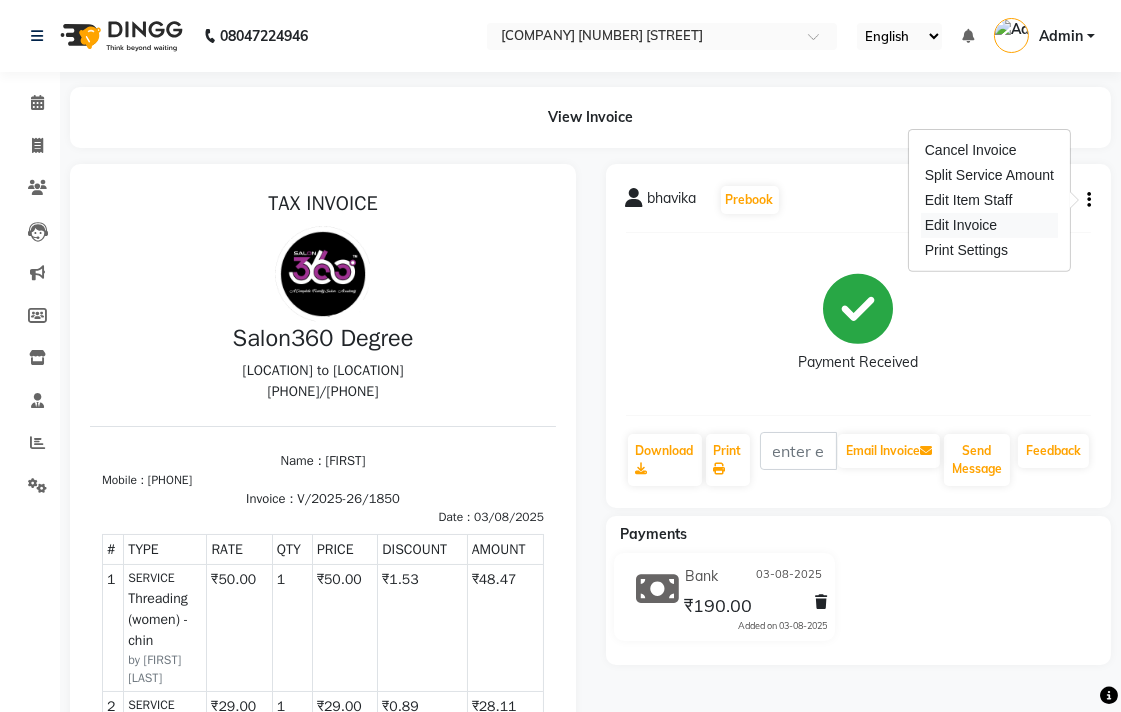 click on "Edit Invoice" at bounding box center [989, 225] 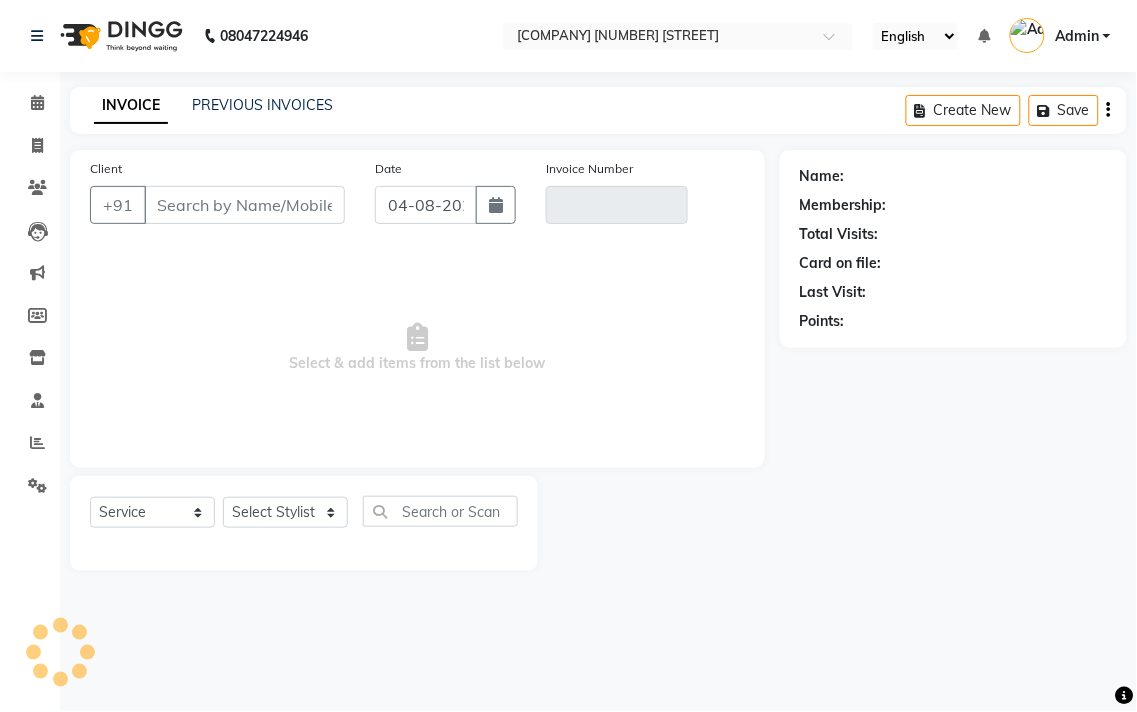type on "[PHONE]" 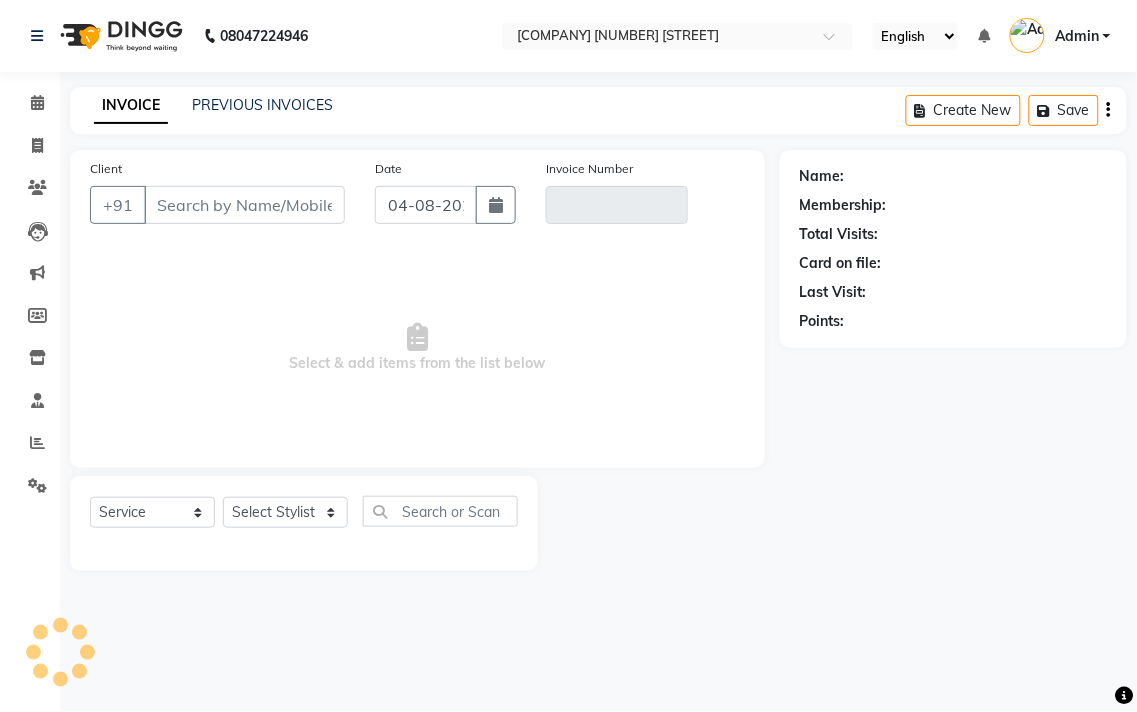 type on "V/2025-26/1850" 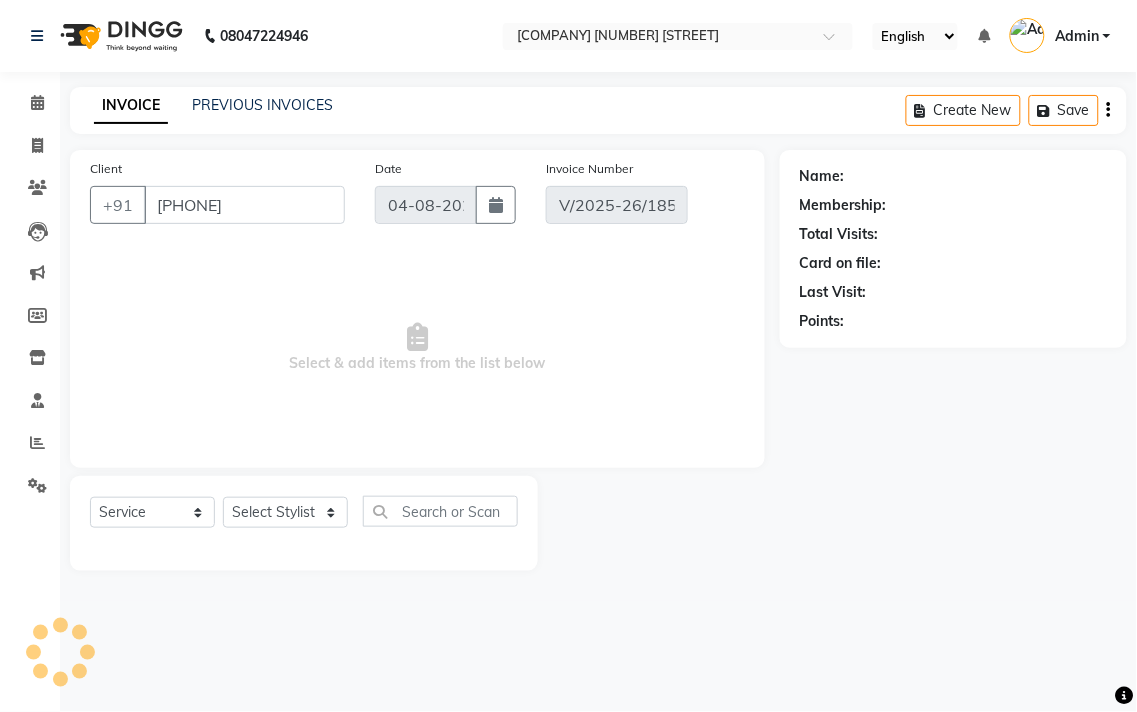 type on "03-08-2025" 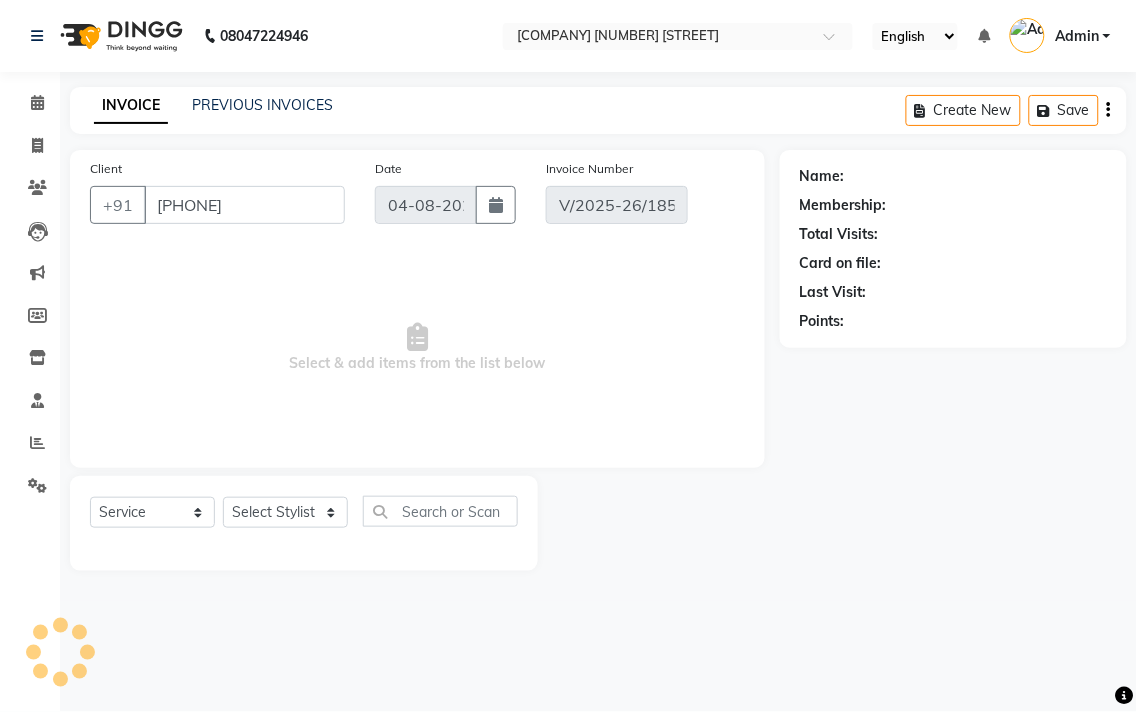 select on "select" 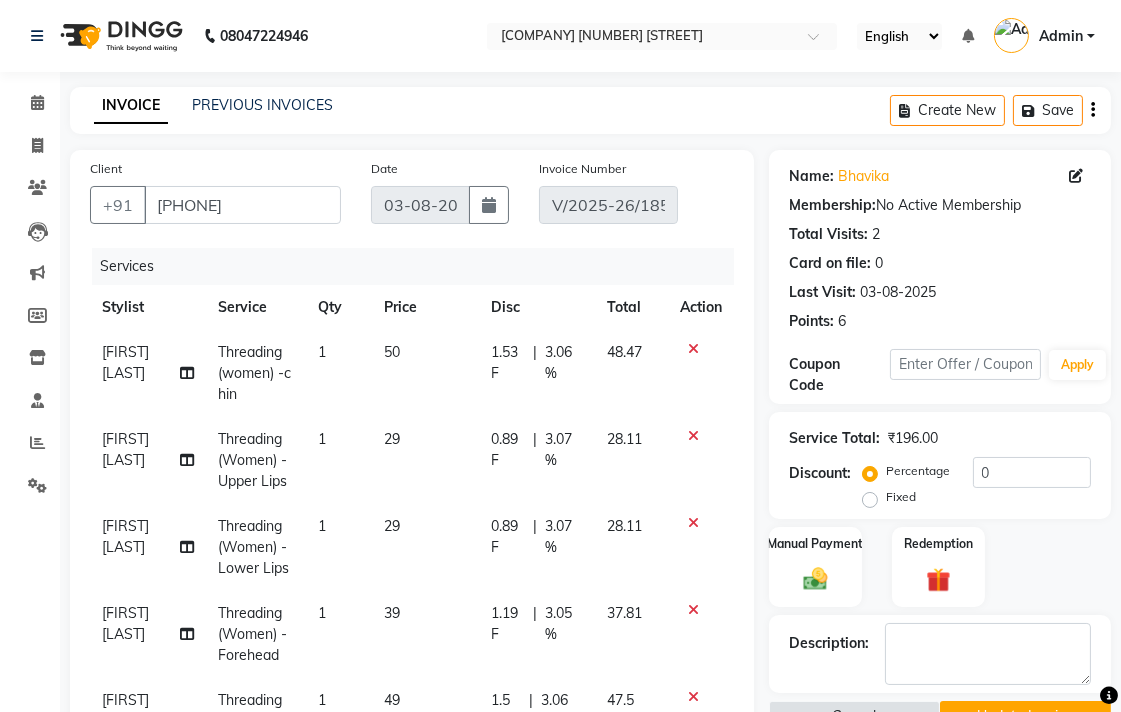 scroll, scrollTop: 48, scrollLeft: 0, axis: vertical 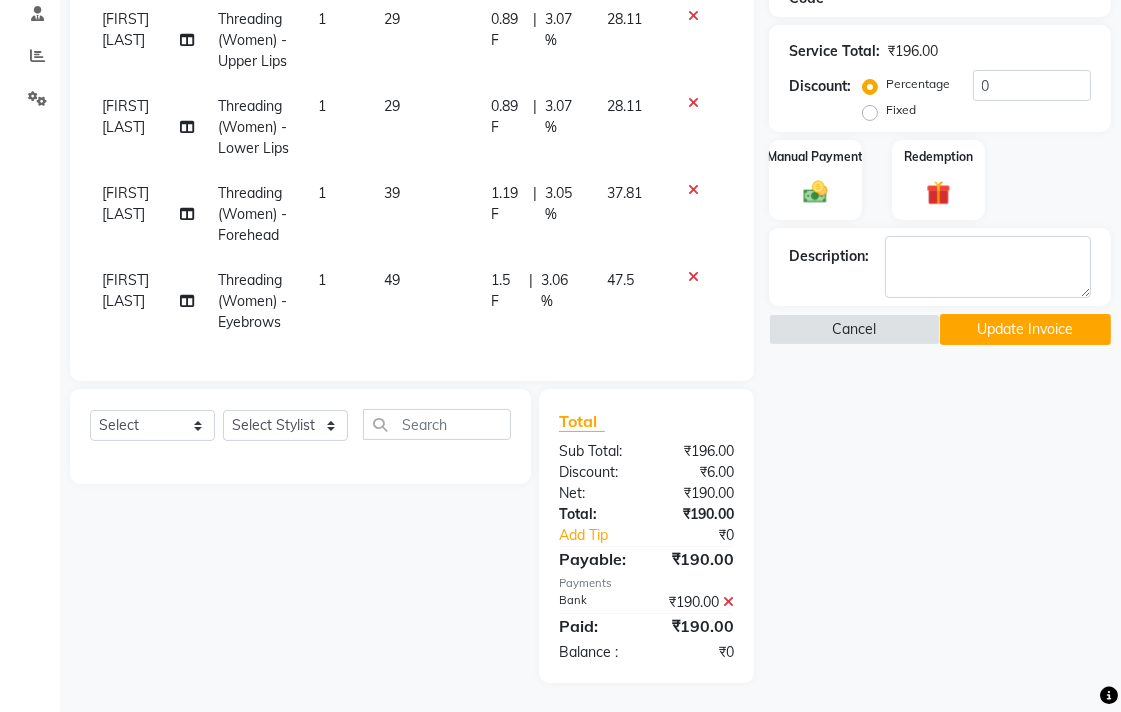 click 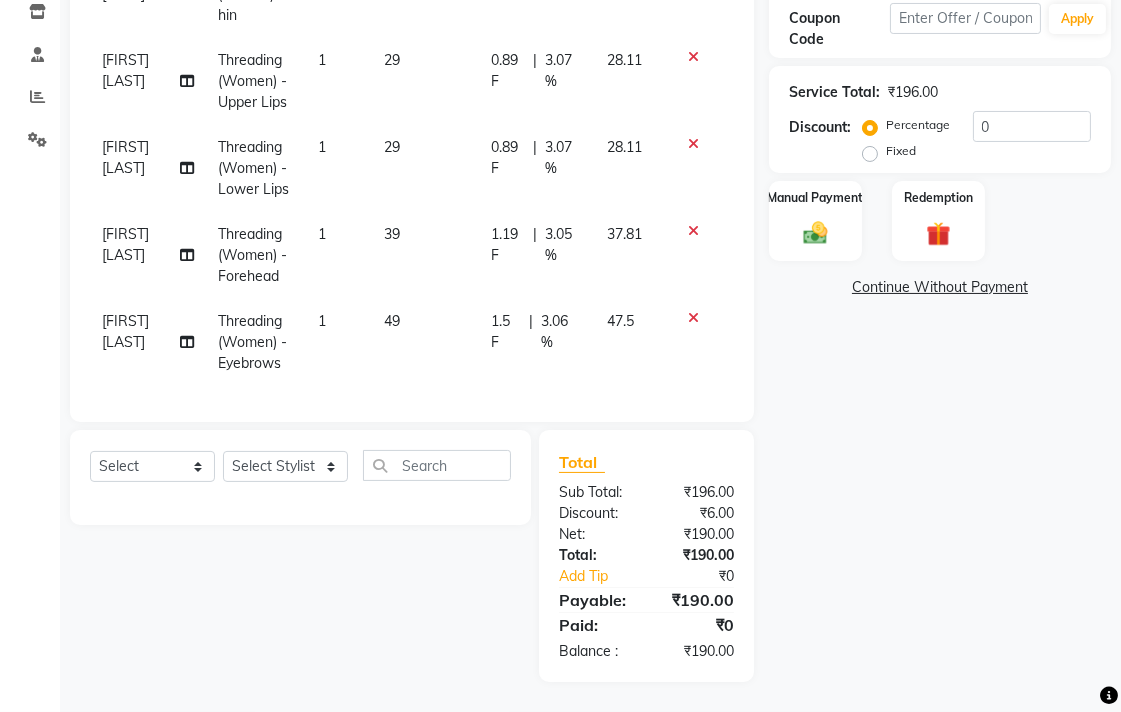 scroll, scrollTop: 346, scrollLeft: 0, axis: vertical 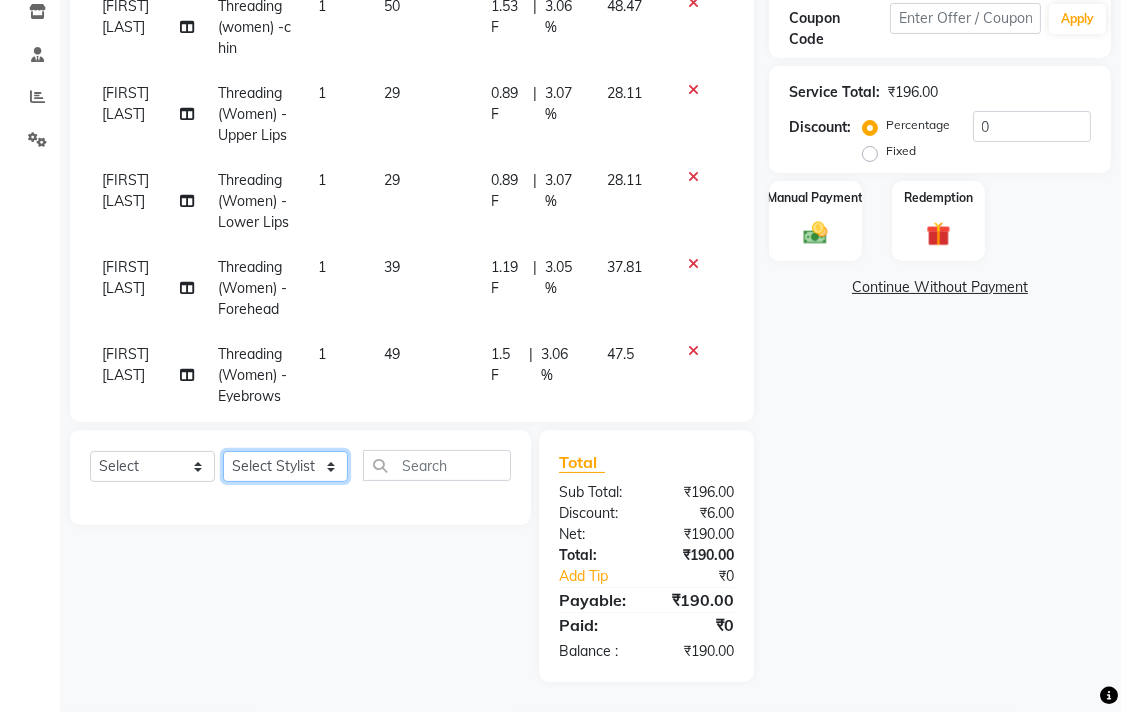 click on "Select Stylist [FIRST] [LAST] [FIRST] [LAST] [FIRST] [LAST] [FIRST] [LAST] [FIRST] [LAST] [FIRST] [LAST] [FIRST] [LAST] [FIRST] [LAST] [FIRST] [LAST] [FIRST] [LAST] [FIRST] [LAST]" 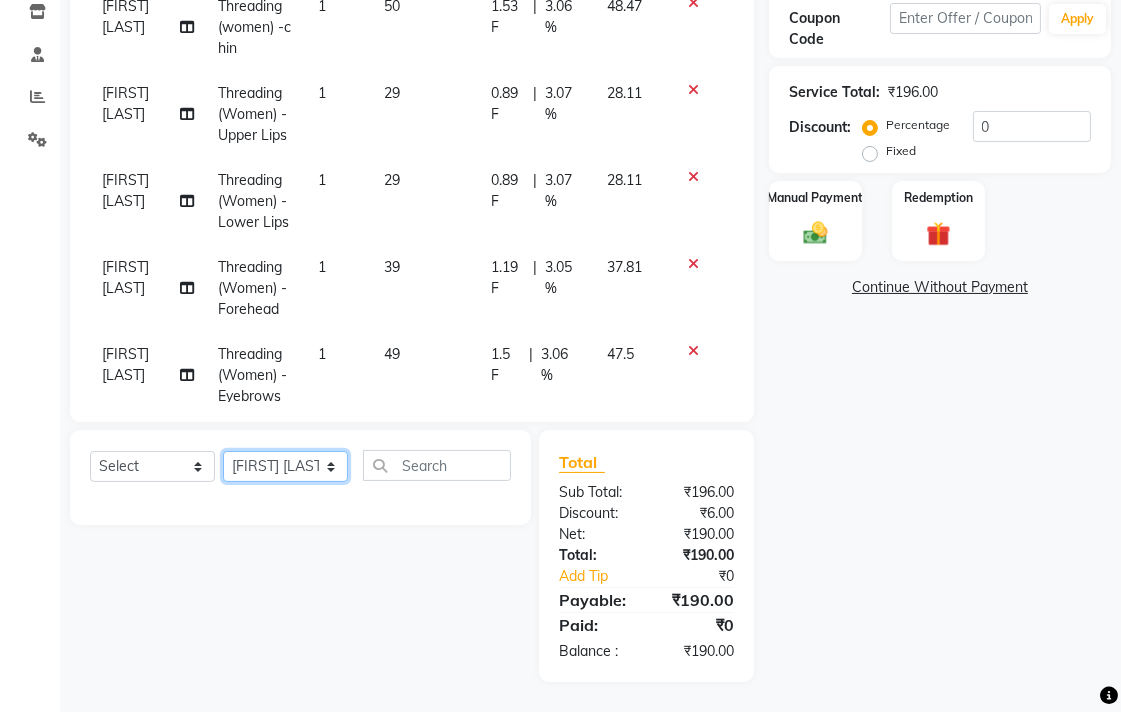 click on "Select Stylist [FIRST] [LAST] [FIRST] [LAST] [FIRST] [LAST] [FIRST] [LAST] [FIRST] [LAST] [FIRST] [LAST] [FIRST] [LAST] [FIRST] [LAST] [FIRST] [LAST] [FIRST] [LAST] [FIRST] [LAST]" 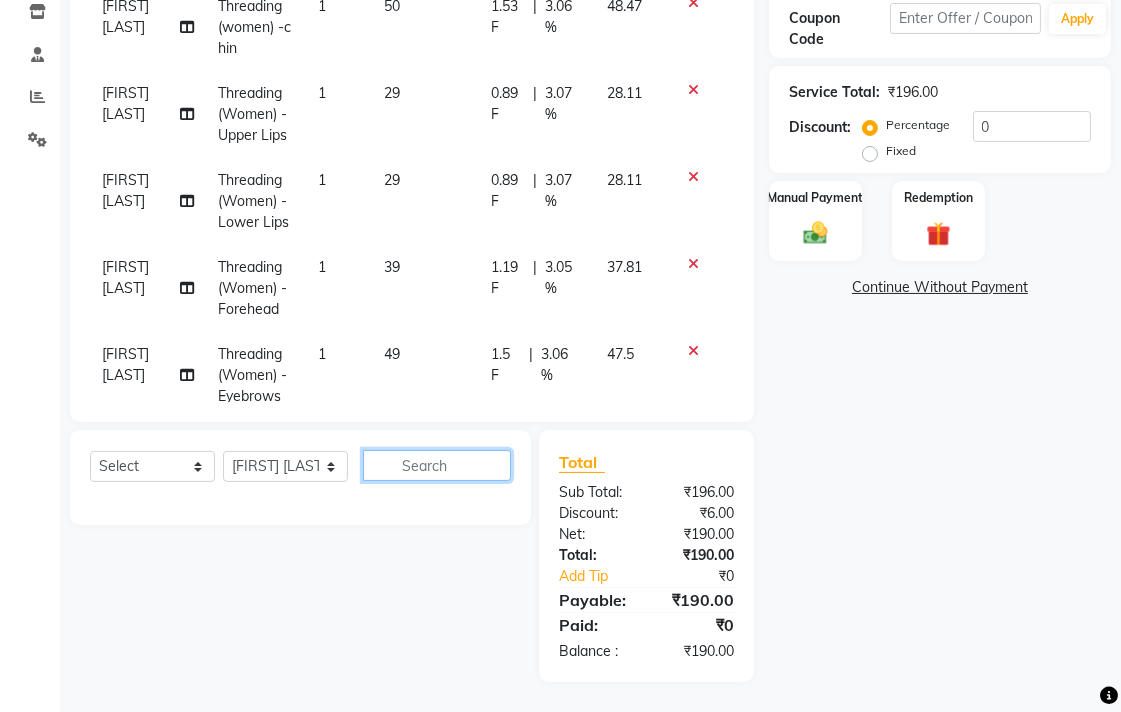 click 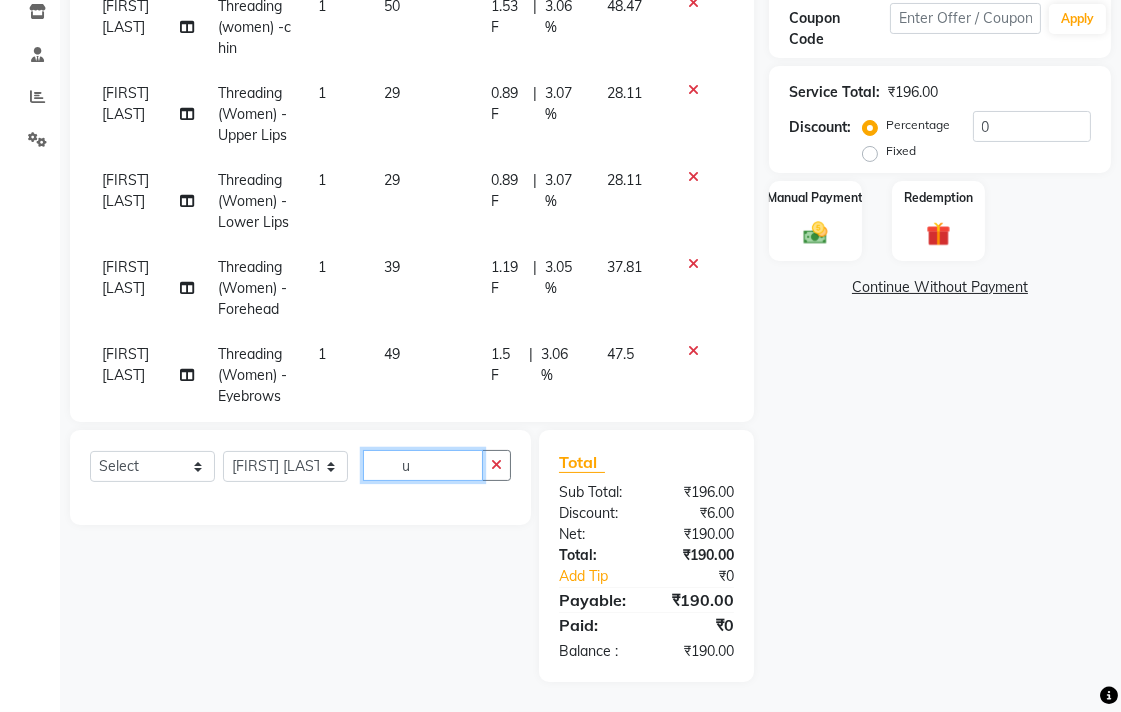 type 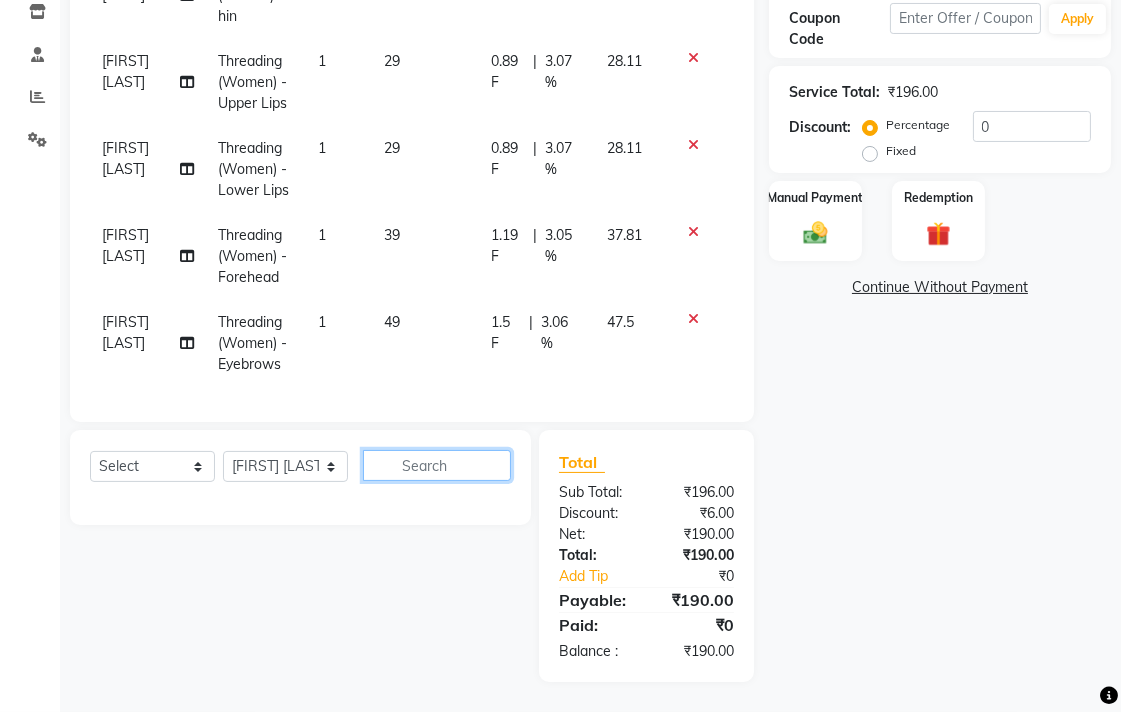 scroll, scrollTop: 48, scrollLeft: 0, axis: vertical 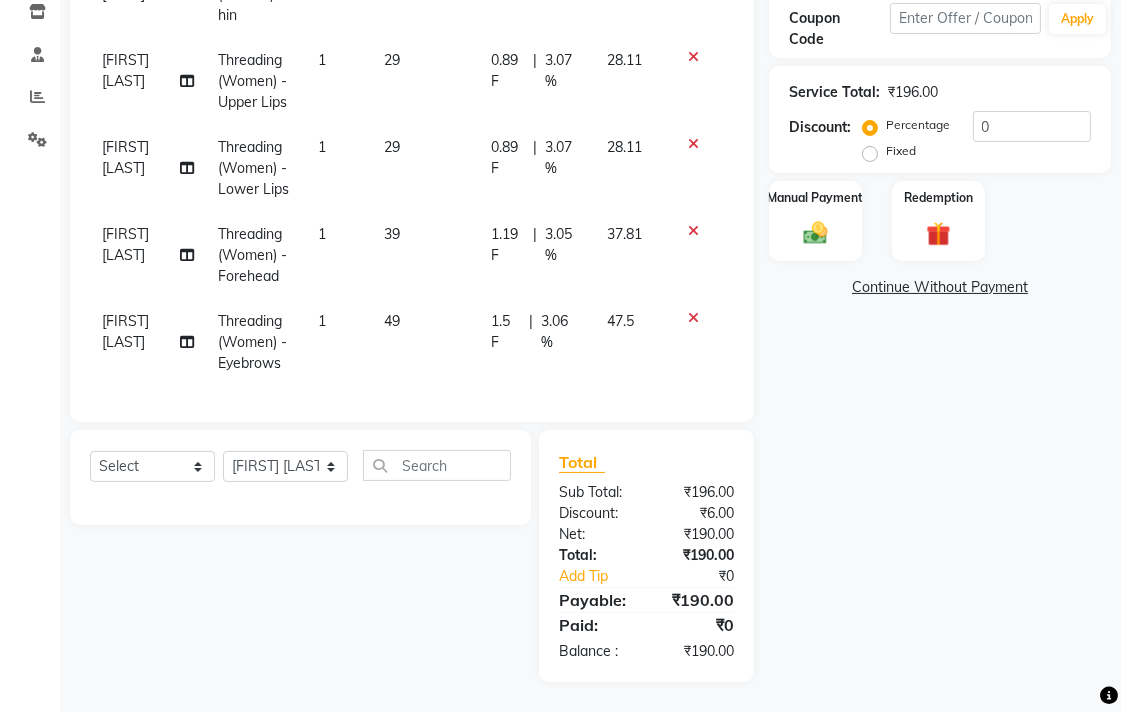 click on "49" 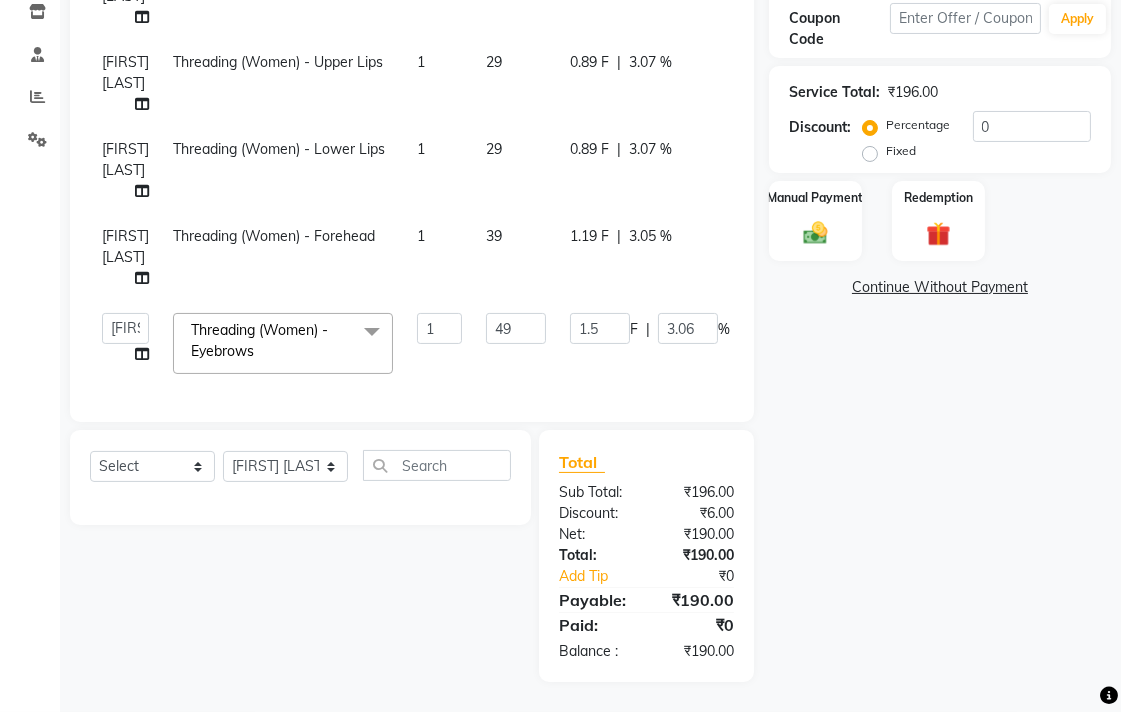 scroll, scrollTop: 47, scrollLeft: 0, axis: vertical 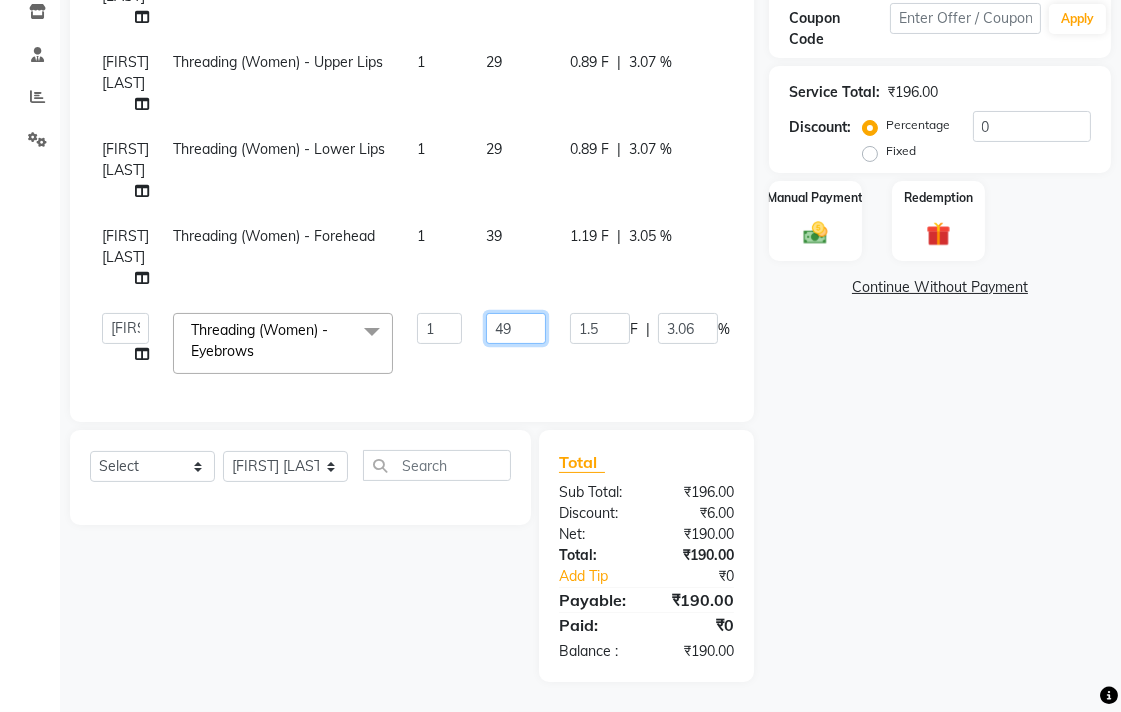 click on "49" 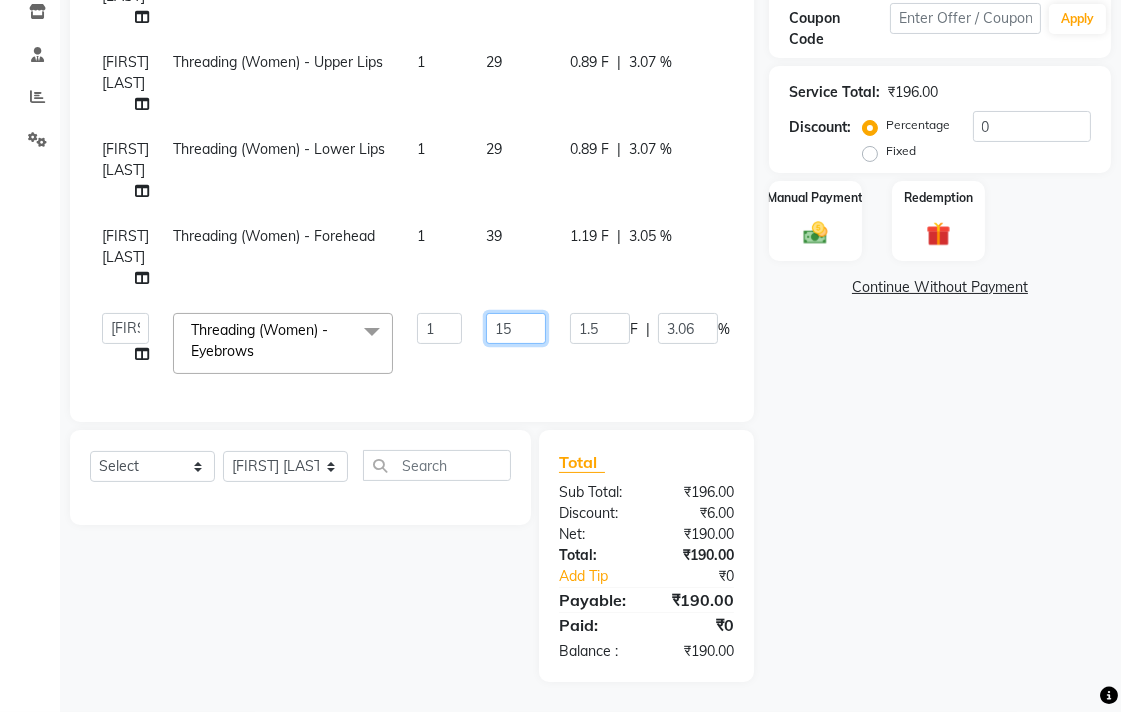 type on "150" 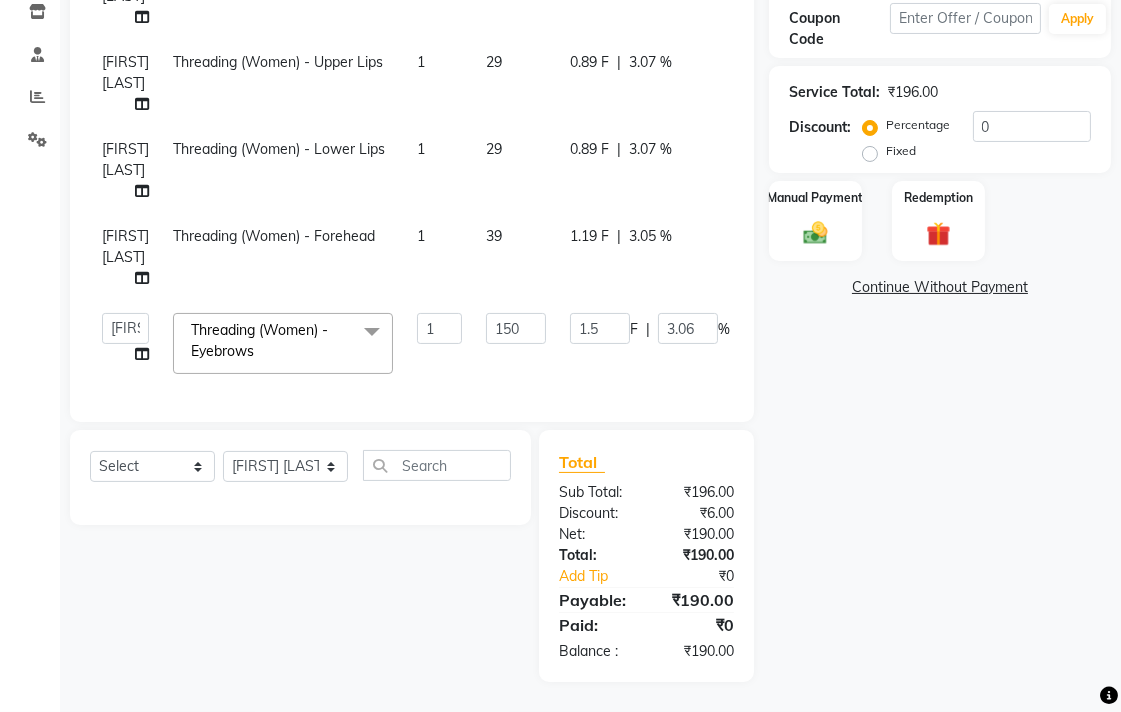 click on "Name: Bhavika  Membership:  No Active Membership  Total Visits:  2 Card on file:  0 Last Visit:   03-08-2025 Points:   6  Coupon Code Apply Service Total:  ₹196.00  Discount:  Percentage   Fixed  0 Manual Payment Redemption  Continue Without Payment" 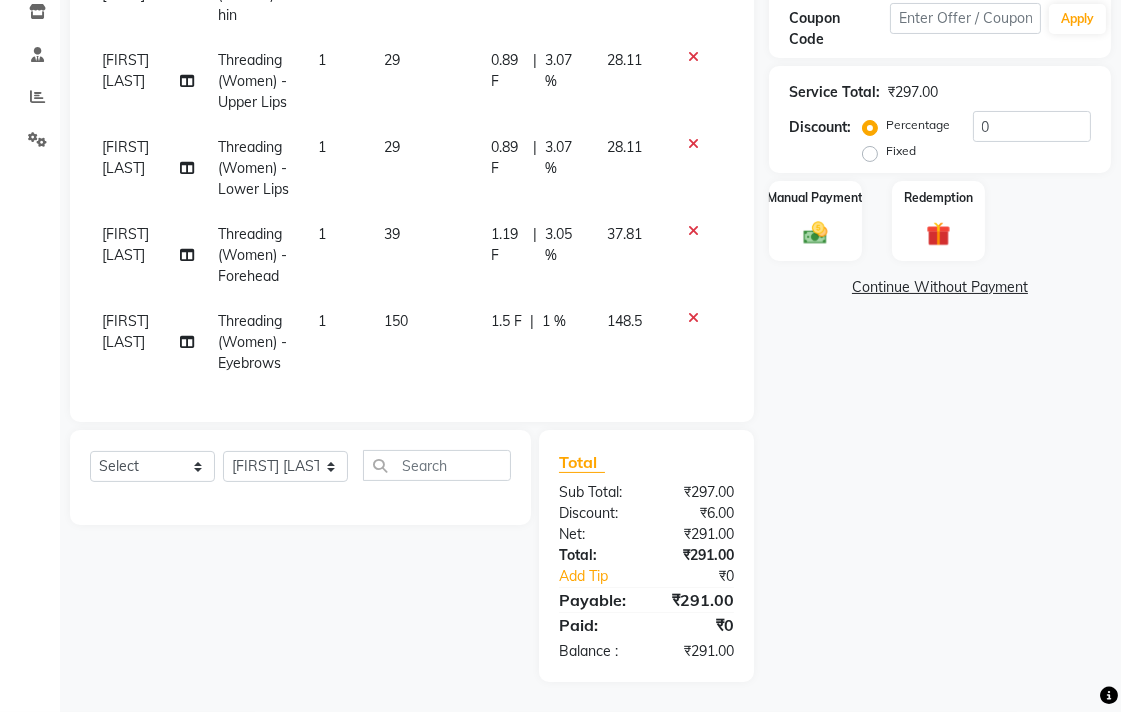 click on "39" 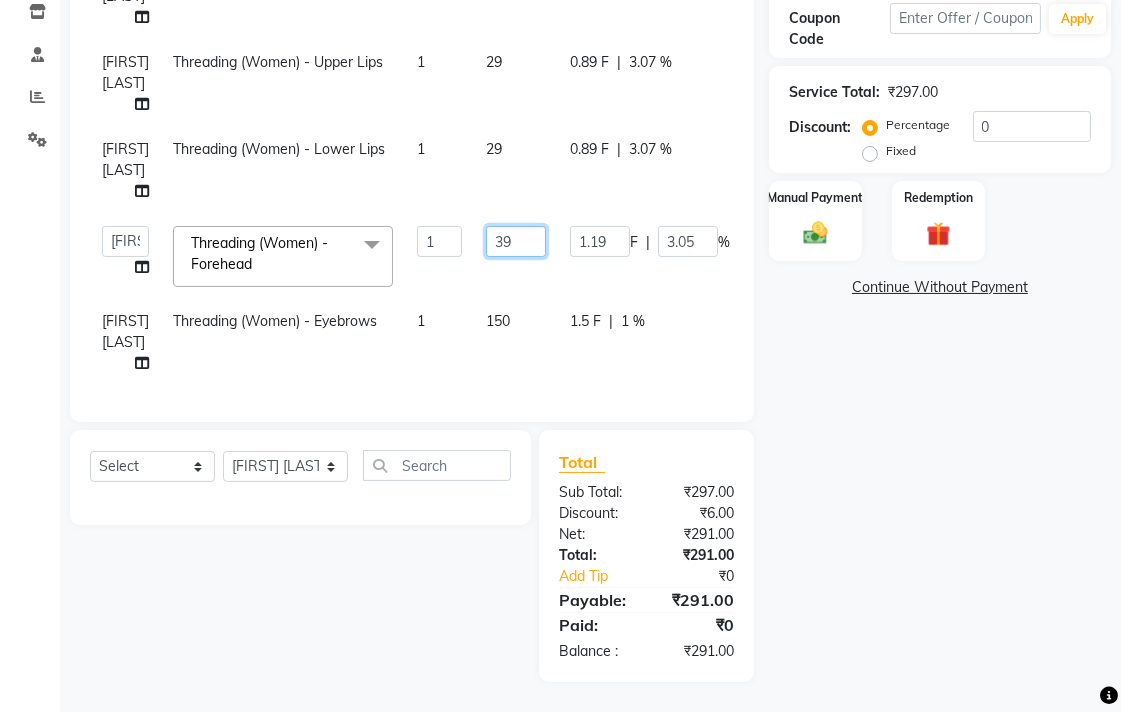click on "39" 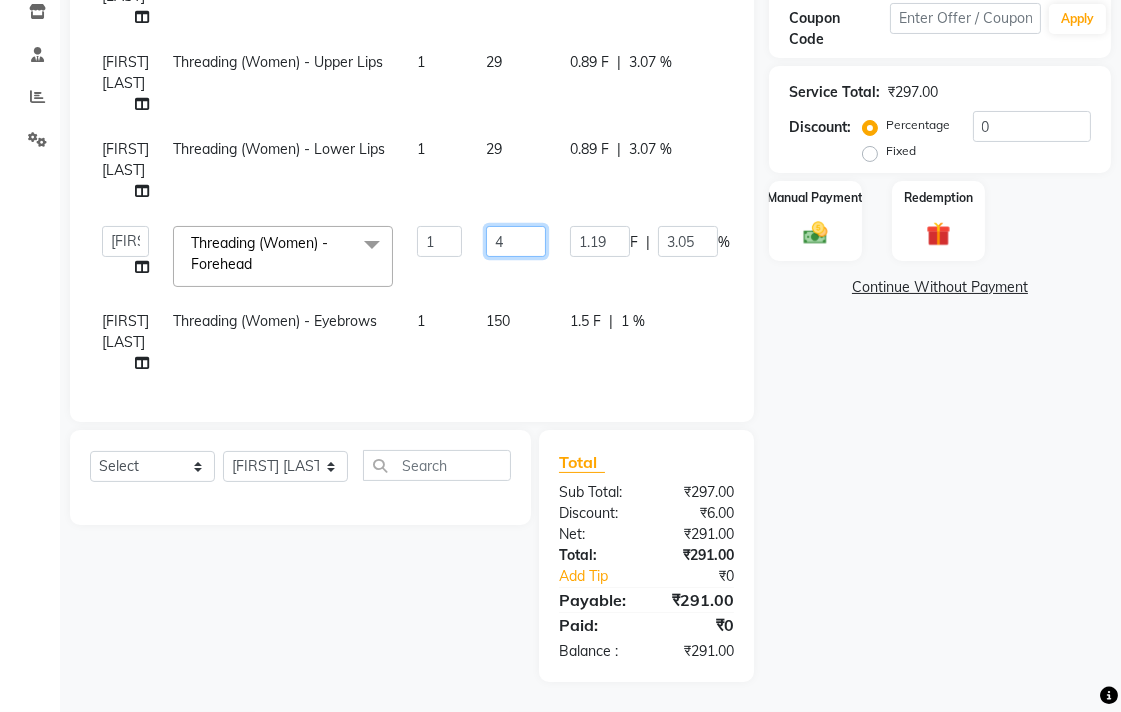 type on "40" 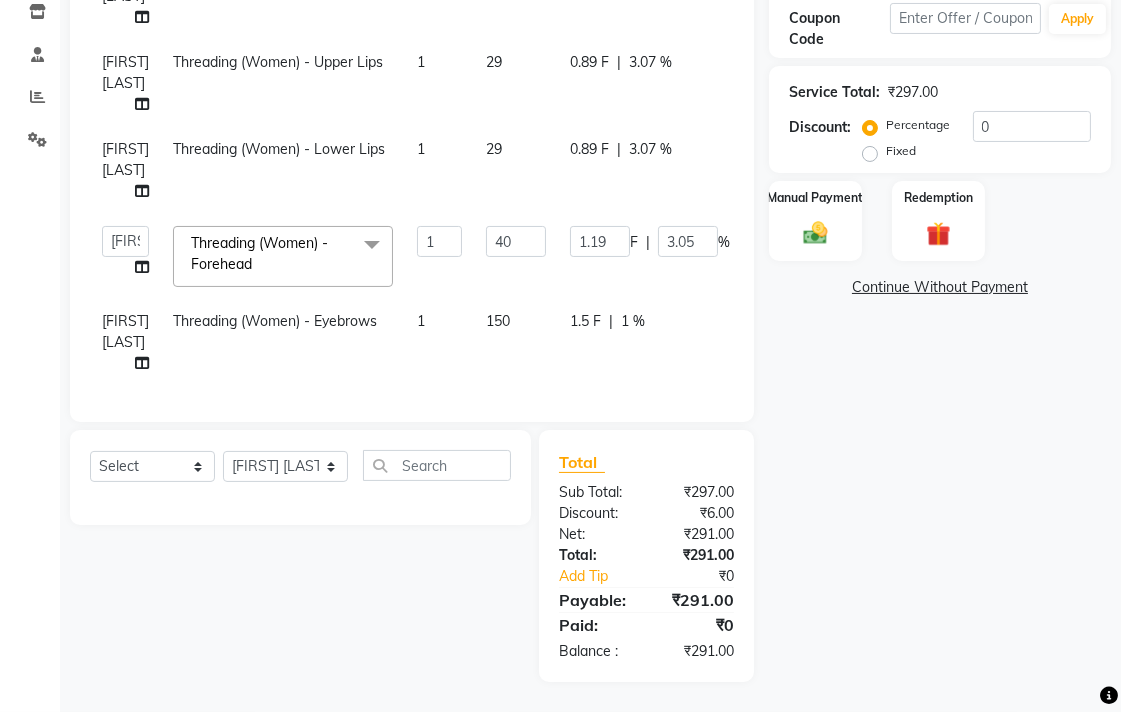 click on "pooja pansai Threading (Women) - Lower Lips 1 29 0.89 F | 3.07 % 28.11" 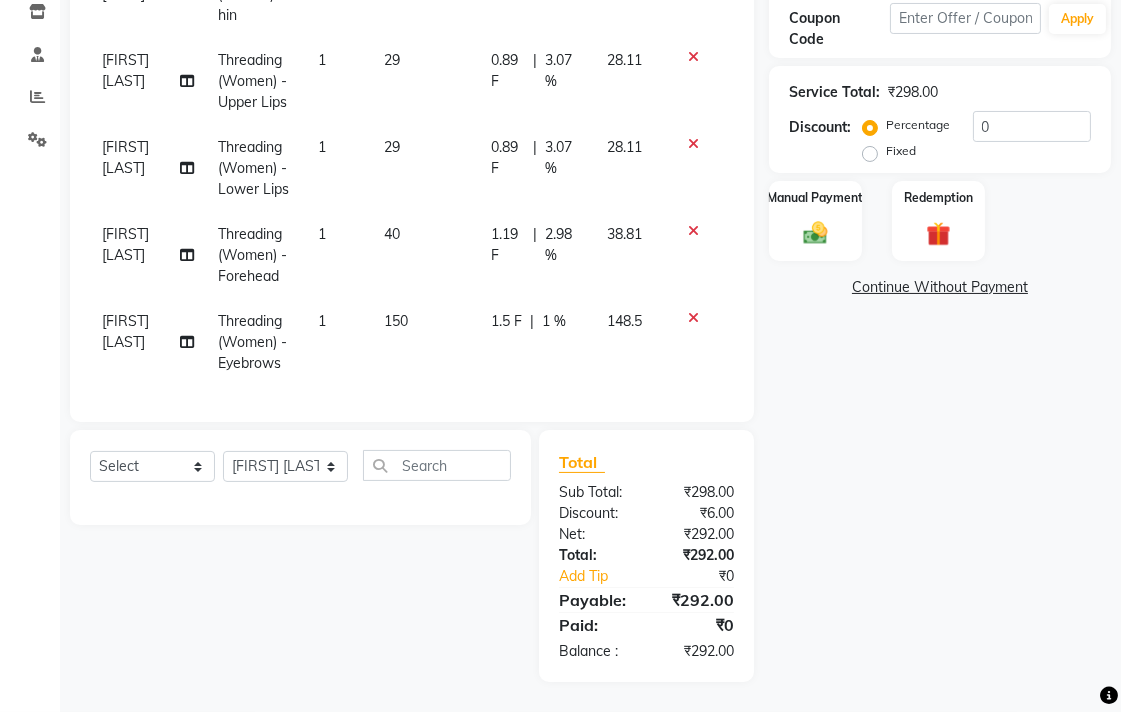 click on "29" 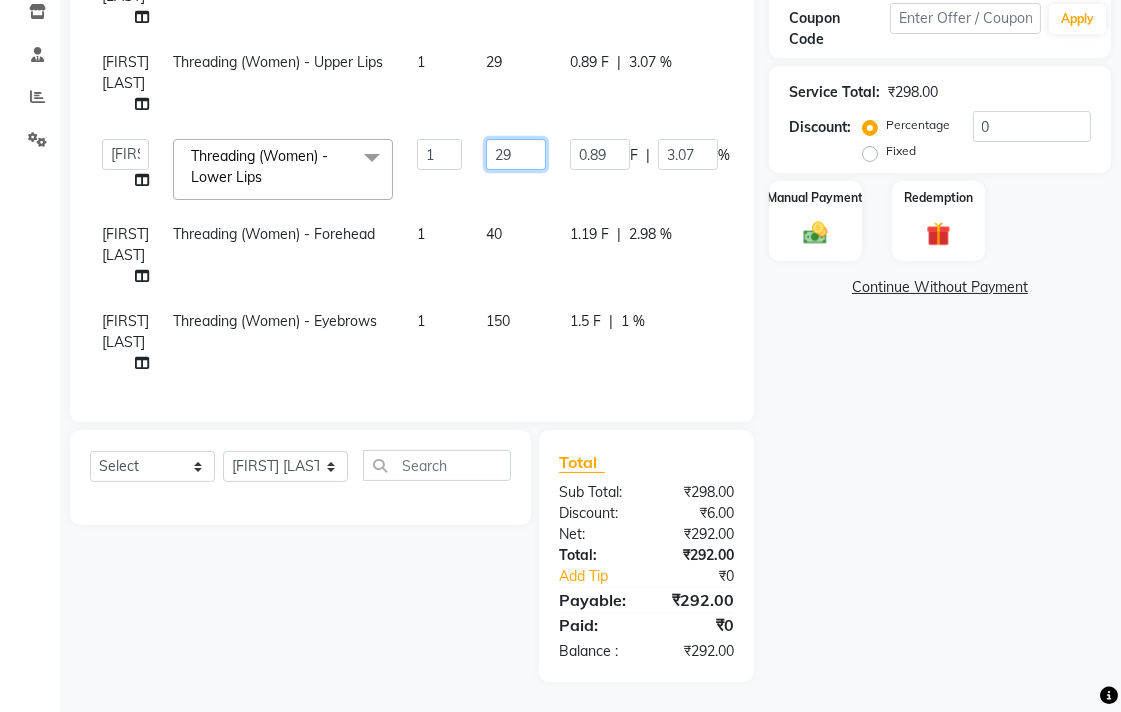 click on "29" 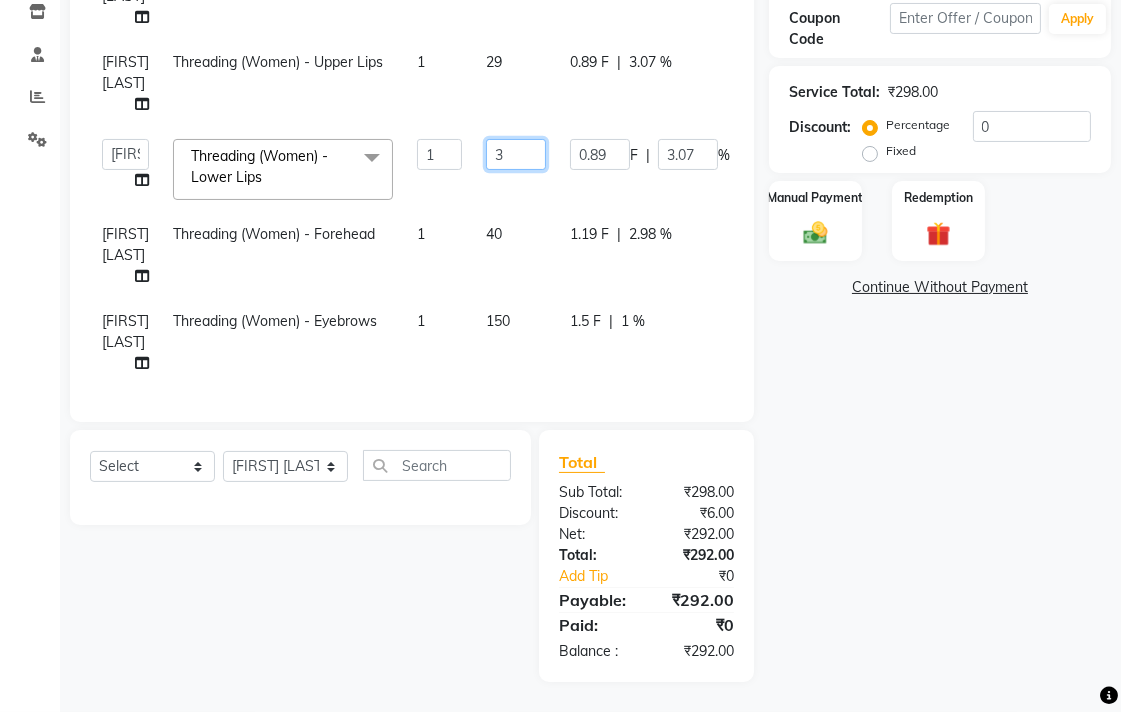 type on "30" 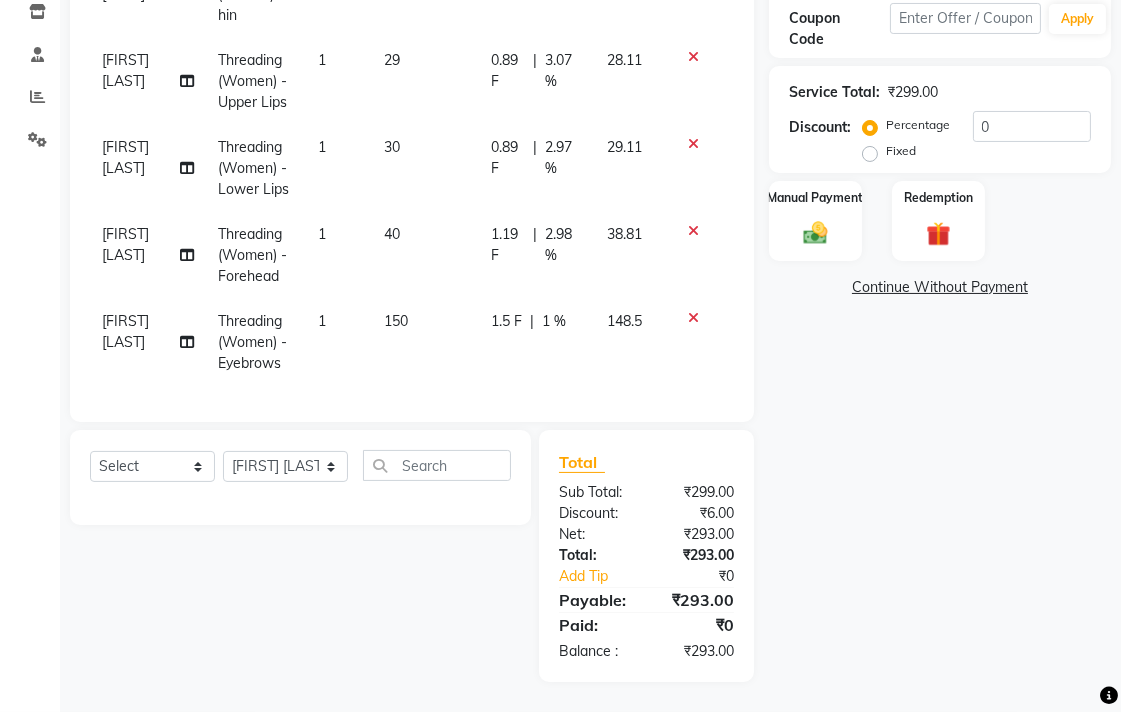 drag, startPoint x: 526, startPoint y: 77, endPoint x: 465, endPoint y: 100, distance: 65.192024 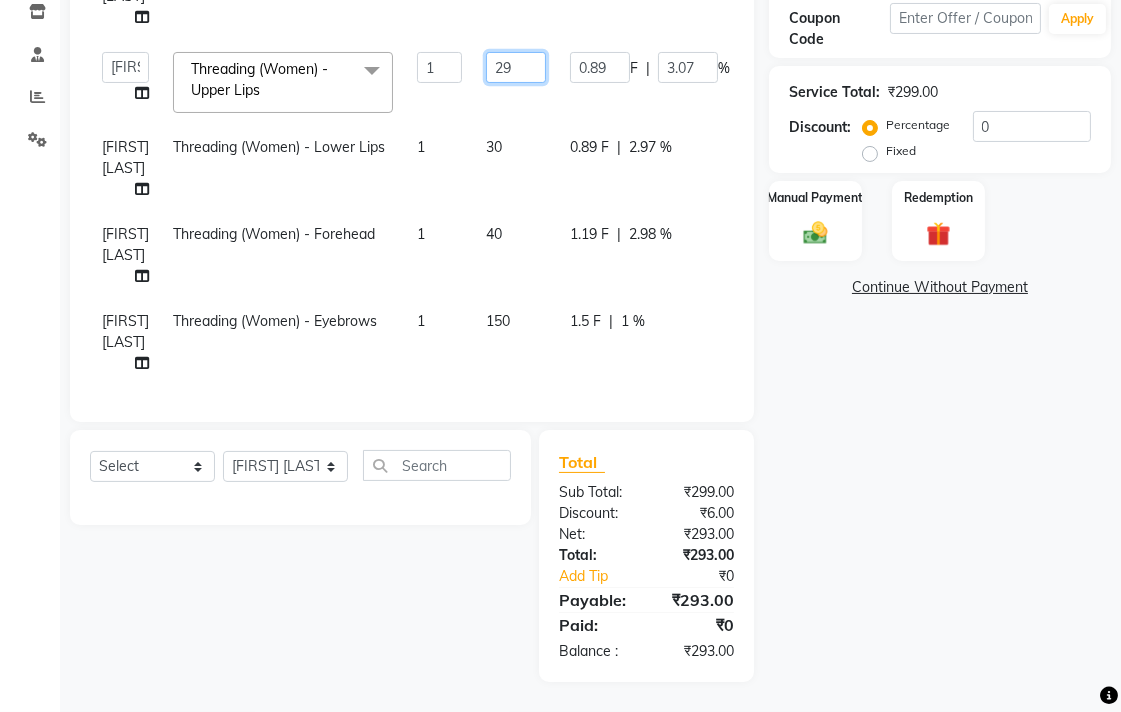 click on "29" 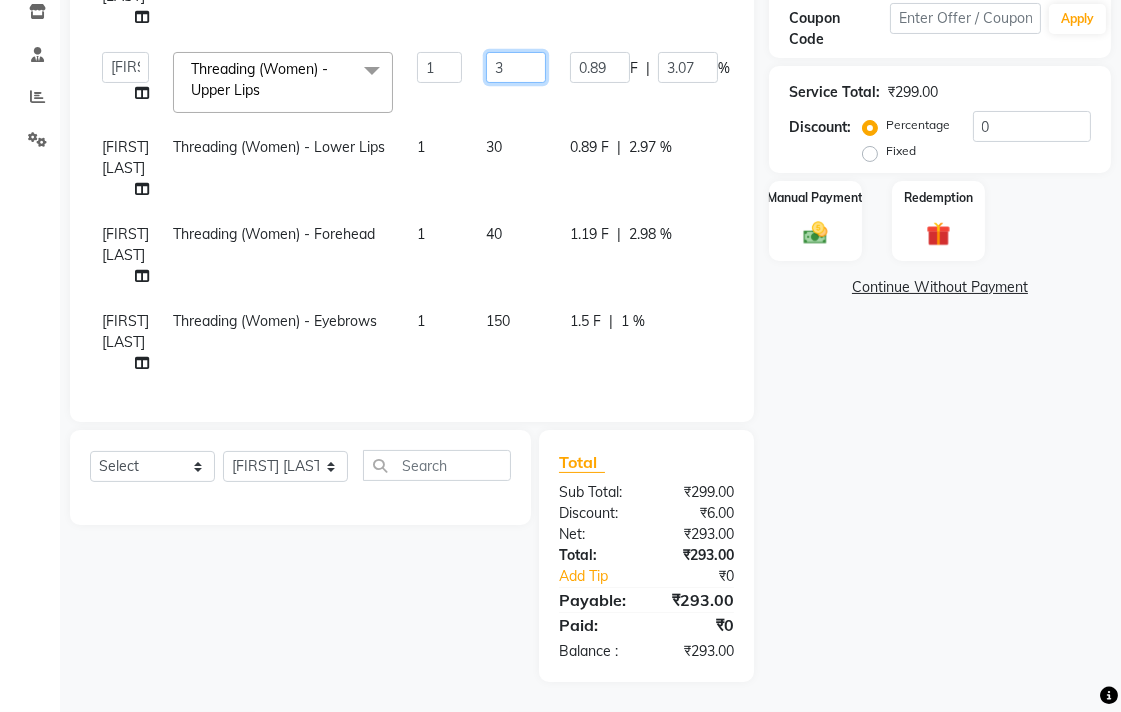 type on "30" 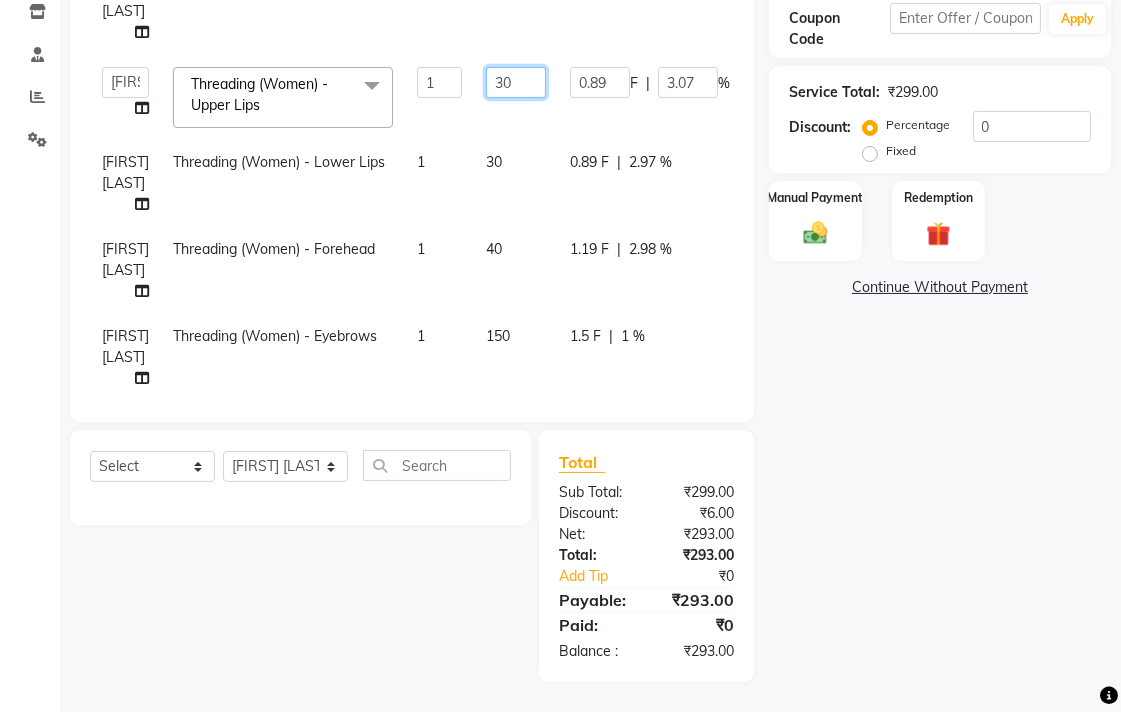 scroll, scrollTop: 0, scrollLeft: 0, axis: both 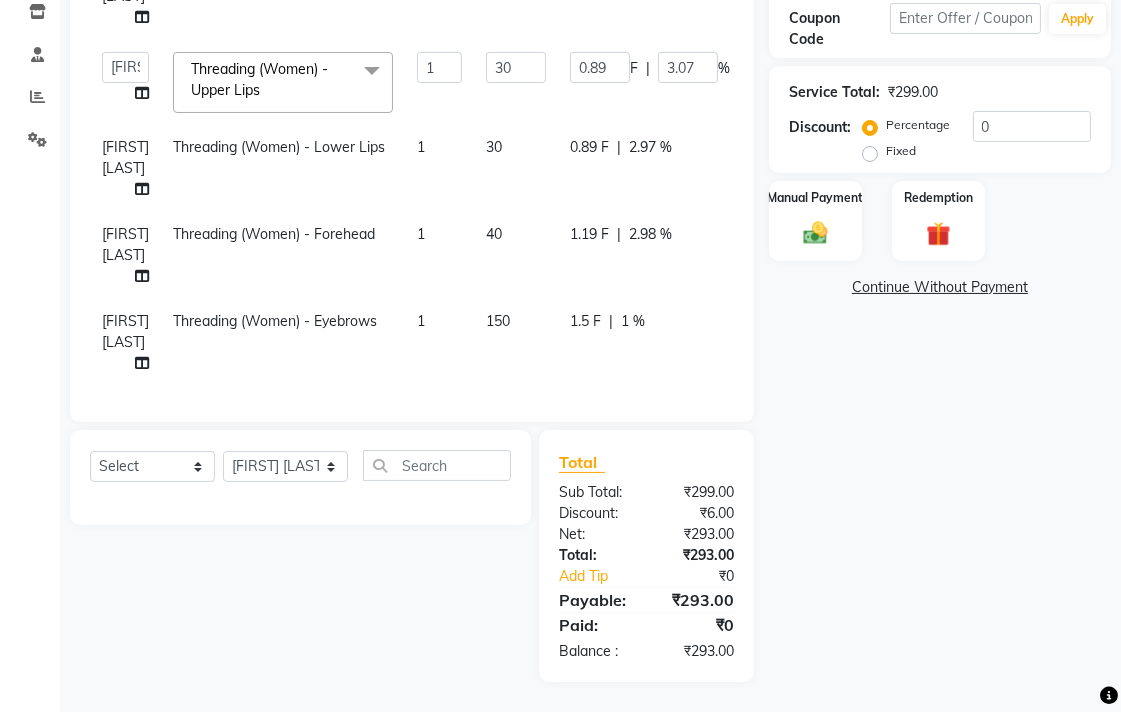 click on "Name: Bhavika  Membership:  No Active Membership  Total Visits:  2 Card on file:  0 Last Visit:   03-08-2025 Points:   6  Coupon Code Apply Service Total:  ₹299.00  Discount:  Percentage   Fixed  0 Manual Payment Redemption  Continue Without Payment" 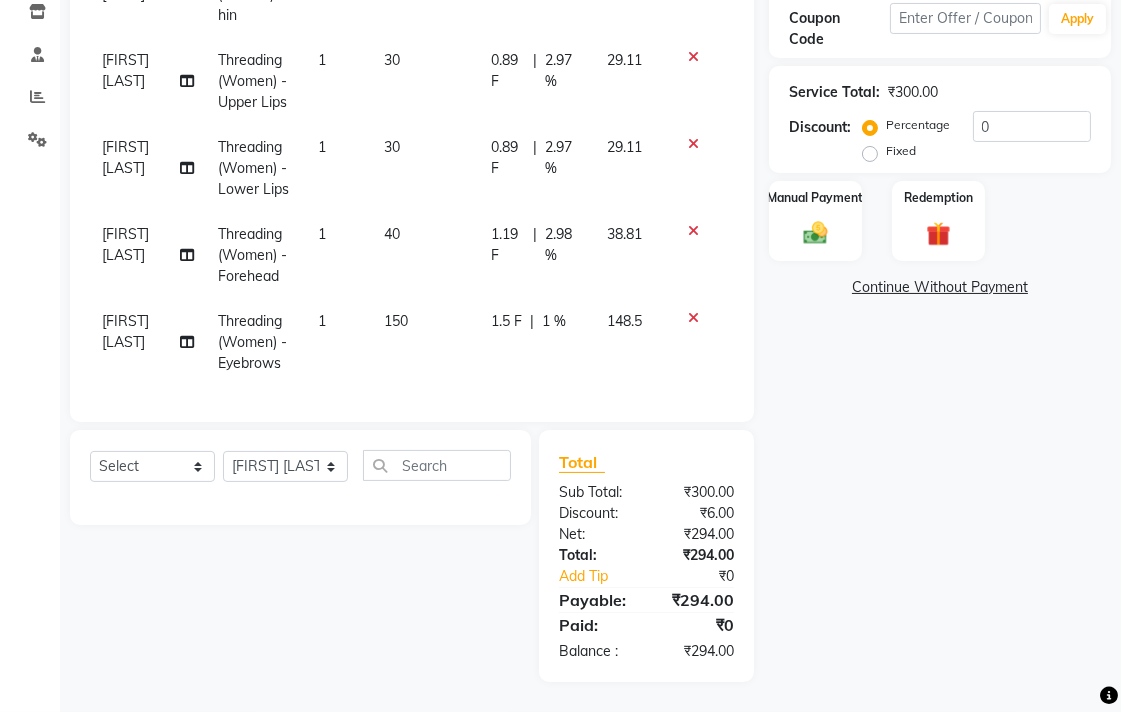 click on "40" 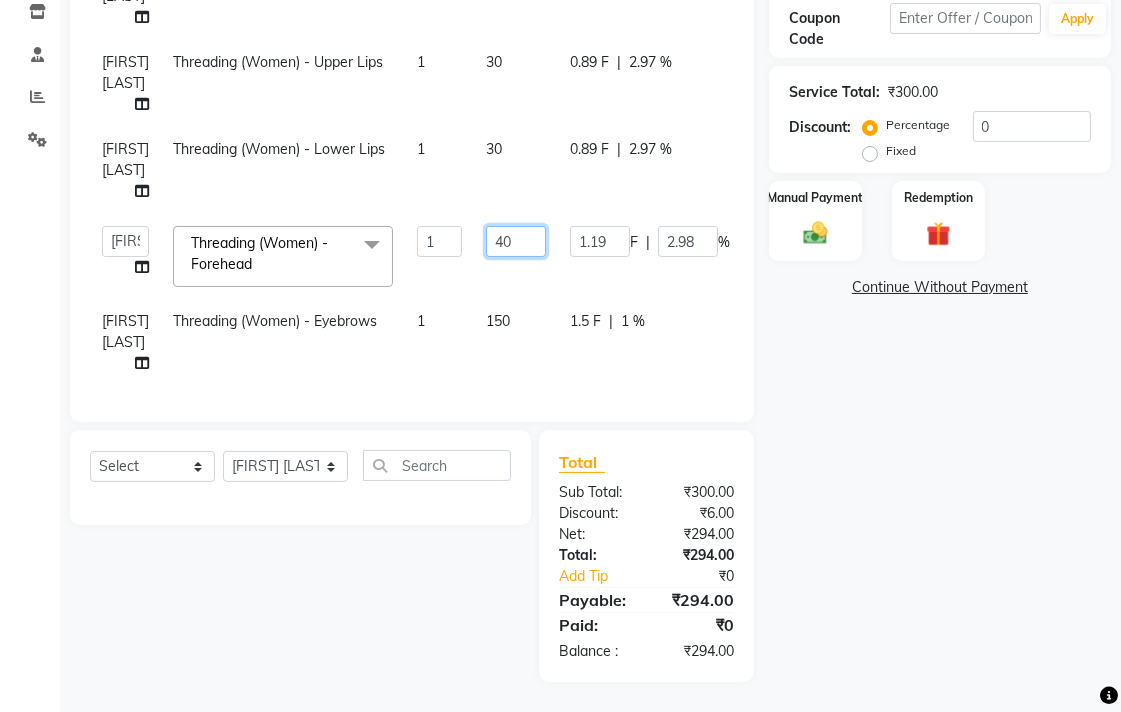 click on "40" 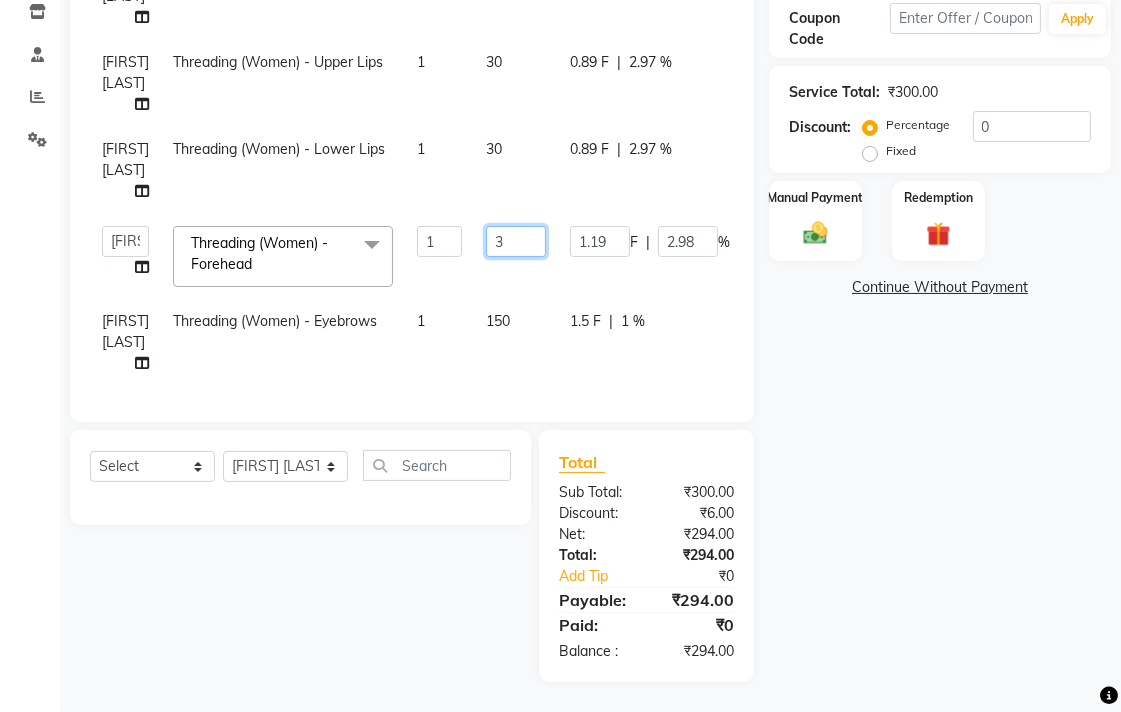 type on "30" 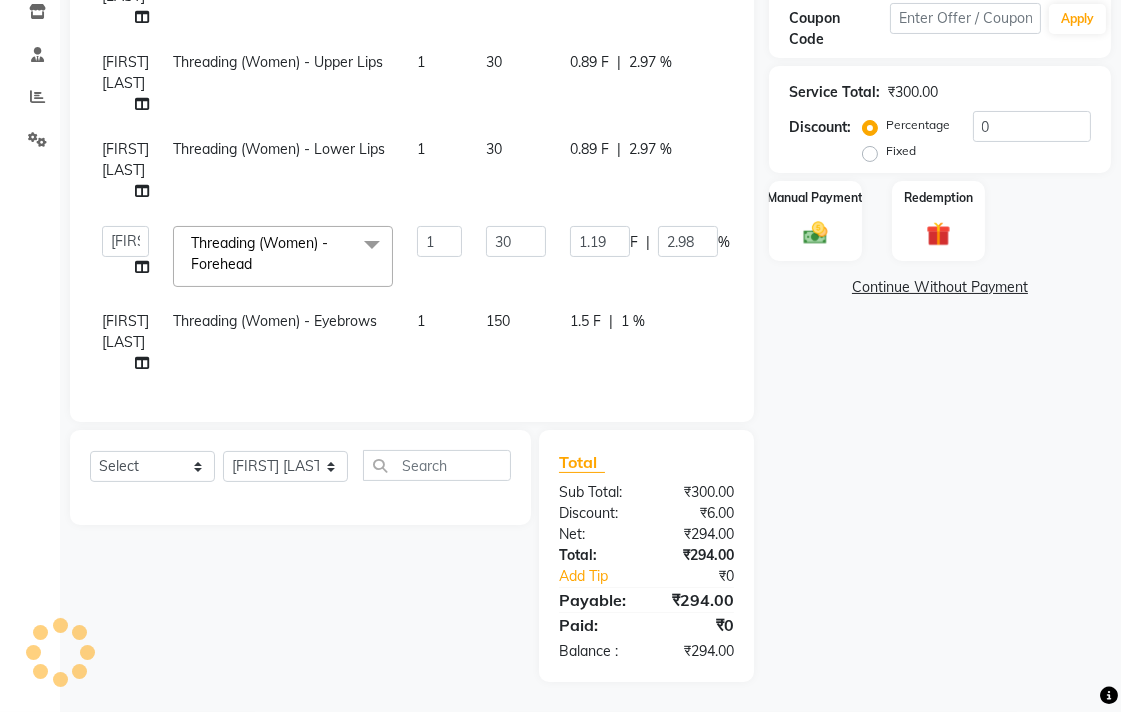click on "Name: Bhavika  Membership:  No Active Membership  Total Visits:  2 Card on file:  0 Last Visit:   03-08-2025 Points:   6  Coupon Code Apply Service Total:  ₹300.00  Discount:  Percentage   Fixed  0 Manual Payment Redemption  Continue Without Payment" 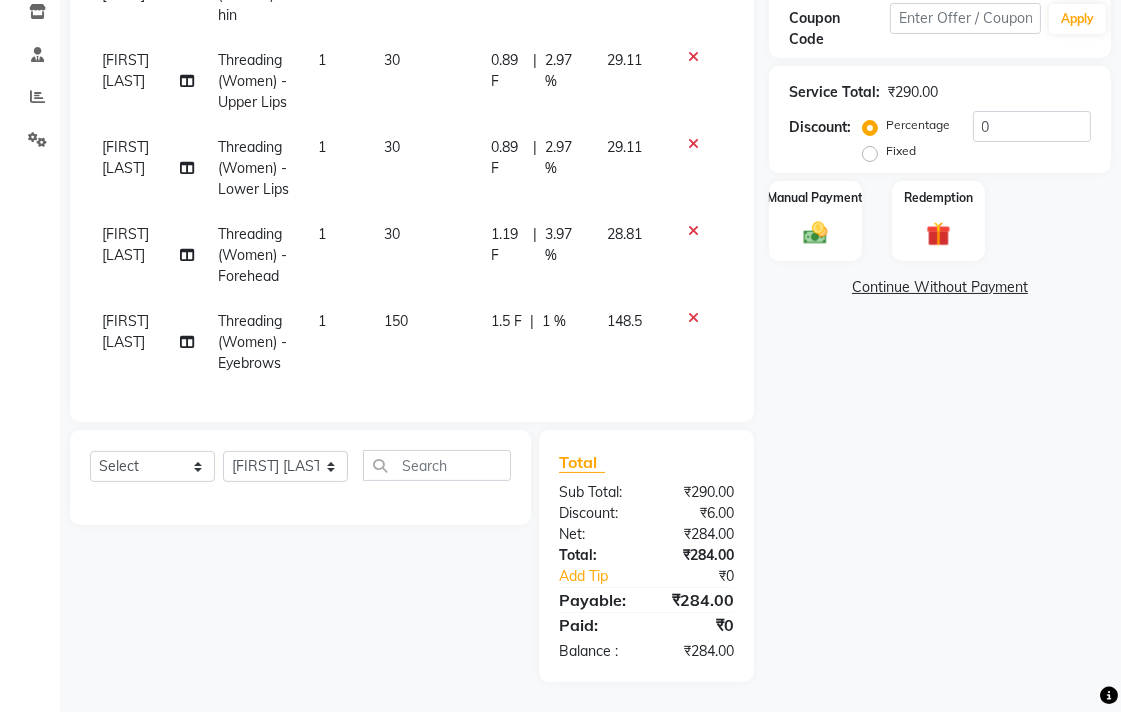 scroll, scrollTop: 0, scrollLeft: 0, axis: both 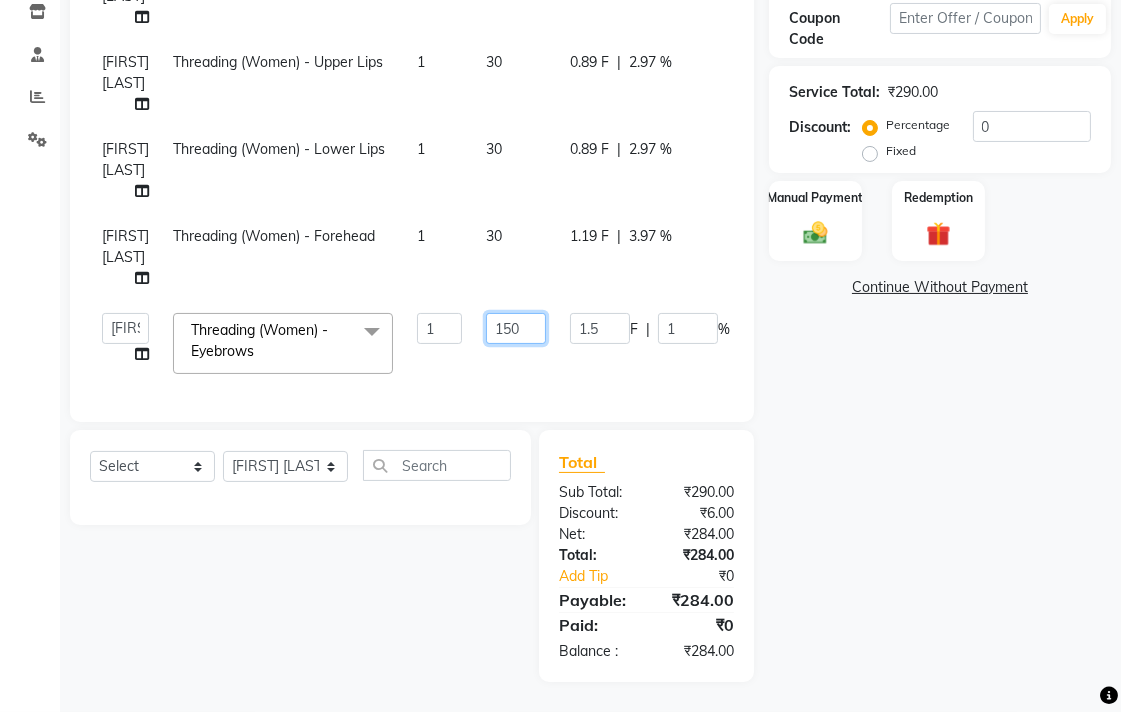 click on "150" 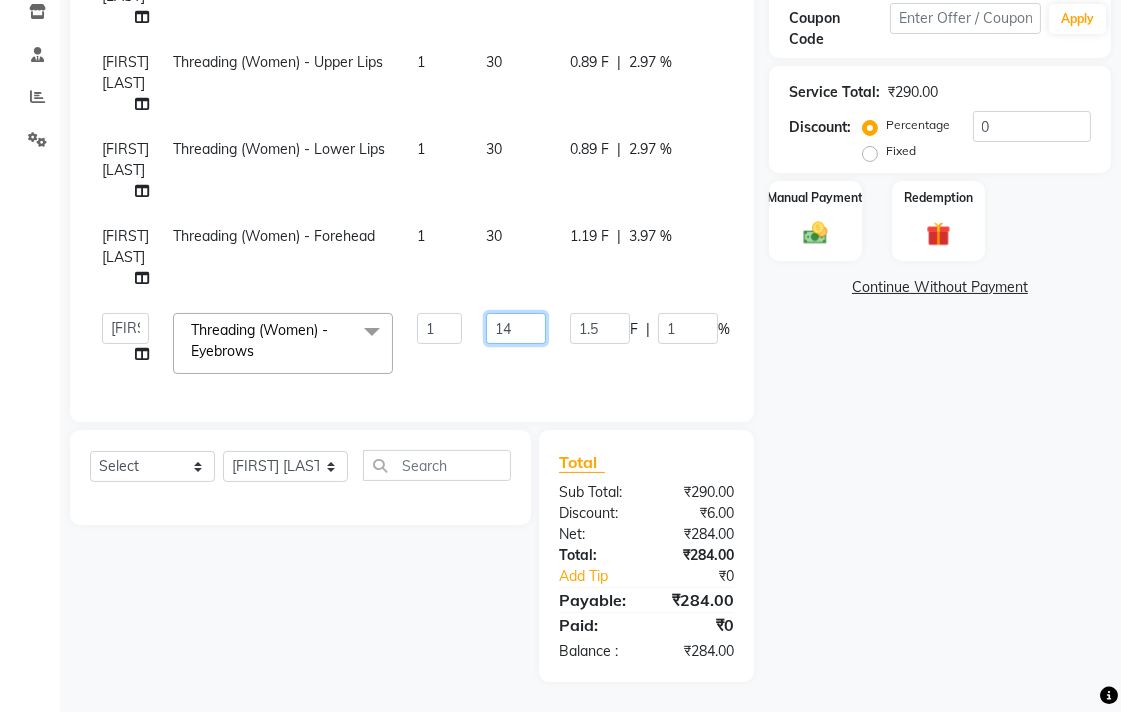 type on "148" 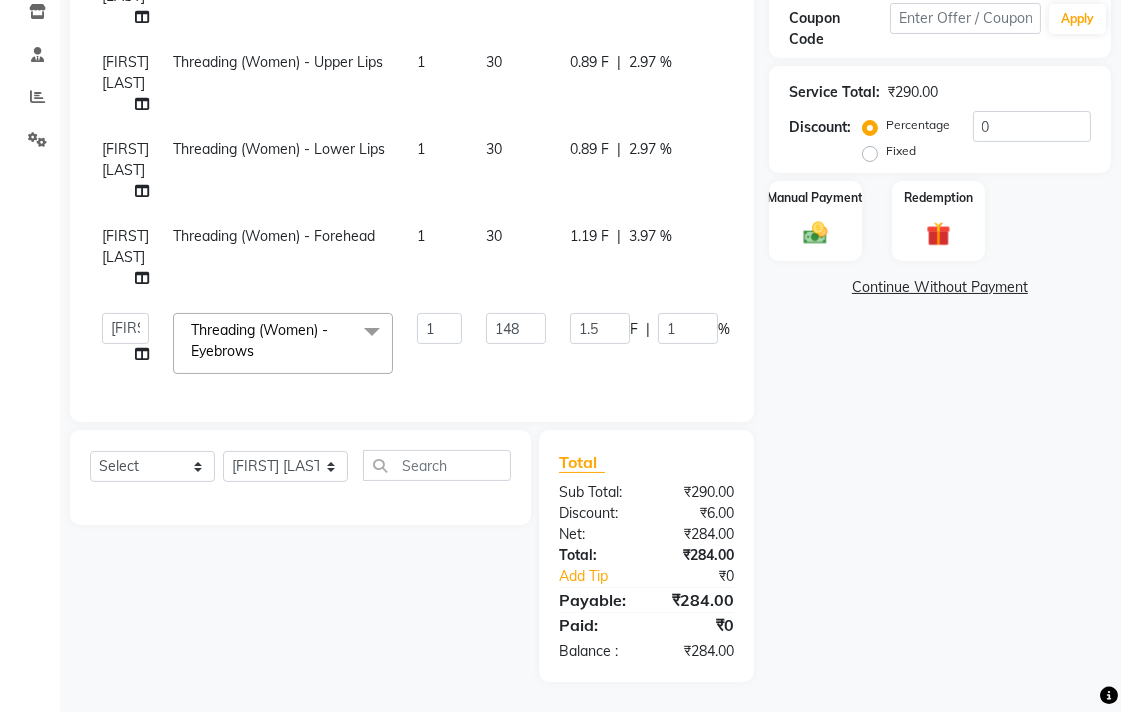 click on "Name: Bhavika  Membership:  No Active Membership  Total Visits:  2 Card on file:  0 Last Visit:   03-08-2025 Points:   6  Coupon Code Apply Service Total:  ₹290.00  Discount:  Percentage   Fixed  0 Manual Payment Redemption  Continue Without Payment" 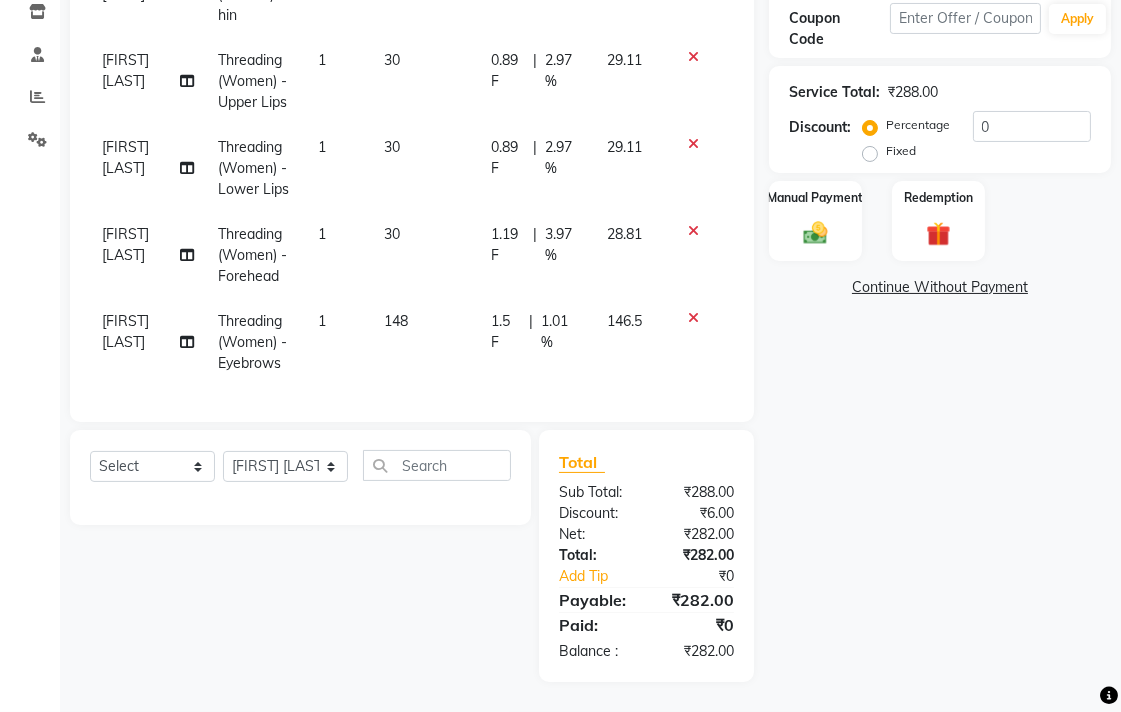 click on "148" 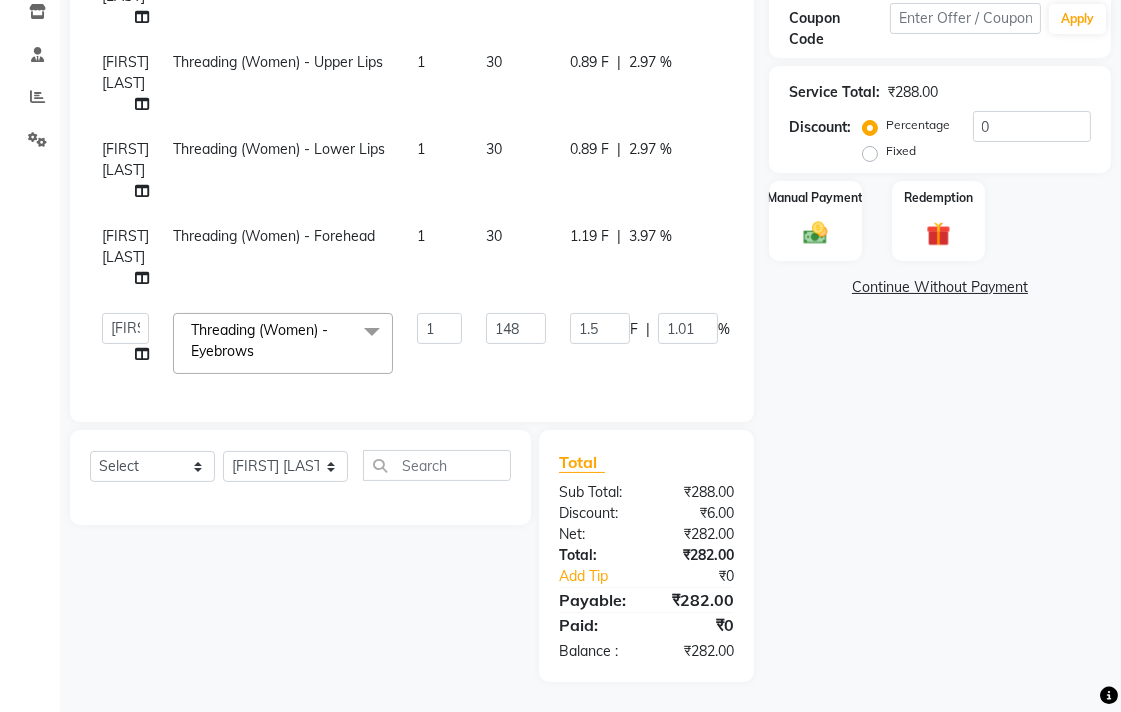 click on "148" 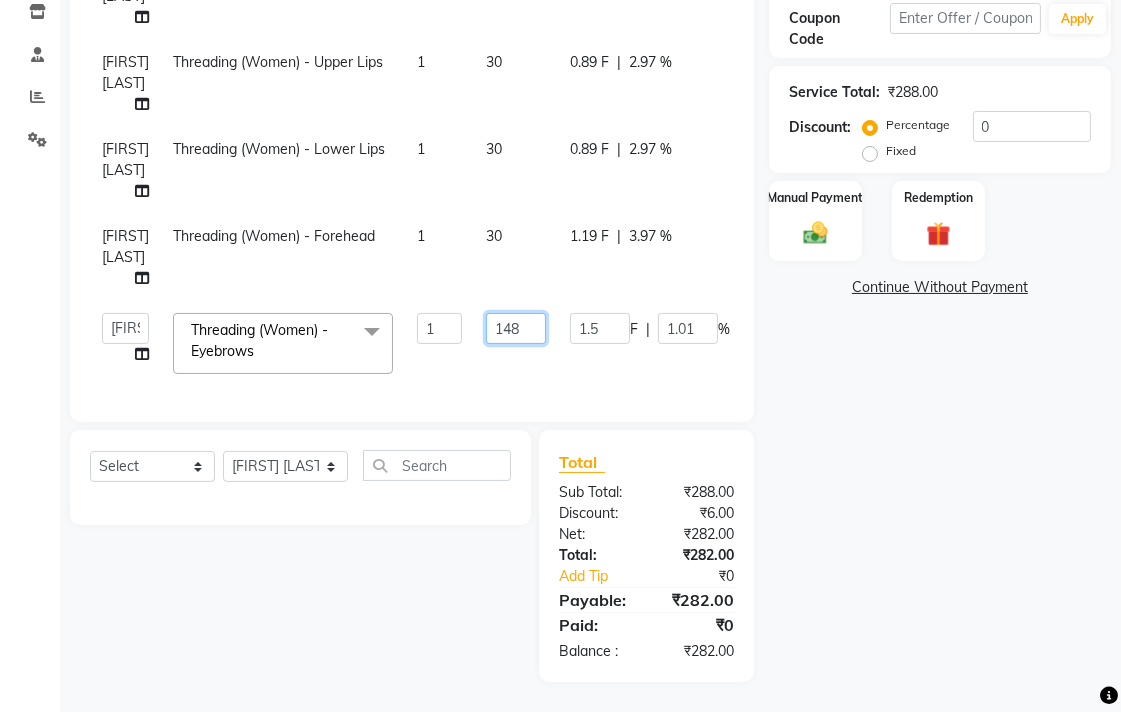 click on "148" 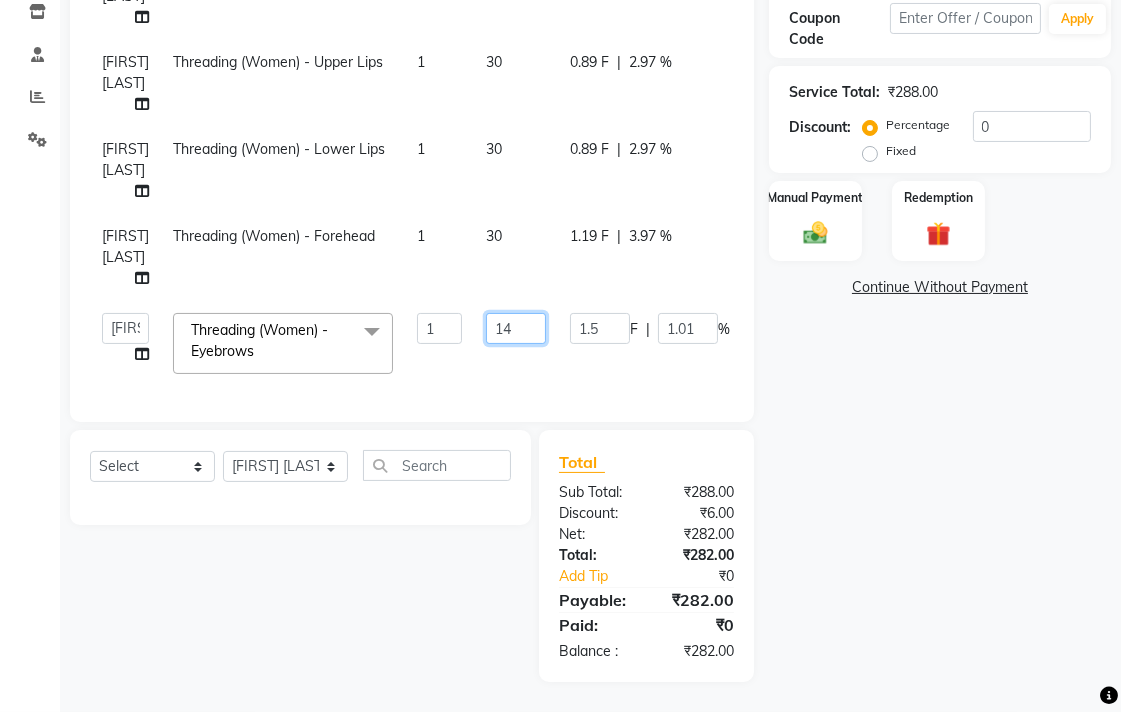 type on "146" 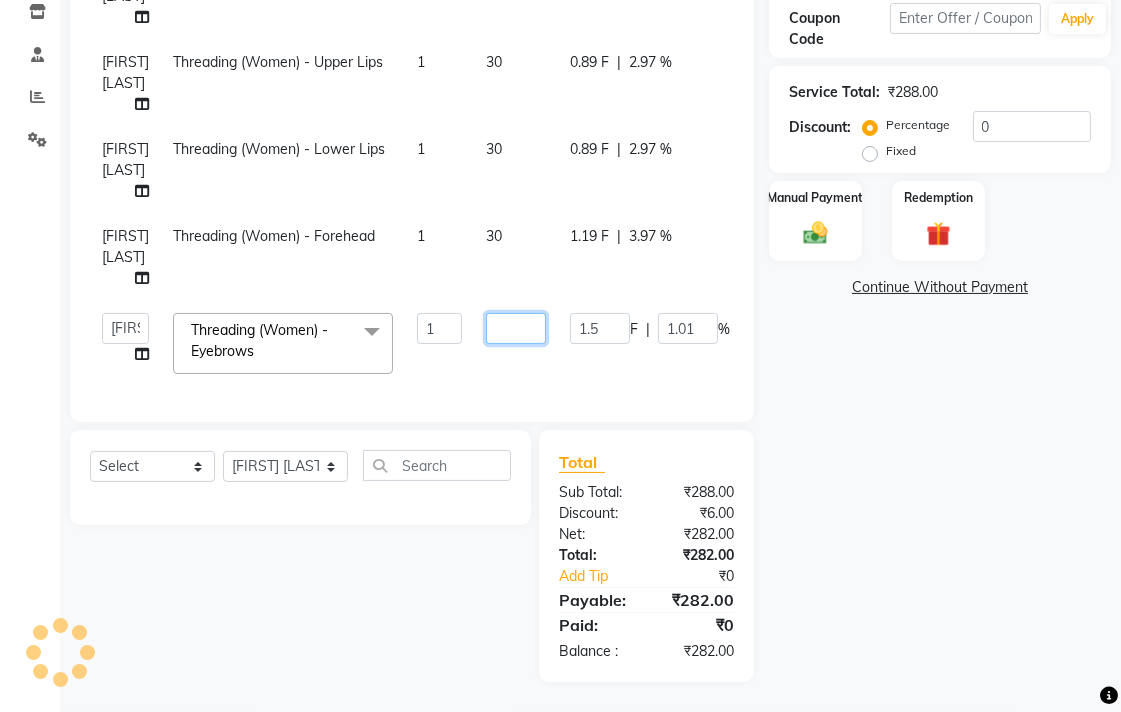 type on "146" 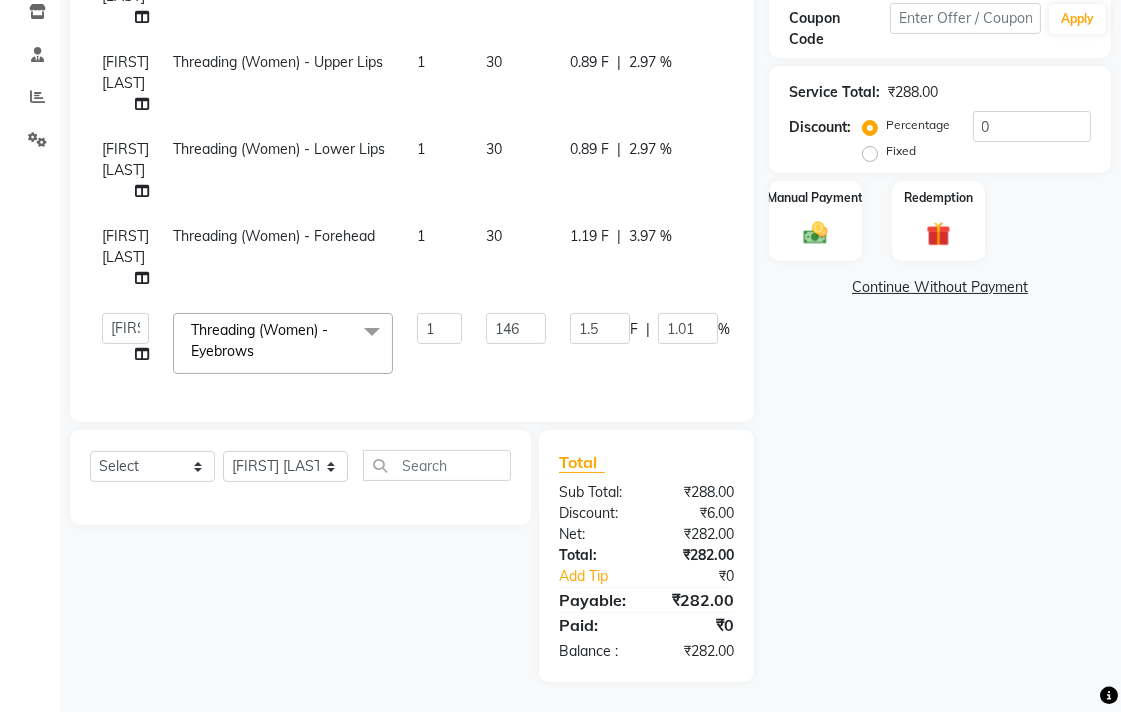 click on "Name: Bhavika  Membership:  No Active Membership  Total Visits:  2 Card on file:  0 Last Visit:   03-08-2025 Points:   6  Coupon Code Apply Service Total:  ₹288.00  Discount:  Percentage   Fixed  0 Manual Payment Redemption  Continue Without Payment" 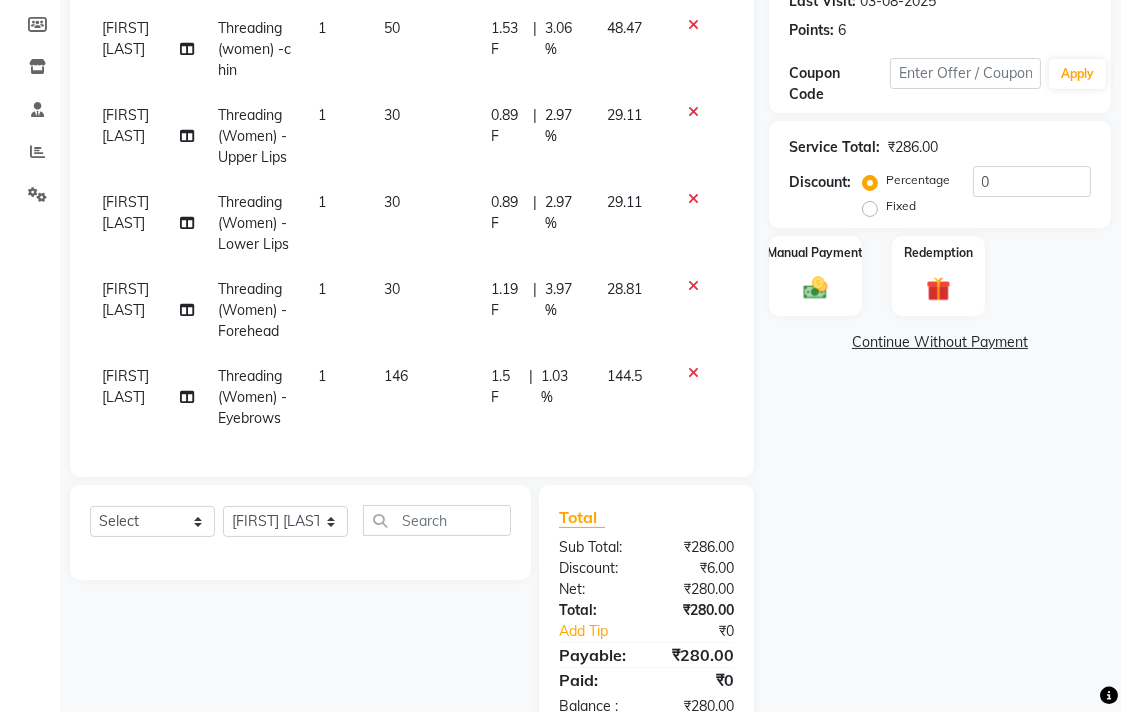 scroll, scrollTop: 235, scrollLeft: 0, axis: vertical 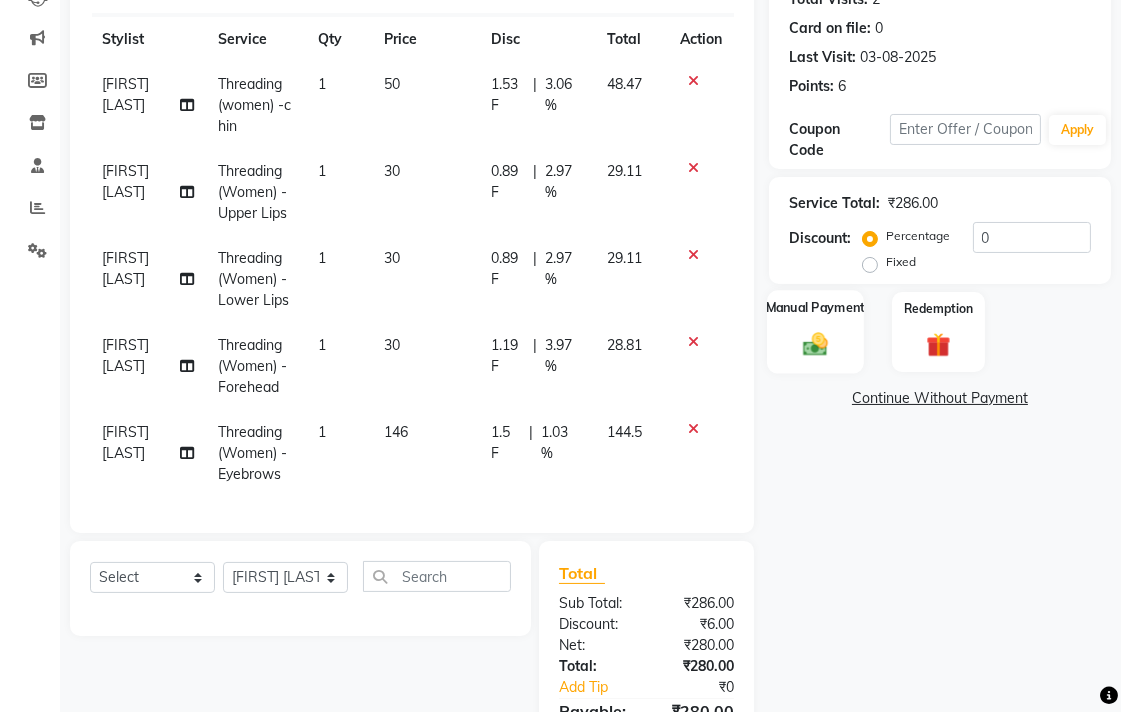 click 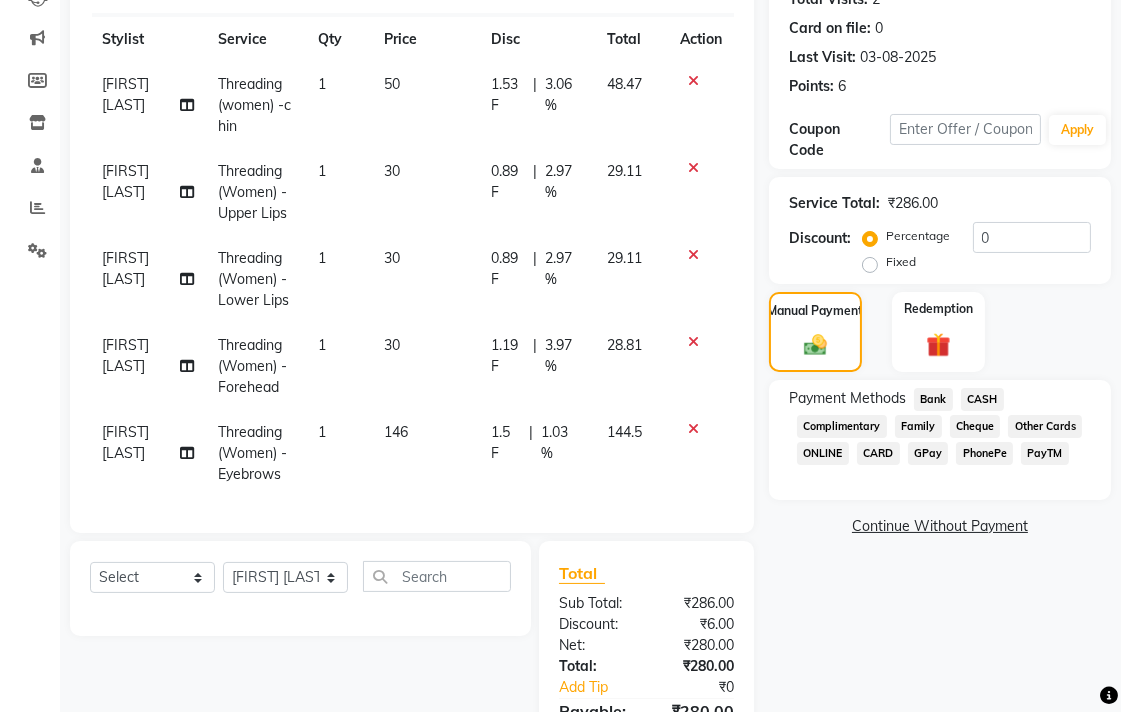 click on "Bank" 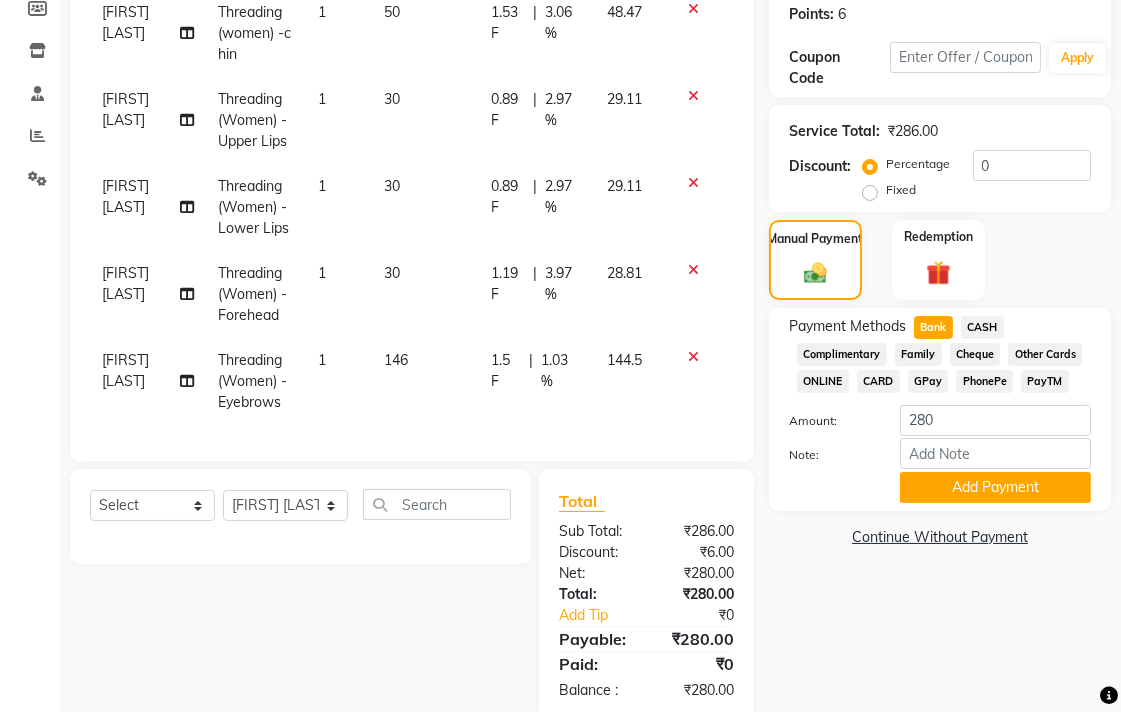 scroll, scrollTop: 346, scrollLeft: 0, axis: vertical 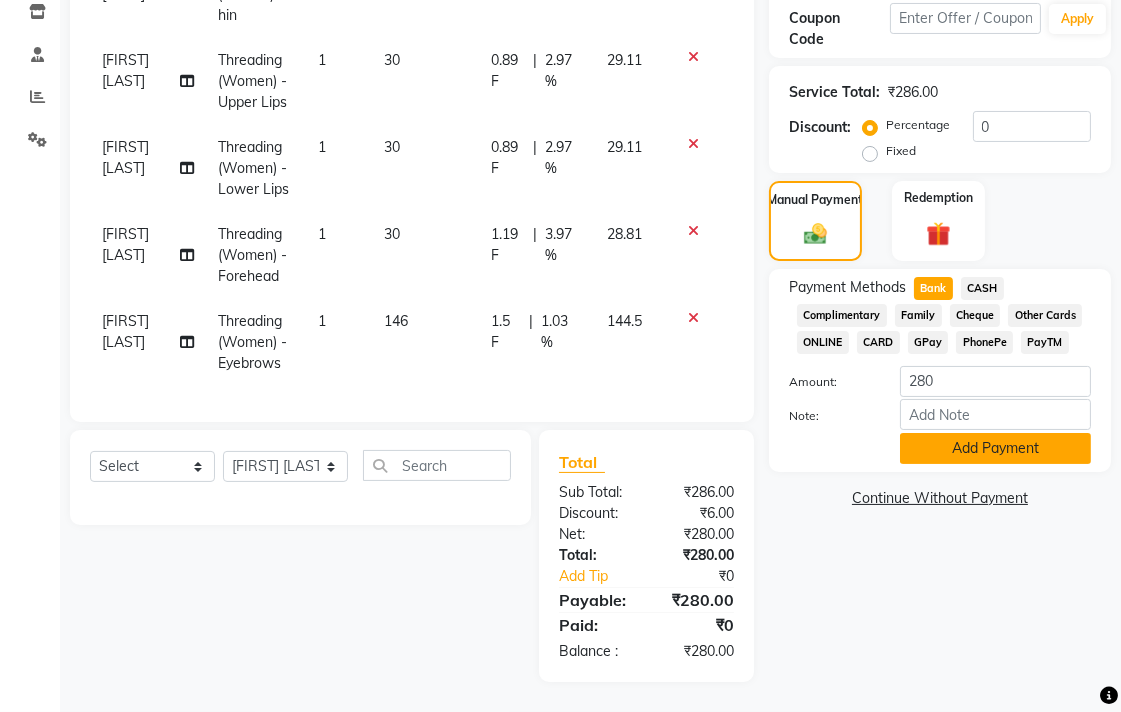 click on "Add Payment" 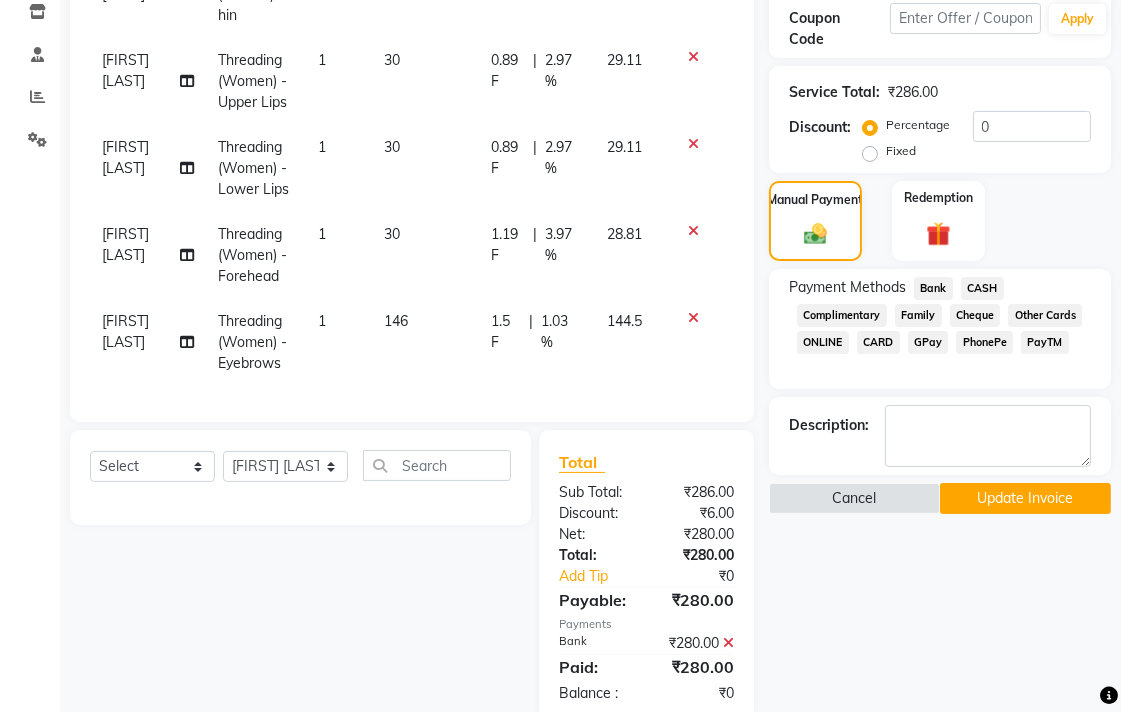 click on "Update Invoice" 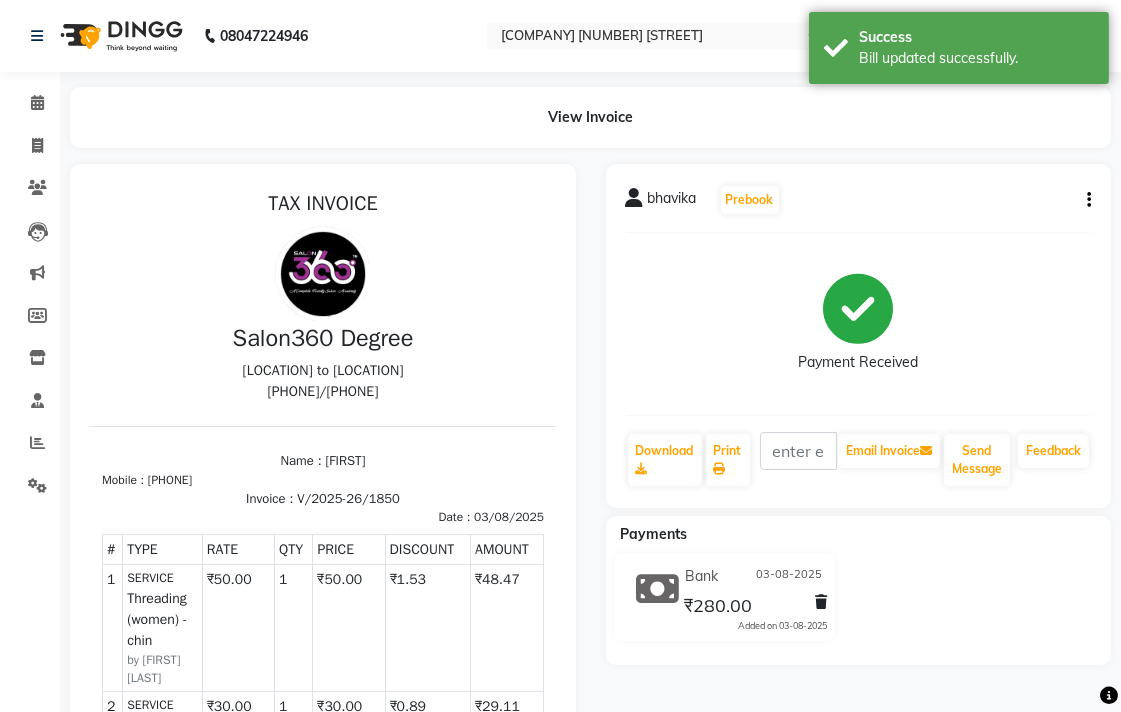 scroll, scrollTop: 0, scrollLeft: 0, axis: both 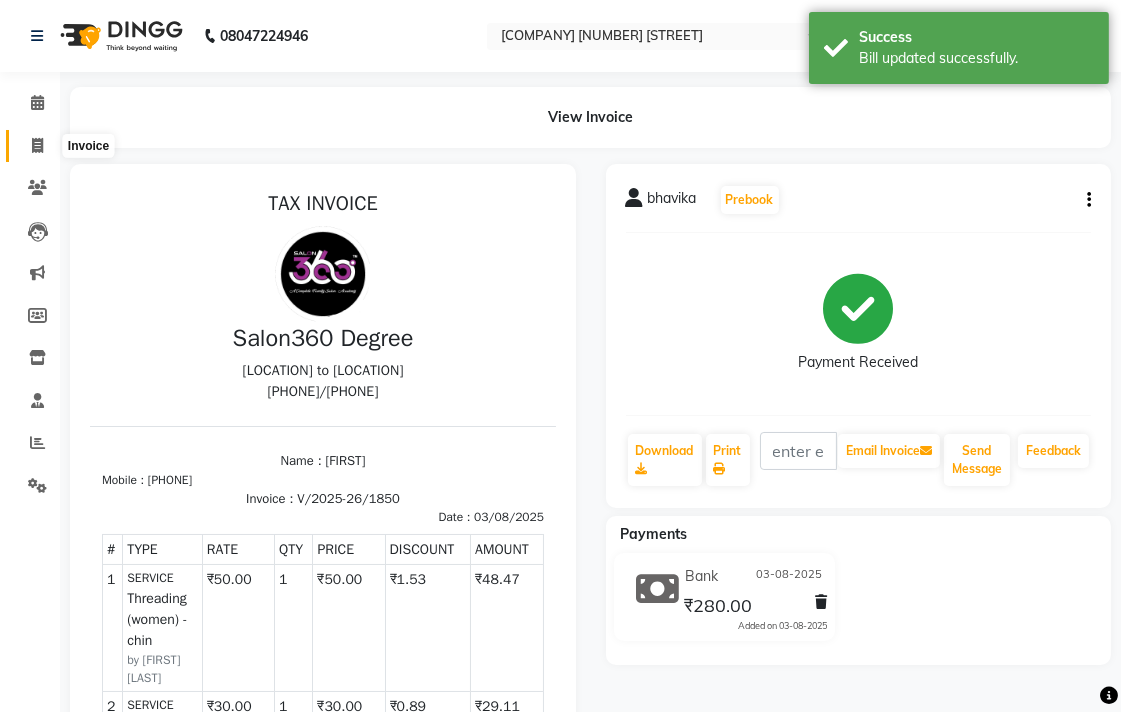 click 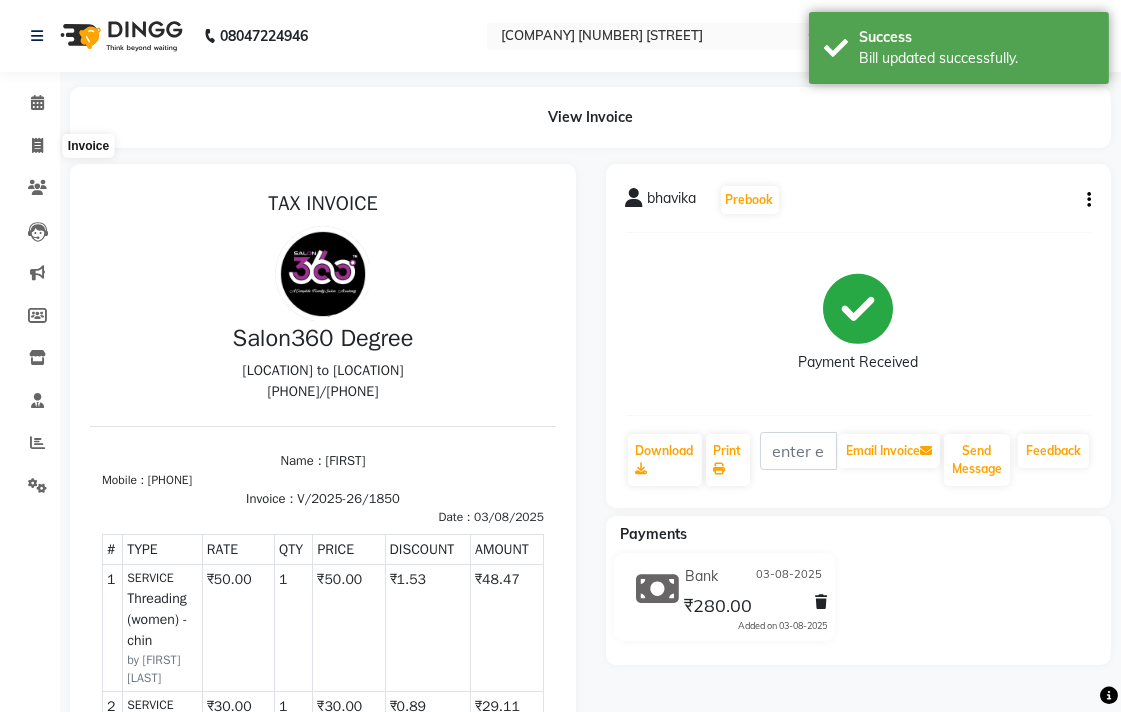 select on "service" 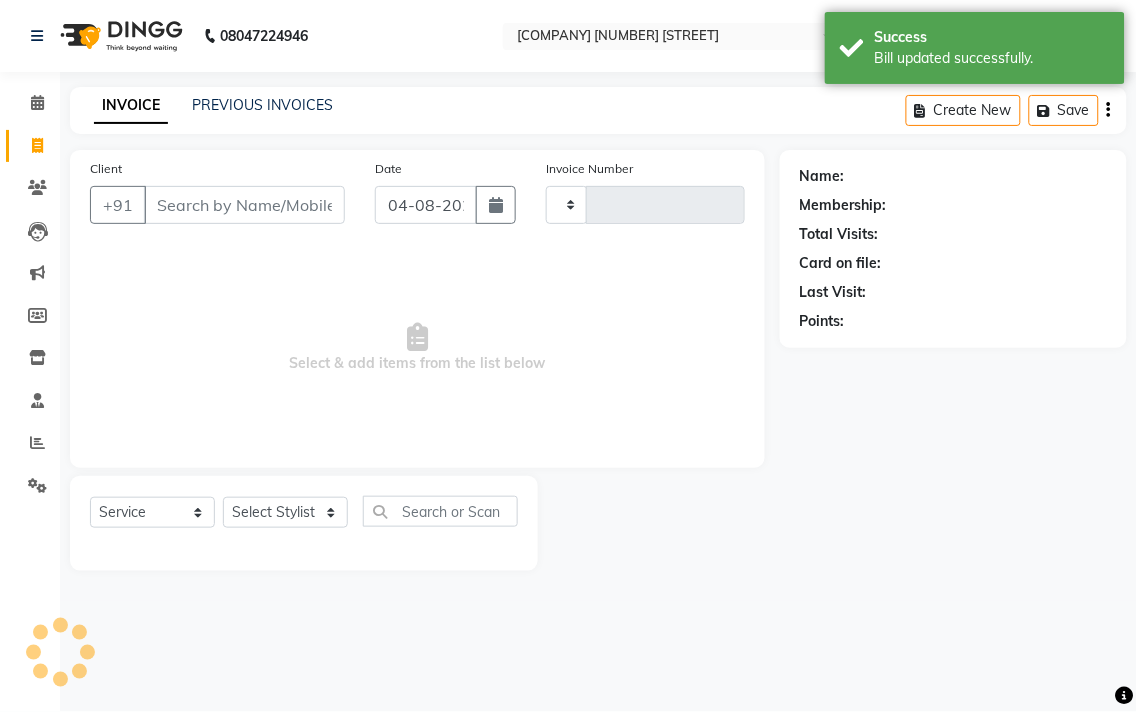 type on "1857" 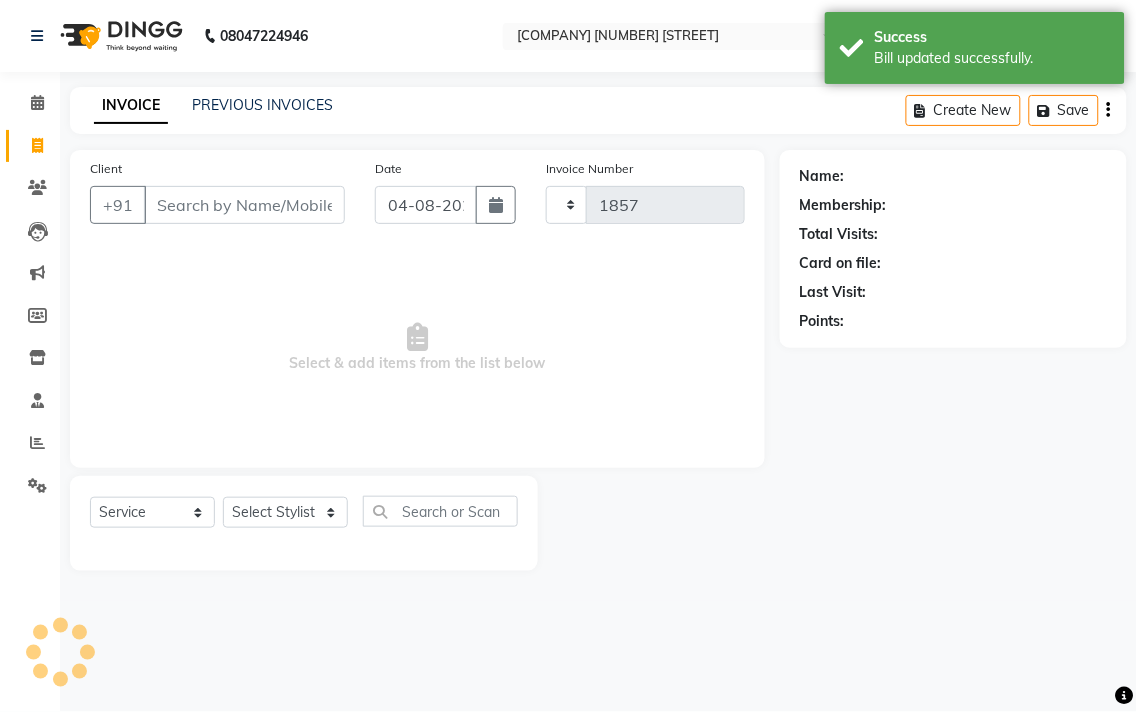 select on "5215" 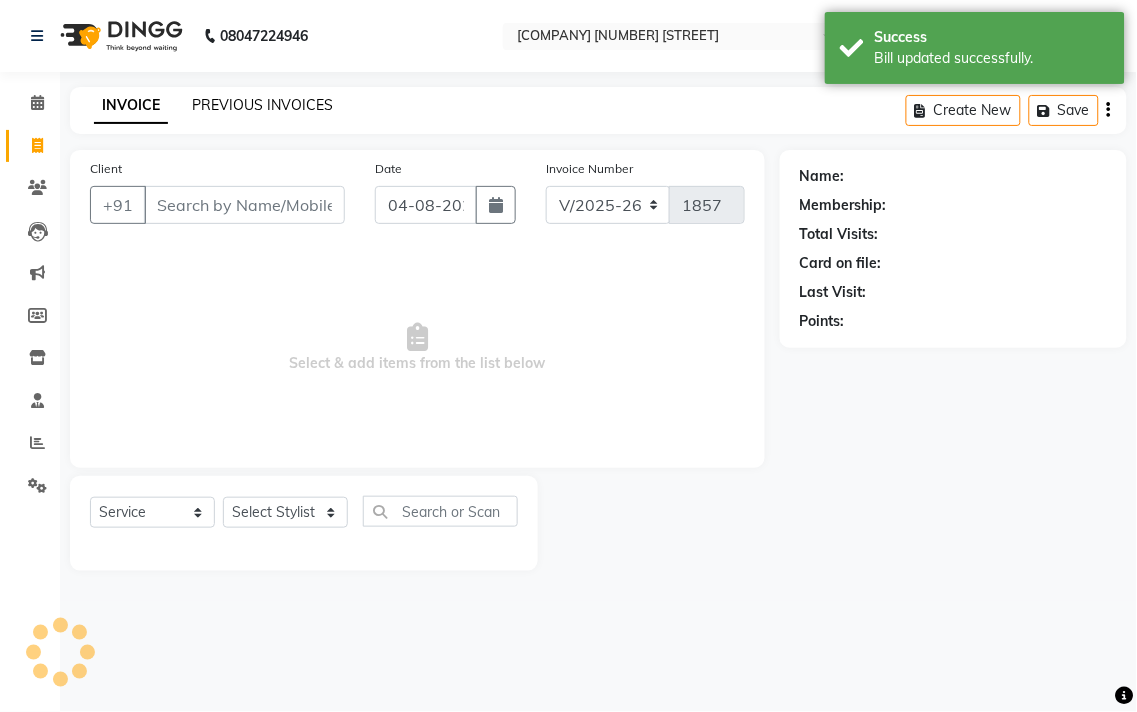 click on "PREVIOUS INVOICES" 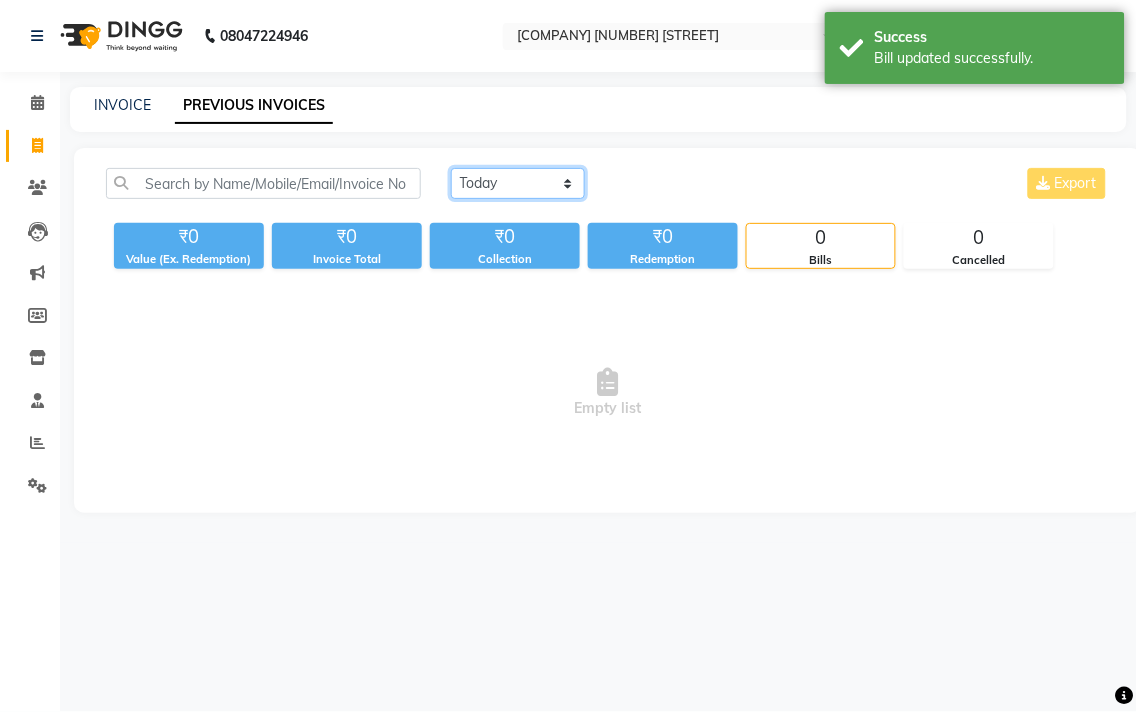 drag, startPoint x: 518, startPoint y: 182, endPoint x: 515, endPoint y: 197, distance: 15.297058 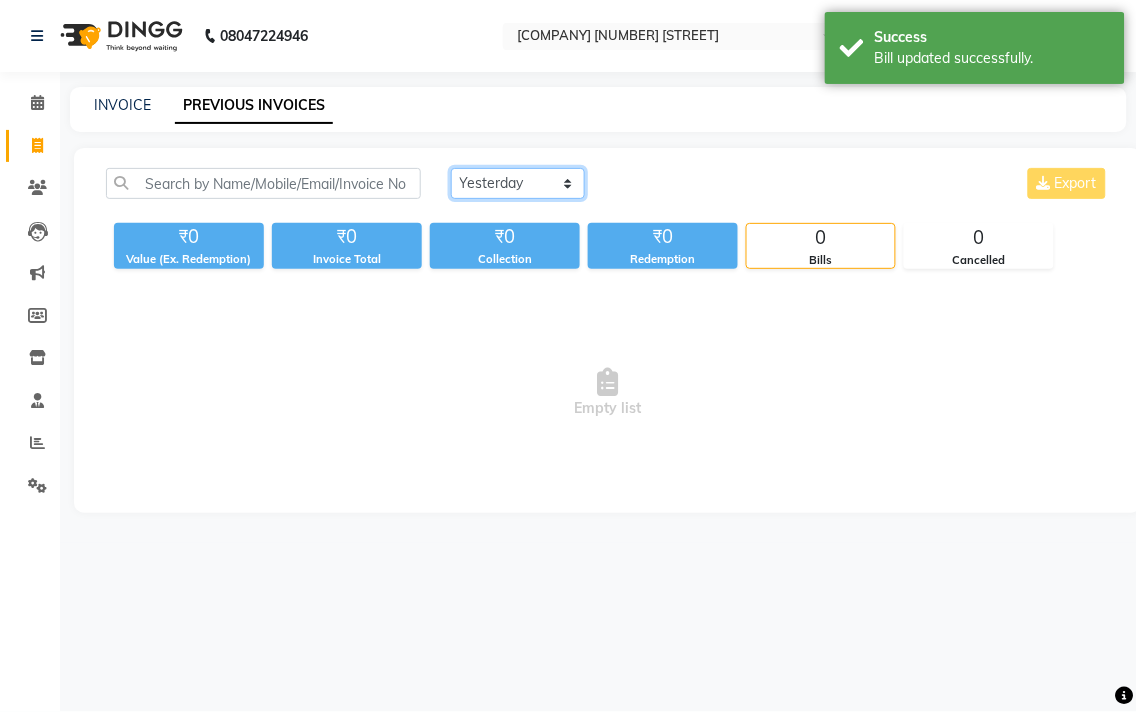 click on "Today Yesterday Custom Range" 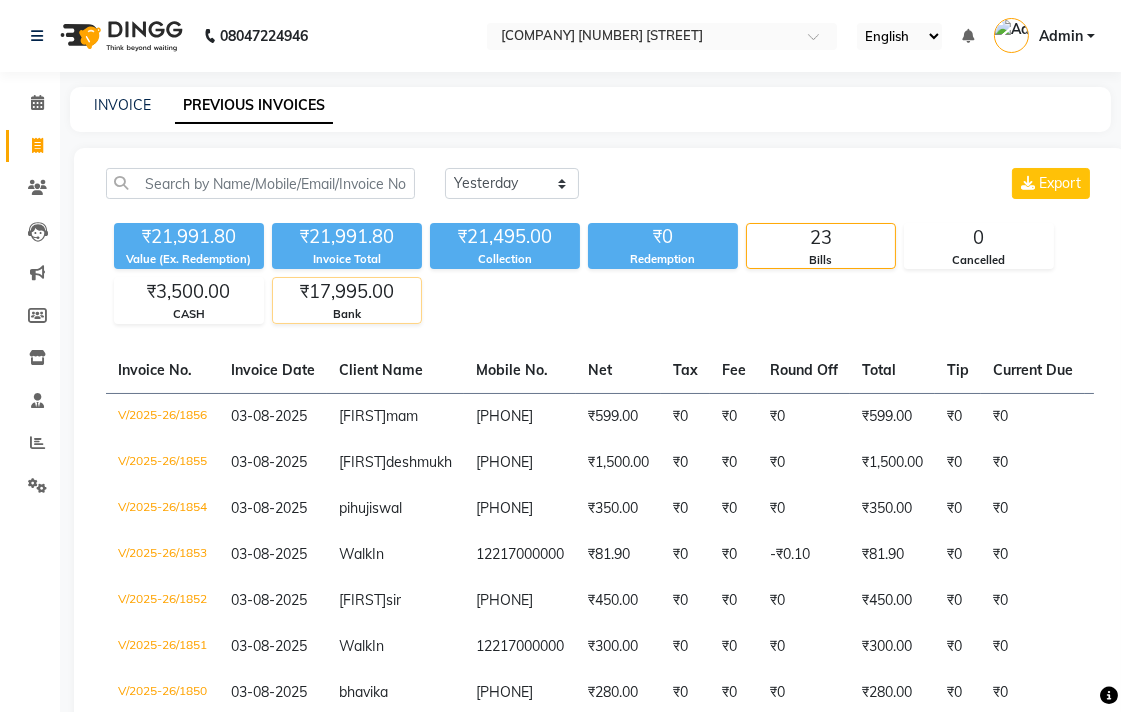 click on "Bank" 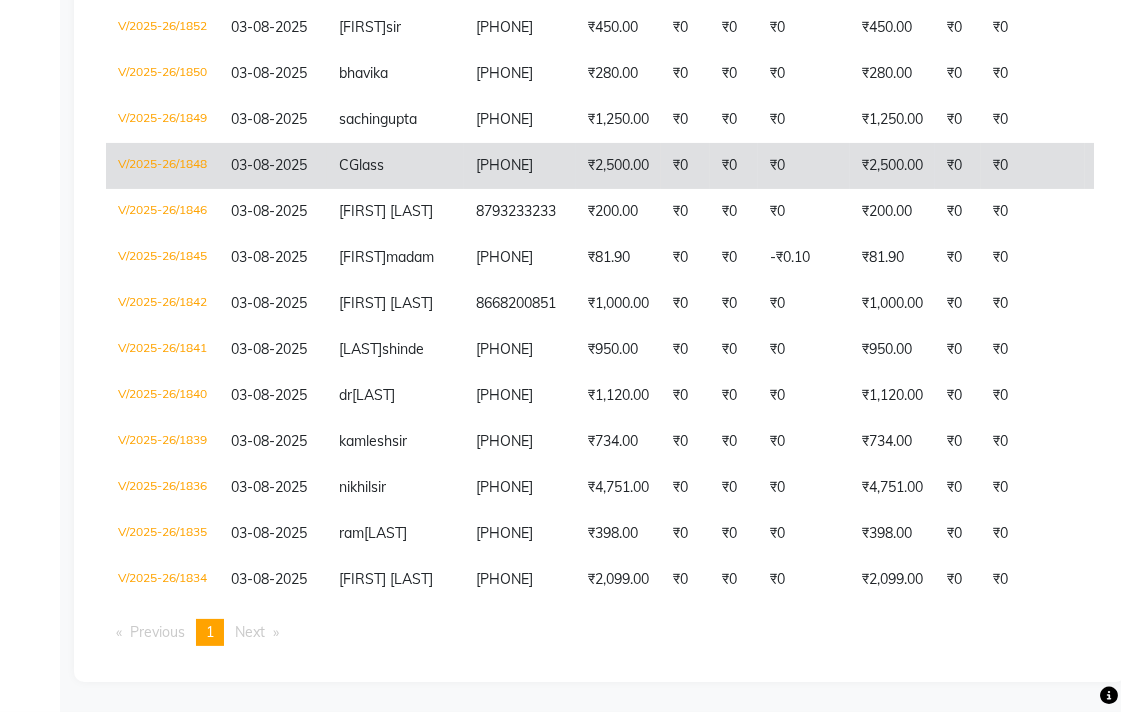 scroll, scrollTop: 701, scrollLeft: 0, axis: vertical 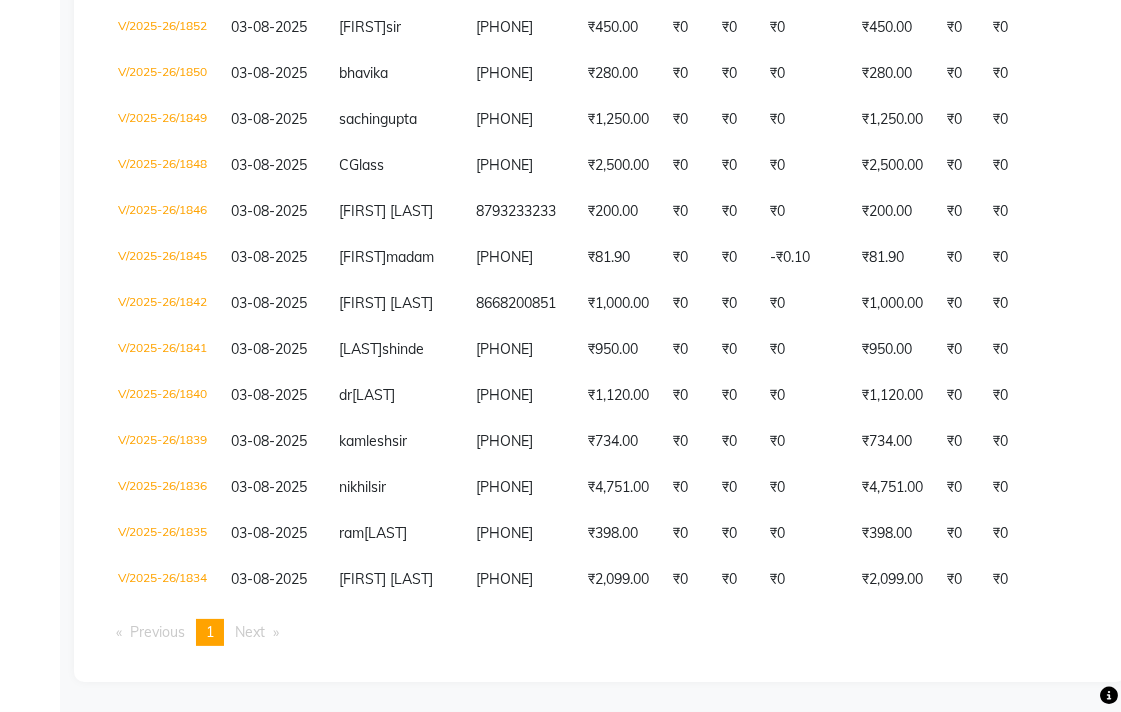 click on "INVOICE PREVIOUS INVOICES Today Yesterday Custom Range Export ₹21,991.80 Value (Ex. Redemption) ₹21,991.80 Invoice Total  ₹21,495.00 Collection ₹0 Redemption 23 Bills 0 Cancelled ₹3,500.00 CASH ₹17,995.00 Bank  Invoice No.   Invoice Date   Client Name   Mobile No.   Net   Tax   Fee   Round Off   Total   Tip   Current Due   Last Payment Date   Payment Amount   Payment Methods   Cancel Reason   Status   V/2025-26/1856  03-08-2025 nmamta  mam 8125669657 ₹599.00 ₹0  ₹0  ₹0 ₹599.00 ₹0 ₹0 03-08-2025 ₹599.00  Bank - PAID  V/2025-26/1855  03-08-2025 SAMRUDHI  deshmukh 9096688937 ₹1,500.00 ₹0  ₹0  ₹0 ₹1,500.00 ₹0 ₹0 03-08-2025 ₹1,500.00  Bank - PAID  V/2025-26/1853  03-08-2025 Walk  In 12217000000 ₹81.90 ₹0  ₹0  -₹0.10 ₹81.90 ₹0 ₹0 03-08-2025 ₹82.00  Bank - PAID  V/2025-26/1852  03-08-2025 prutivraj  sir 983435029 ₹450.00 ₹0  ₹0  ₹0 ₹450.00 ₹0 ₹0 03-08-2025 ₹450.00  Bank - PAID  V/2025-26/1850  03-08-2025 bhavika   8429251422 ₹280.00 ₹0 -" 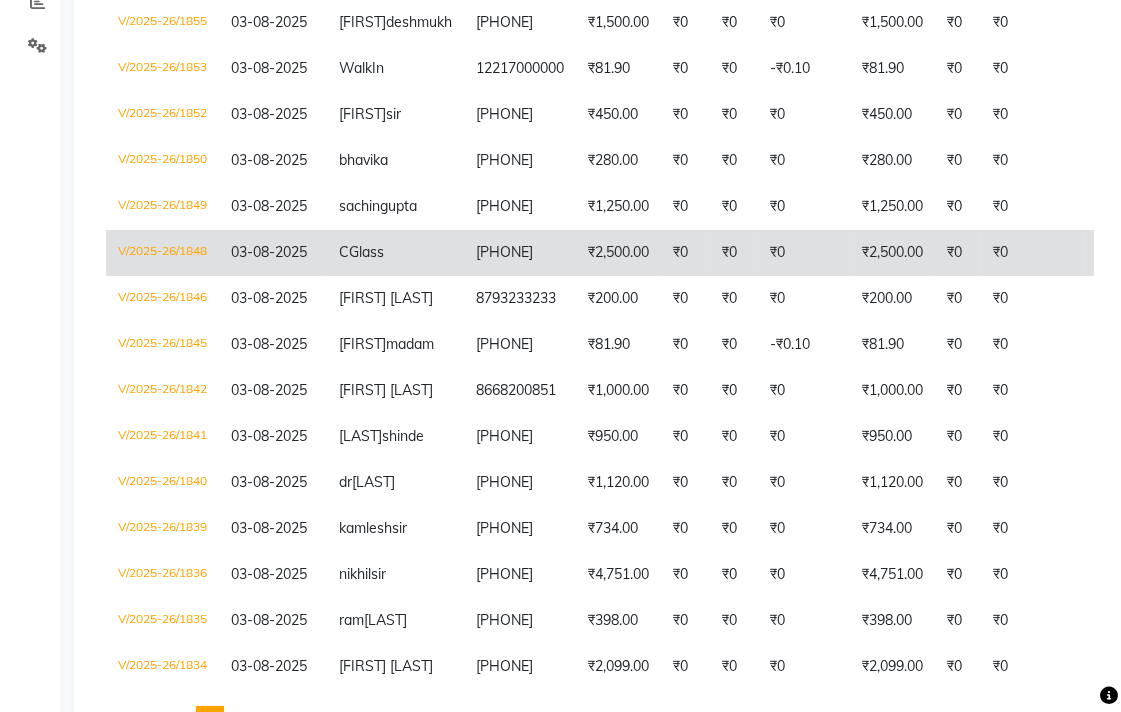 scroll, scrollTop: 478, scrollLeft: 0, axis: vertical 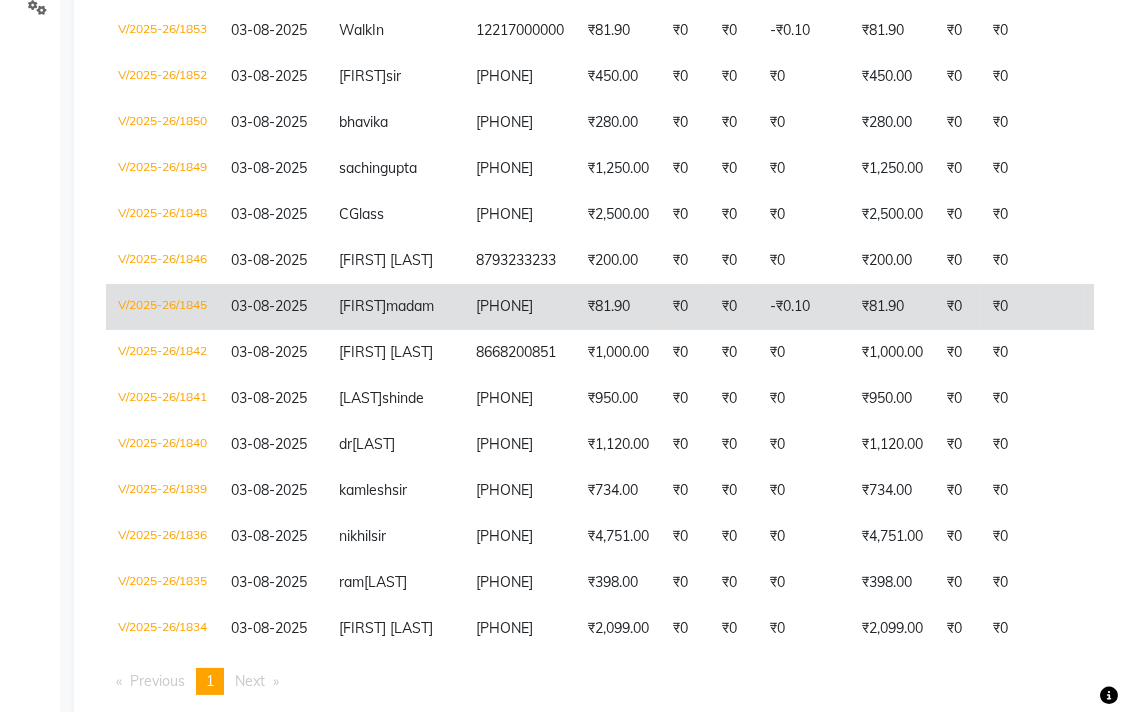 click on "V/2025-26/1845" 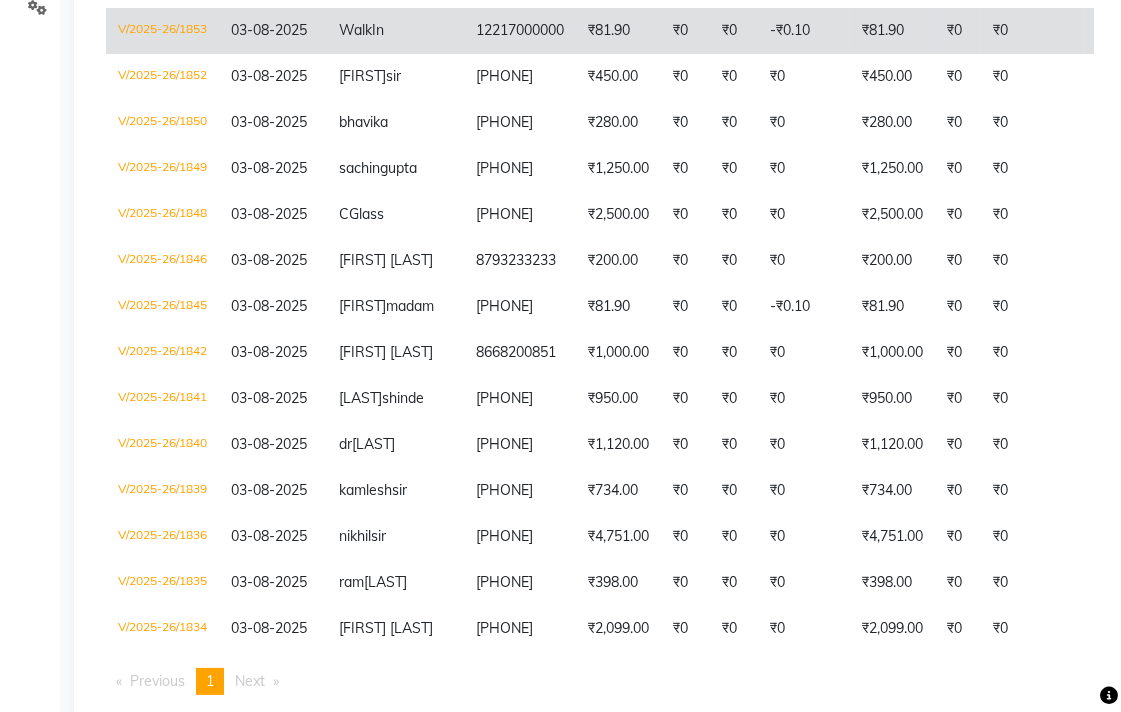 click on "V/2025-26/1853" 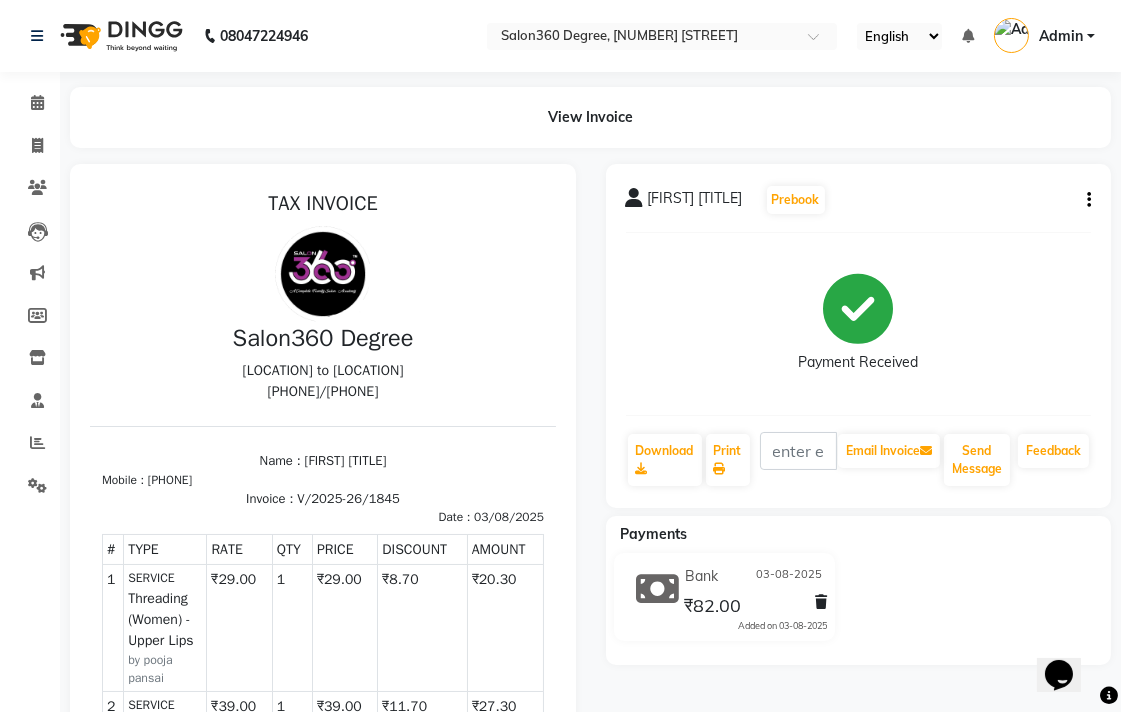 scroll, scrollTop: 0, scrollLeft: 0, axis: both 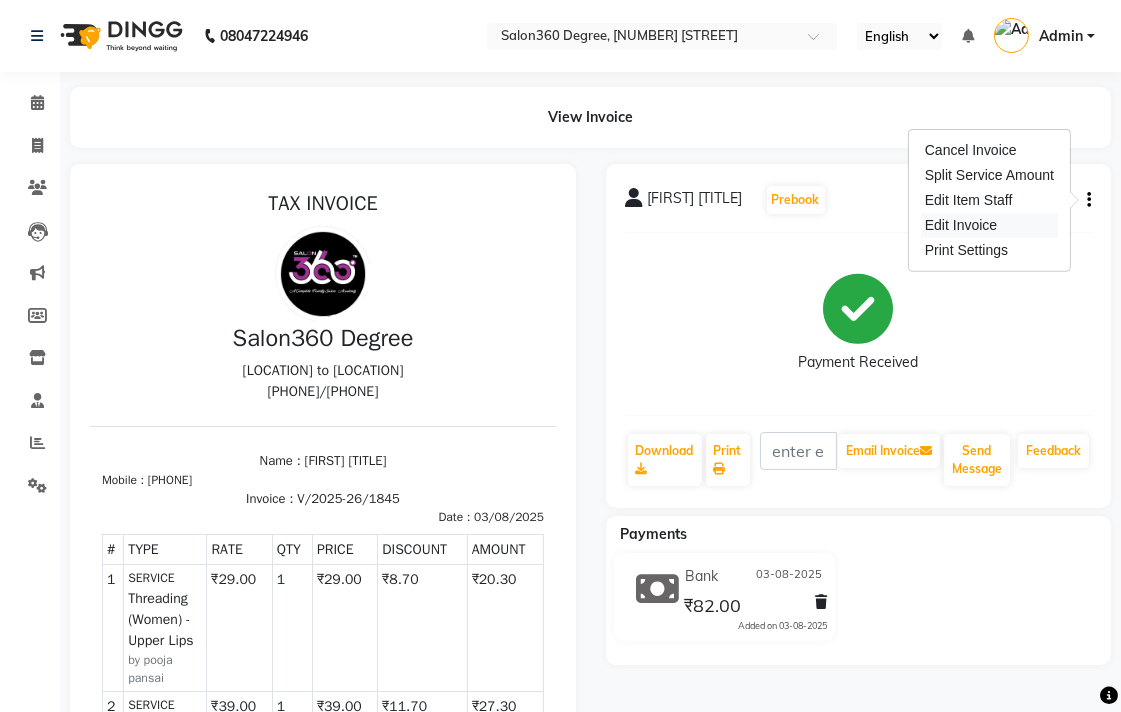 click on "Edit Invoice" at bounding box center (989, 225) 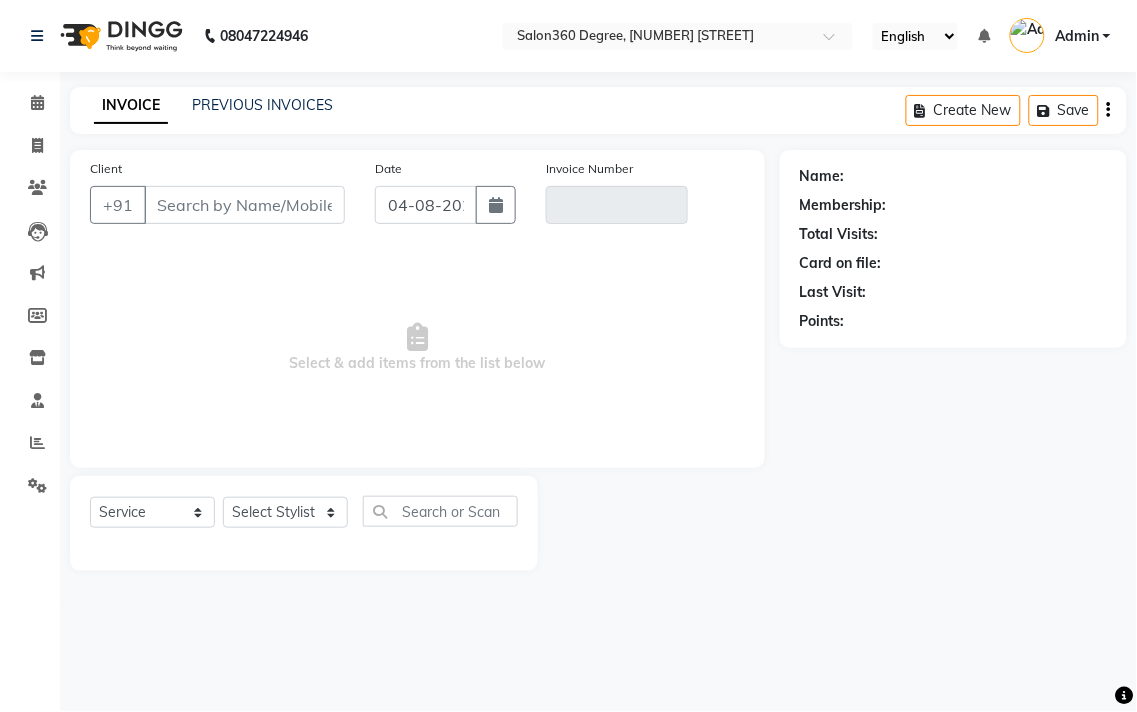 type on "[PHONE]" 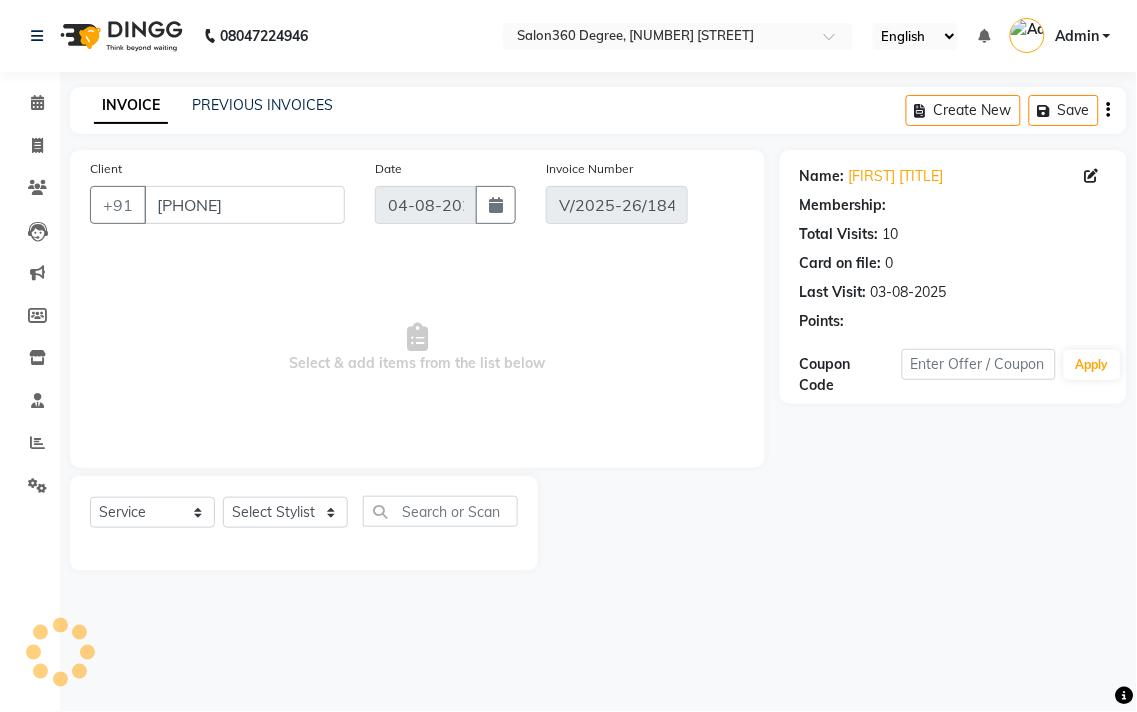 type on "03-08-2025" 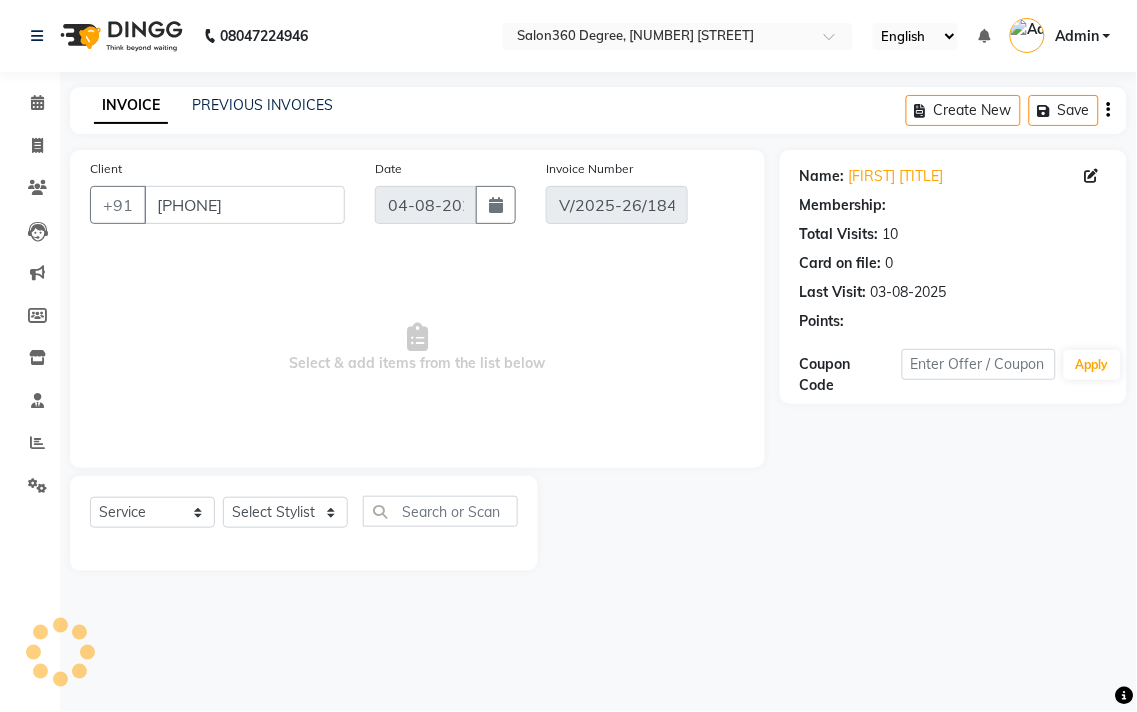 select on "select" 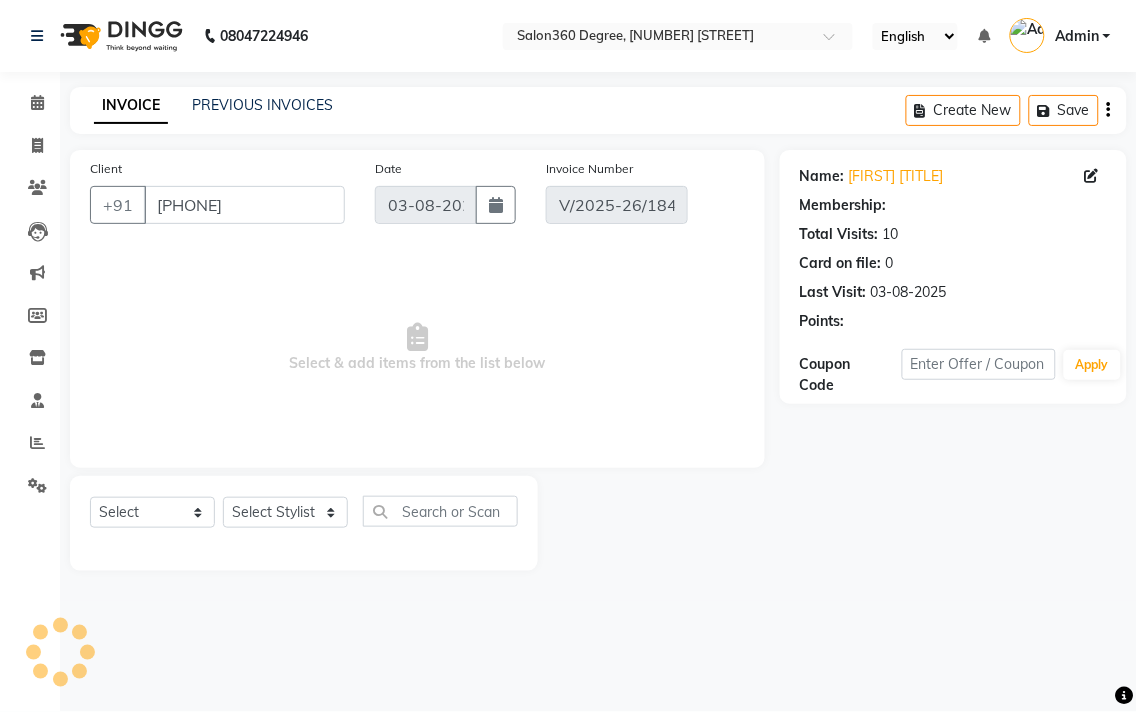 select on "2: Object" 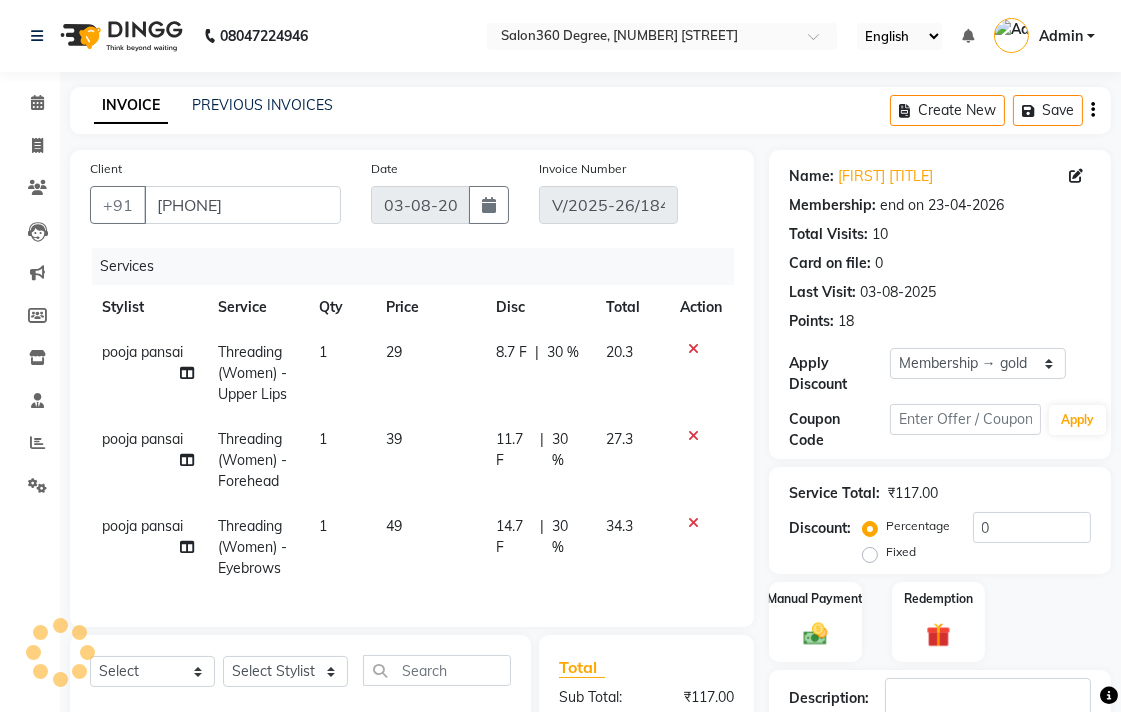 type on "30" 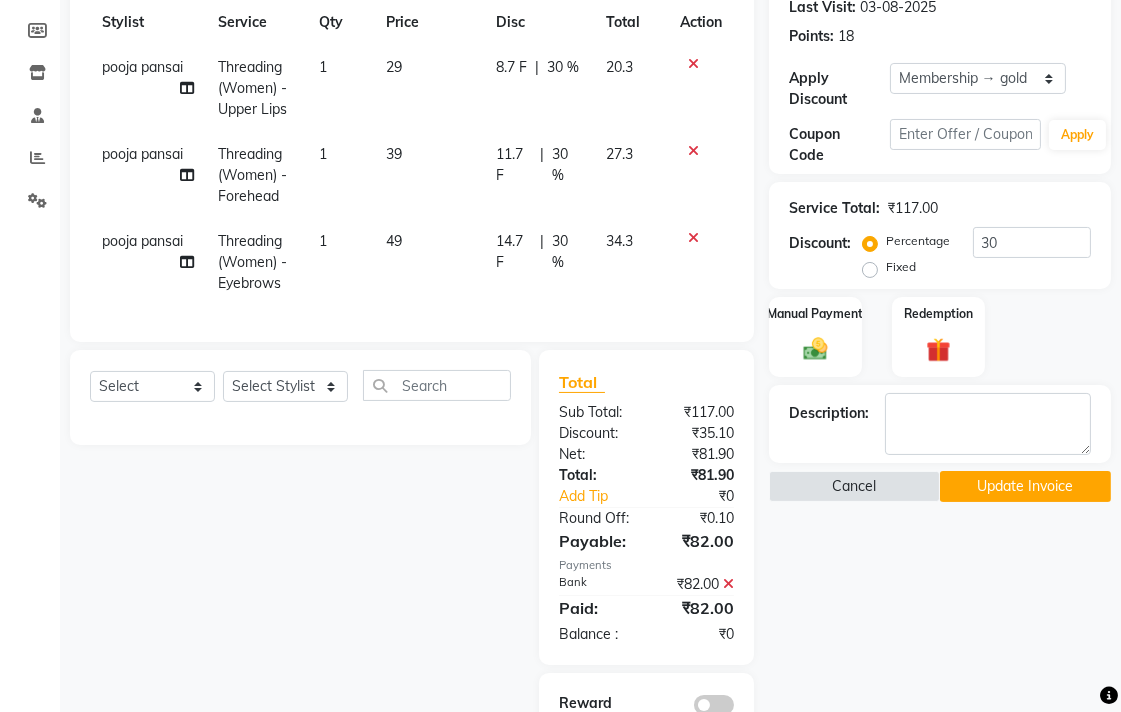 scroll, scrollTop: 374, scrollLeft: 0, axis: vertical 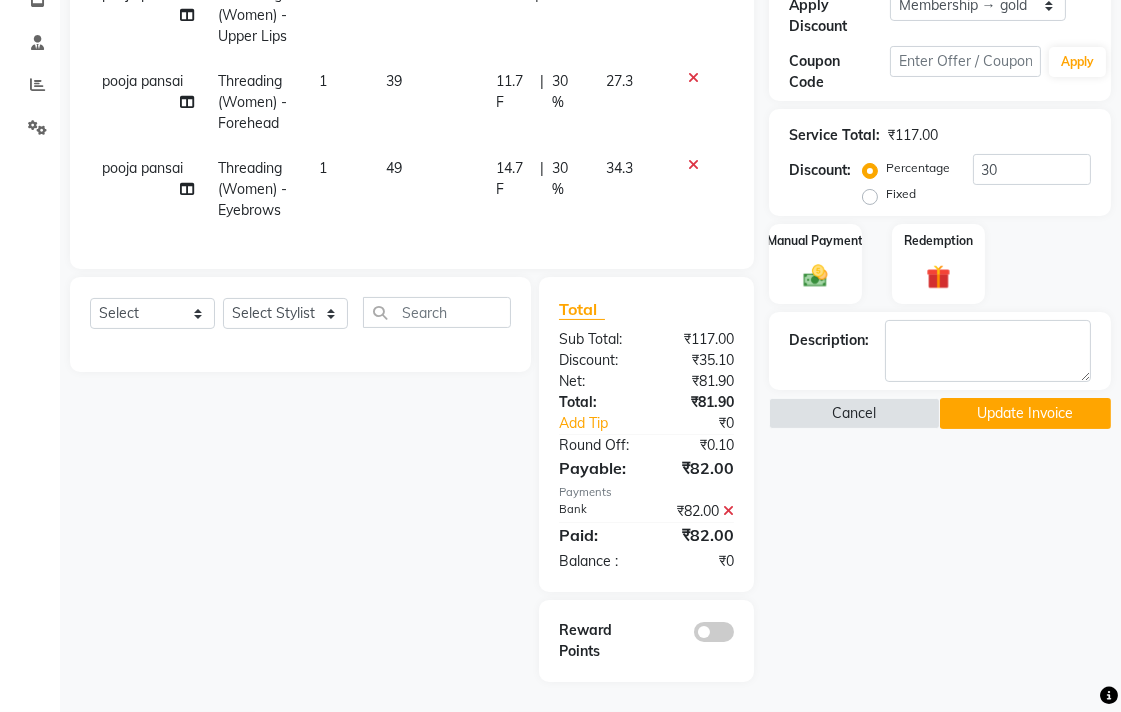 click 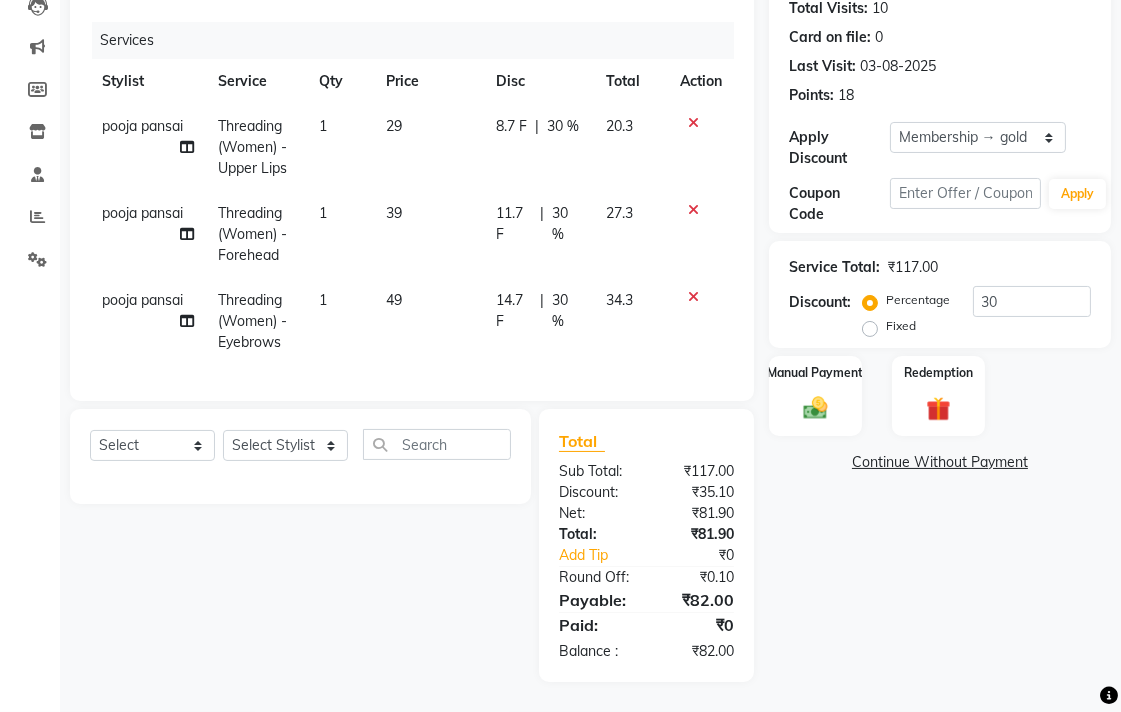 scroll, scrollTop: 242, scrollLeft: 0, axis: vertical 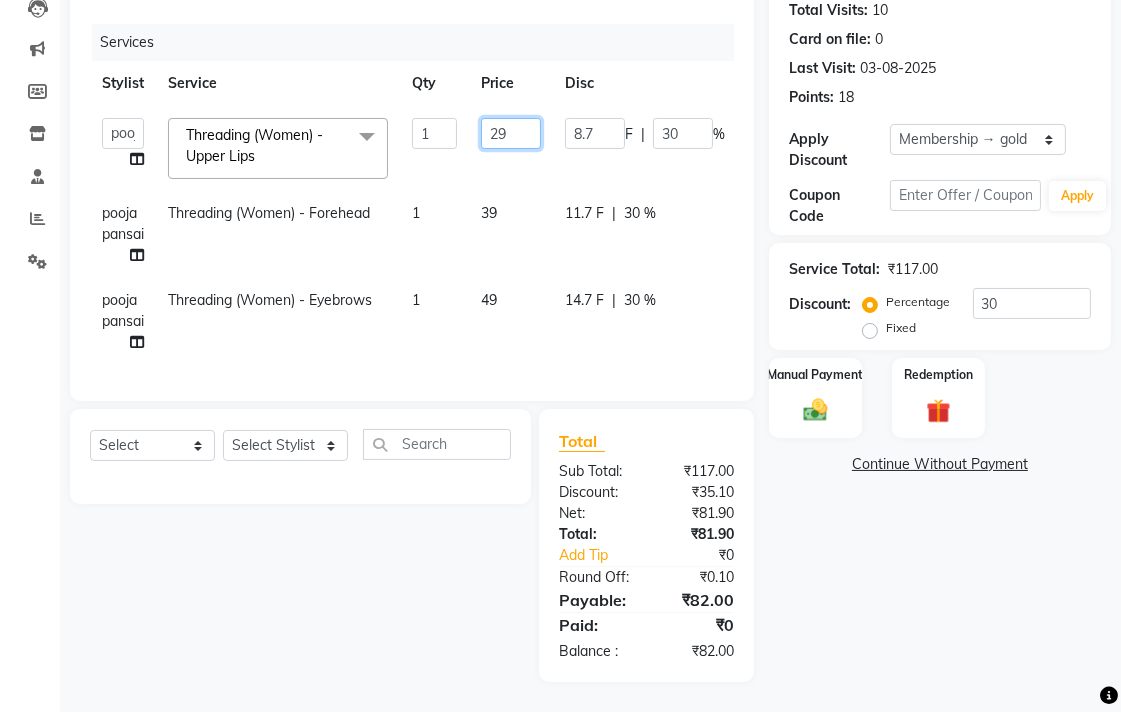 click on "29" 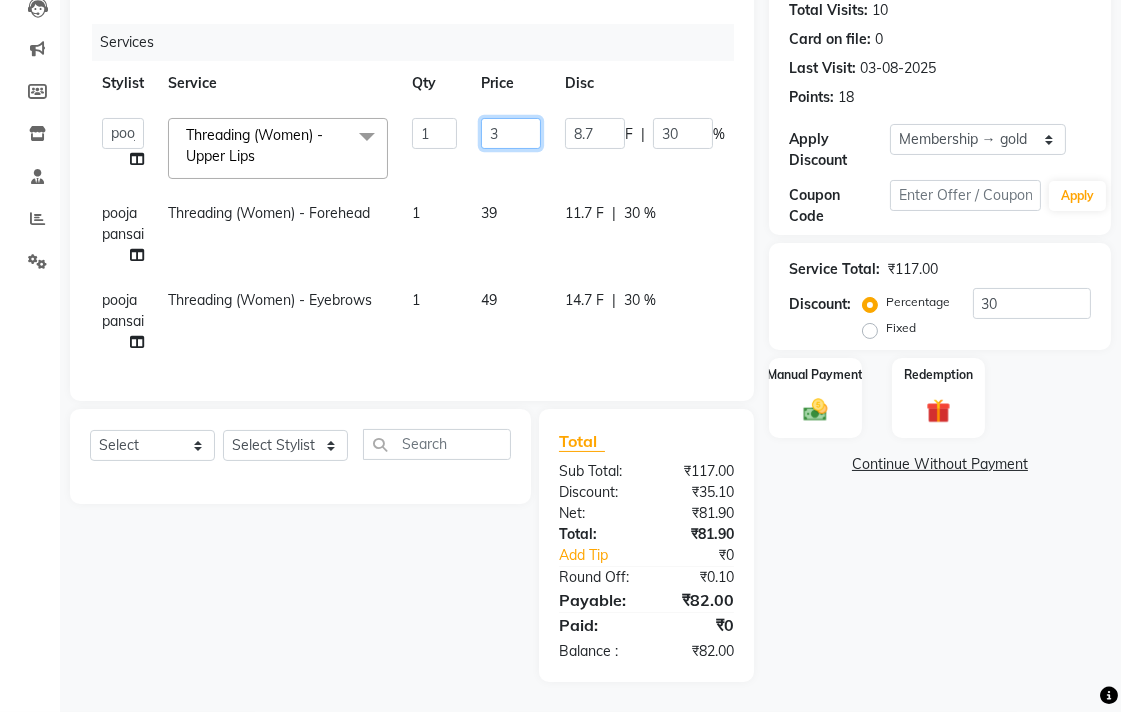 type on "30" 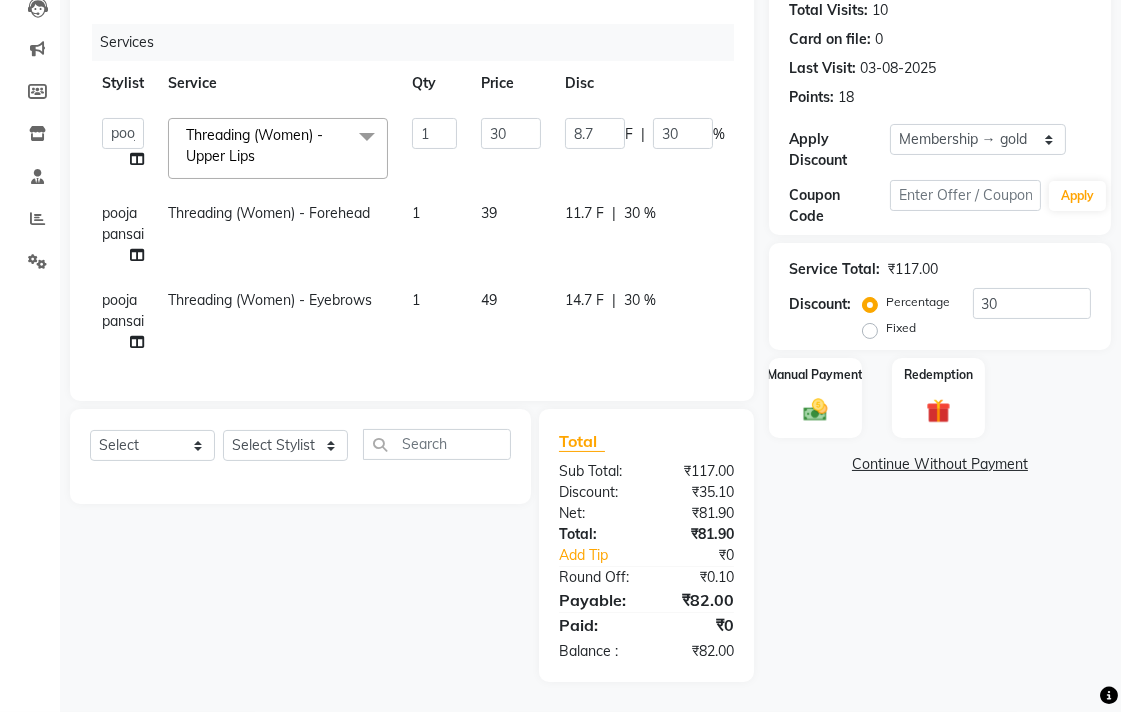 click on "pooja pansai Threading (Women) - Forehead 1 39 11.7 F | 30 % 27.3" 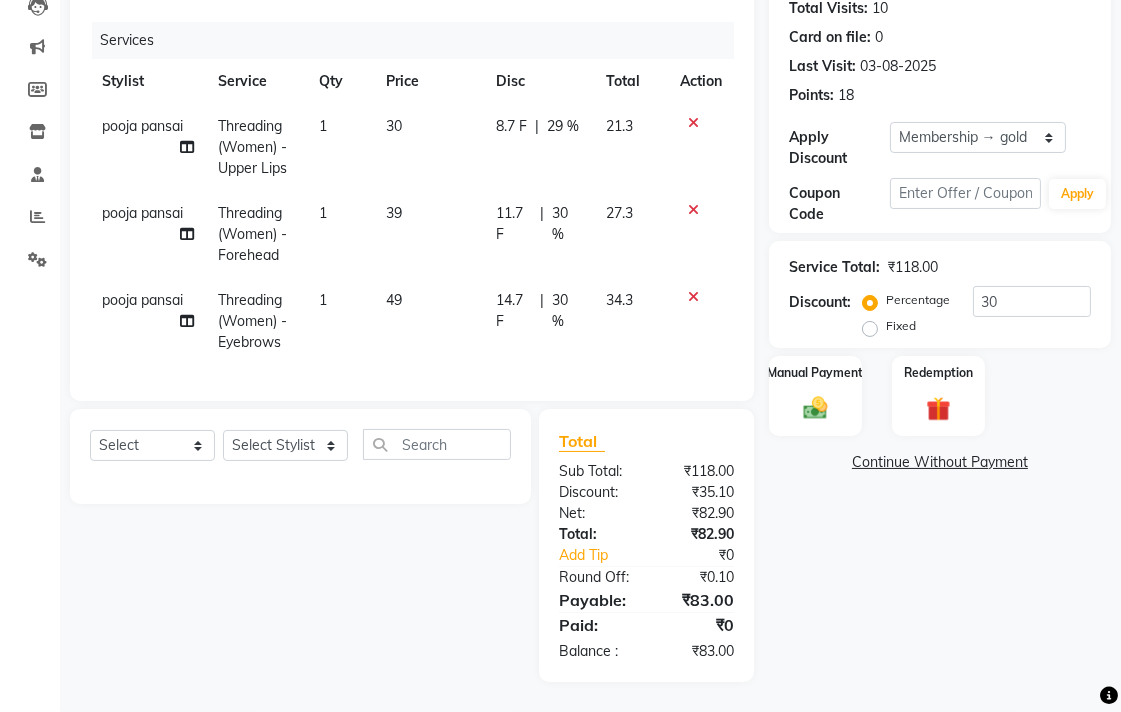 drag, startPoint x: 450, startPoint y: 253, endPoint x: 506, endPoint y: 222, distance: 64.00781 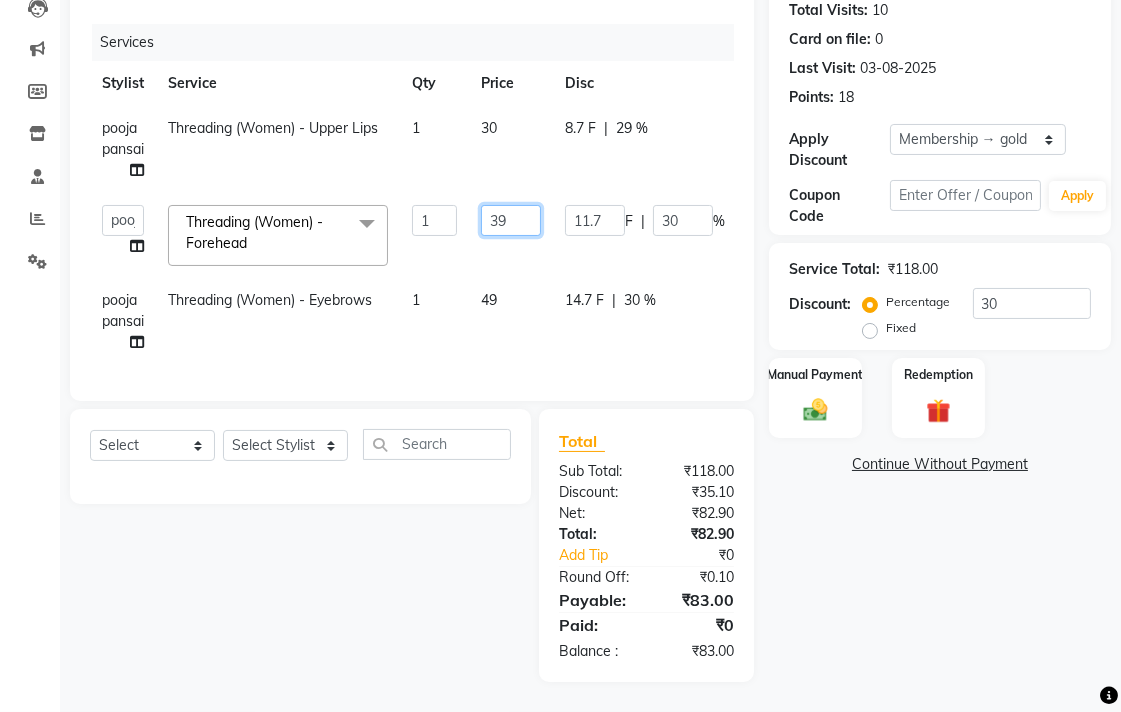 click on "39" 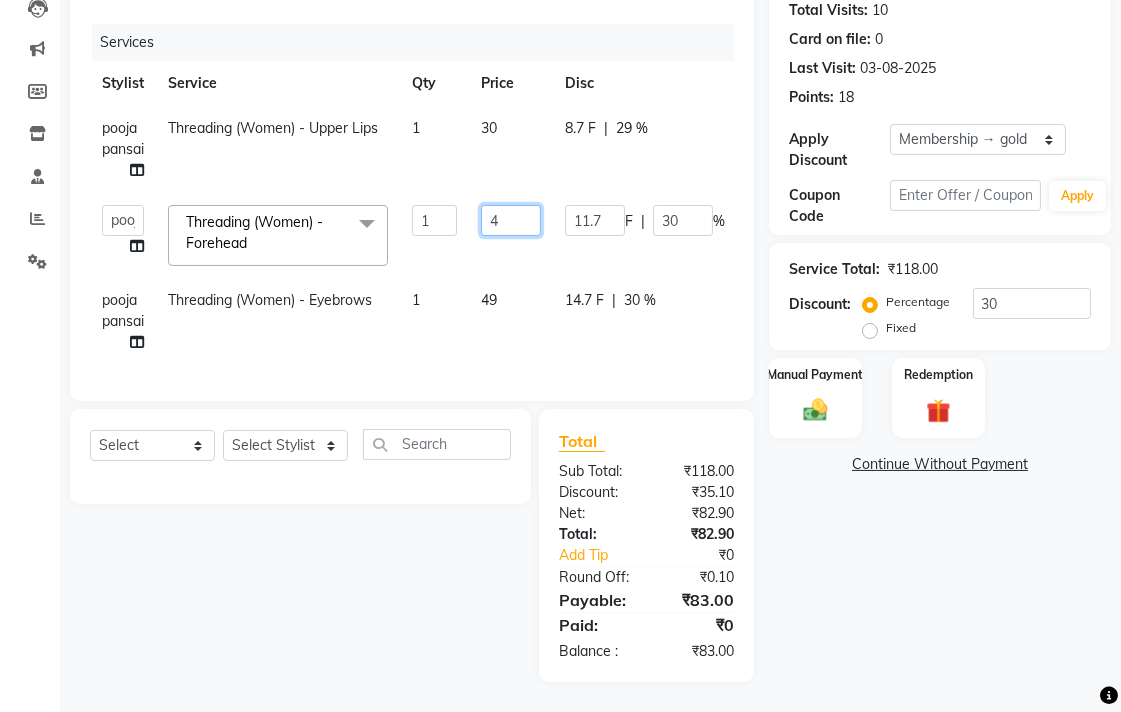type on "40" 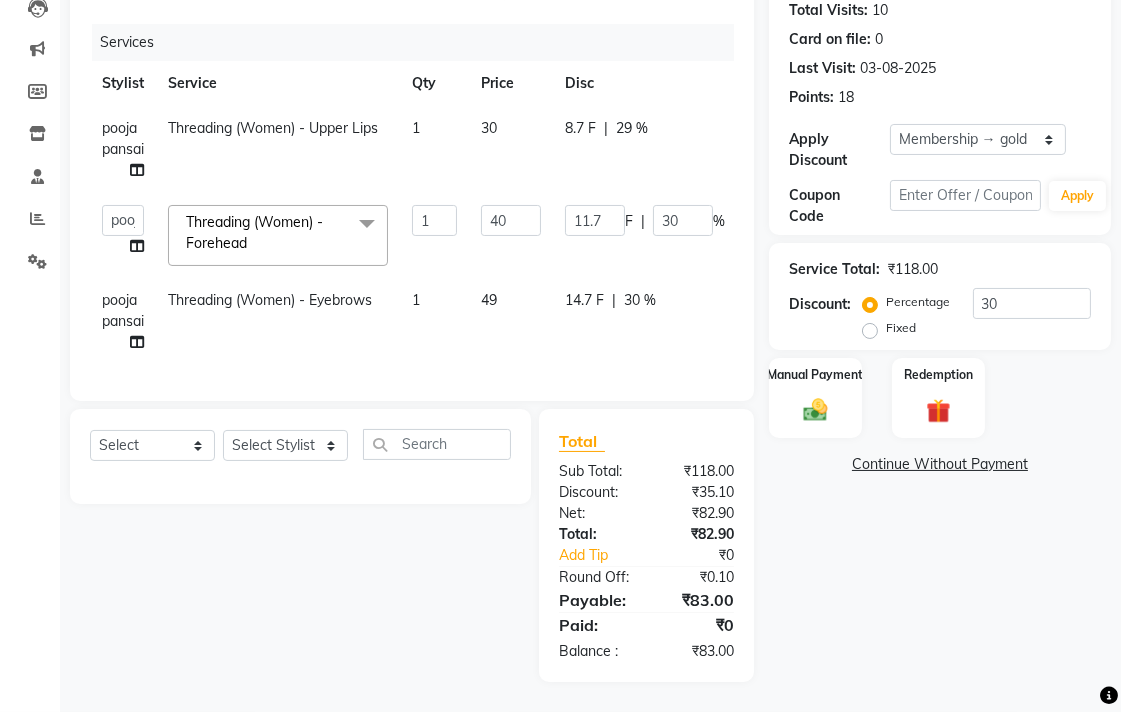 click on "pooja pansai Threading (Women) - Eyebrows 1 49 14.7 F | 30 % 34.3" 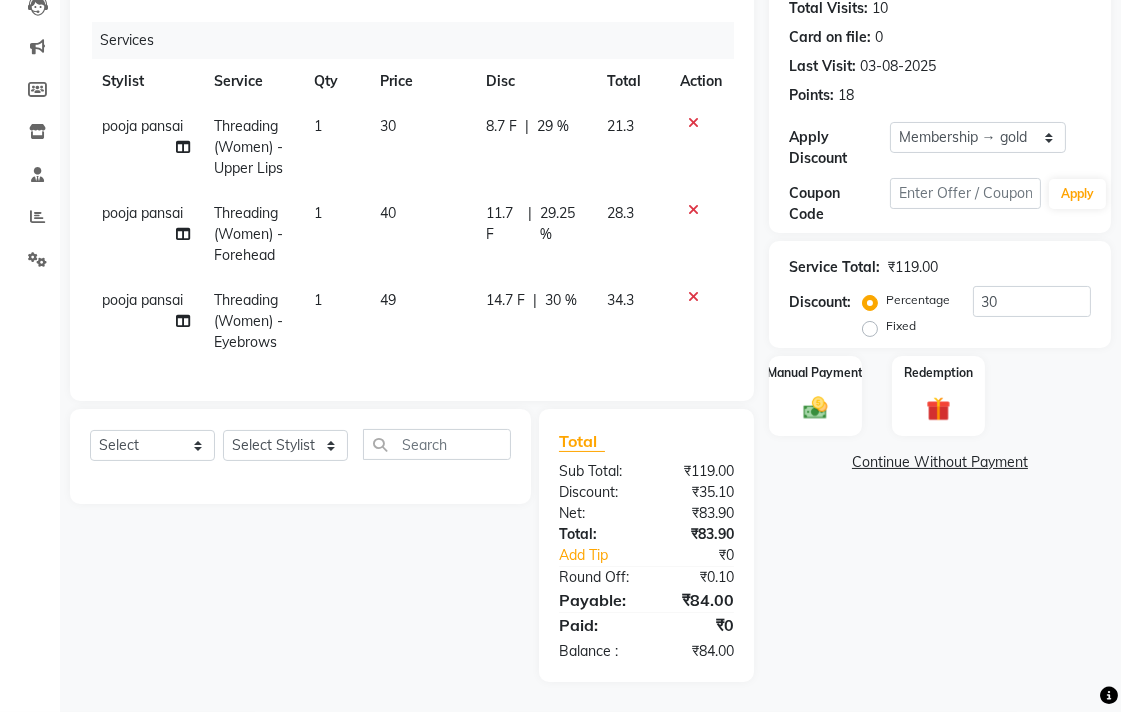 click on "49" 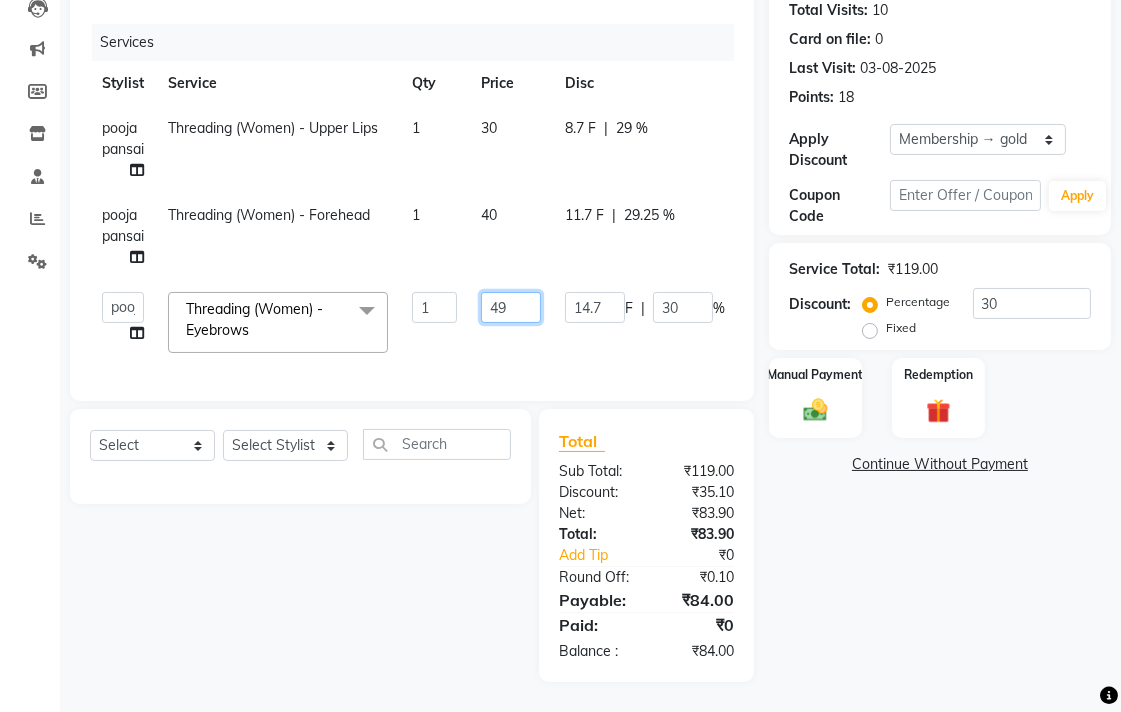 click on "49" 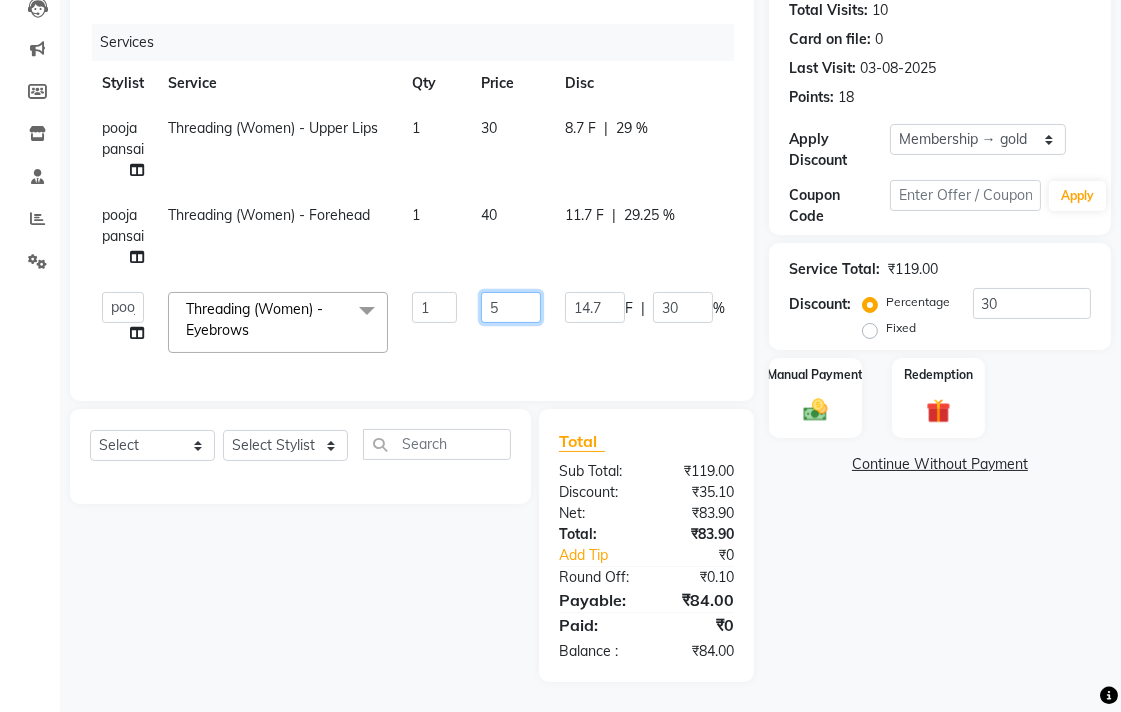 type on "50" 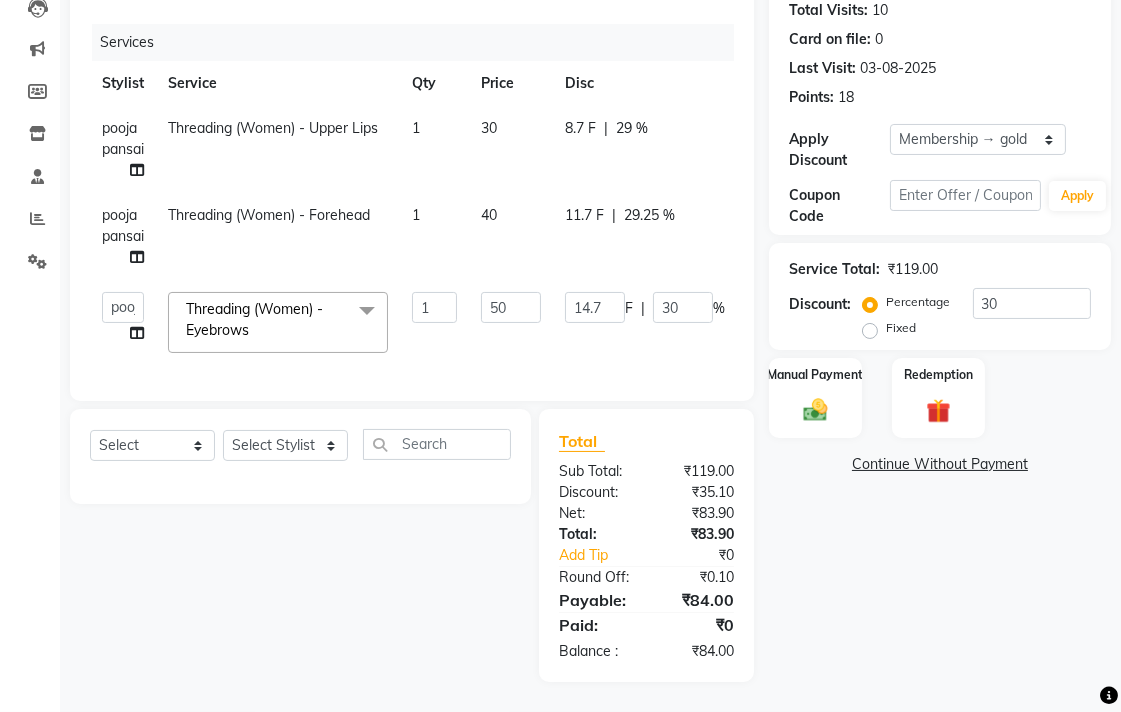 click on "Name: Prashanti Madam Membership: end on 23-04-2026 Total Visits:  10 Card on file:  0 Last Visit:   03-08-2025 Points:   18  Apply Discount Select Membership → gold  Loyalty → Loyality level 1  Coupon Code Apply Service Total:  ₹119.00  Discount:  Percentage   Fixed  30 Manual Payment Redemption  Continue Without Payment" 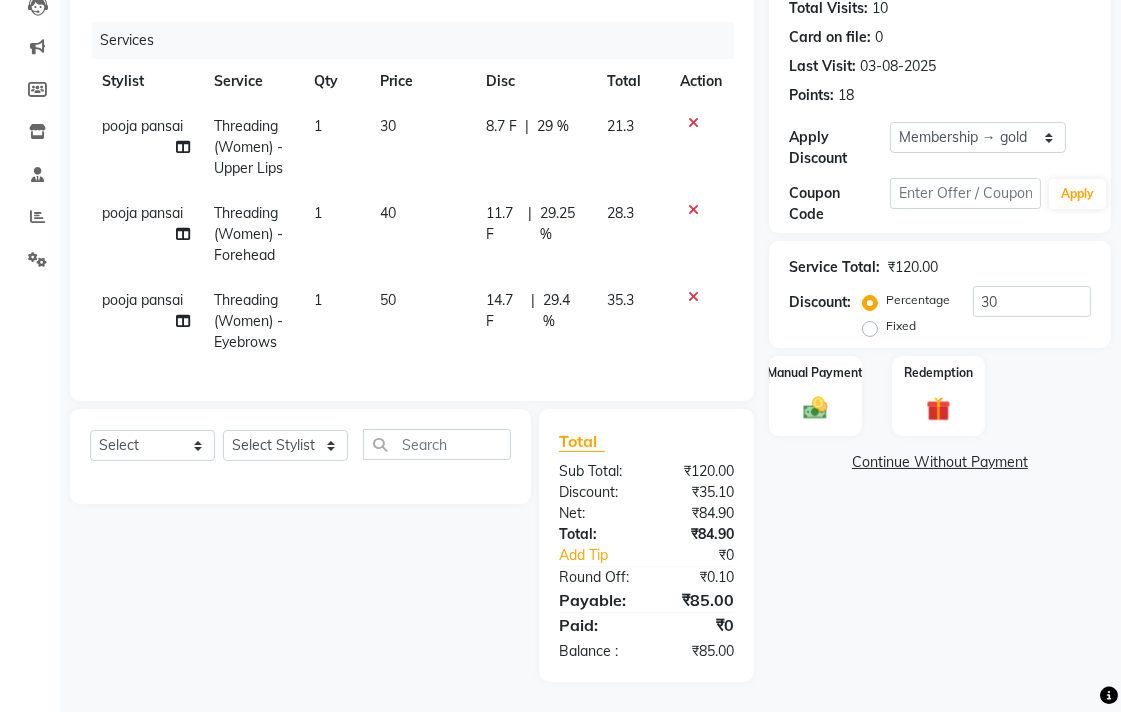 scroll, scrollTop: 242, scrollLeft: 0, axis: vertical 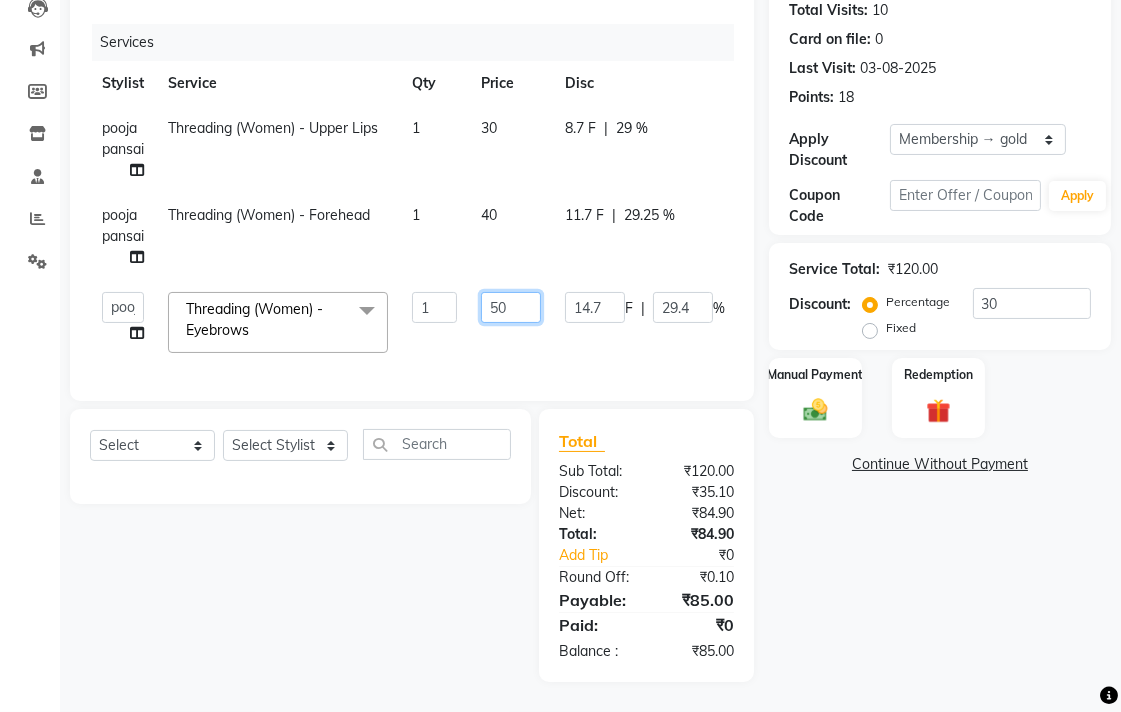 click on "50" 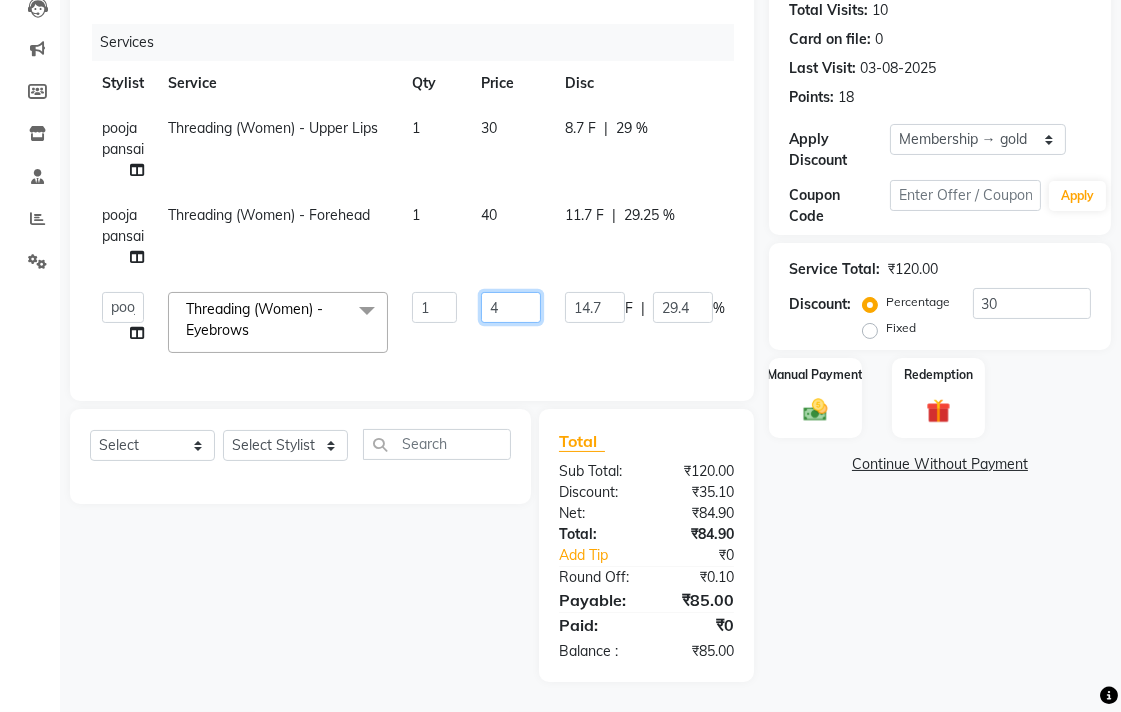 type on "49" 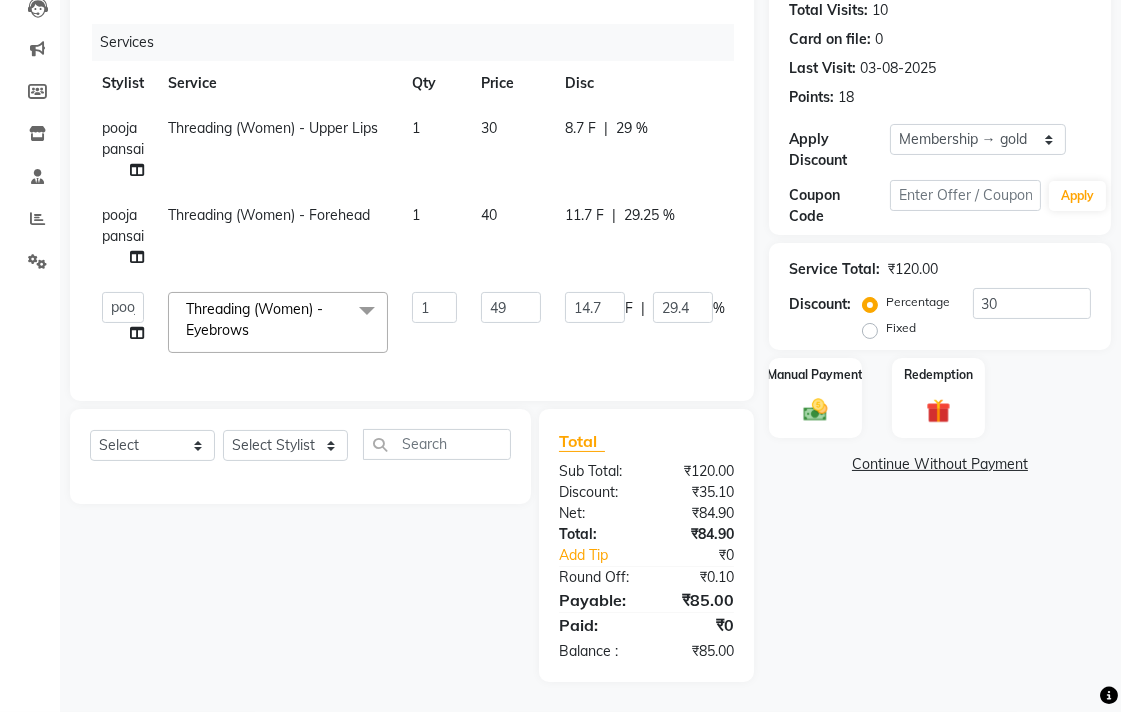 click on "Name: Prashanti Madam Membership: end on 23-04-2026 Total Visits:  10 Card on file:  0 Last Visit:   03-08-2025 Points:   18  Apply Discount Select Membership → gold  Loyalty → Loyality level 1  Coupon Code Apply Service Total:  ₹120.00  Discount:  Percentage   Fixed  30 Manual Payment Redemption  Continue Without Payment" 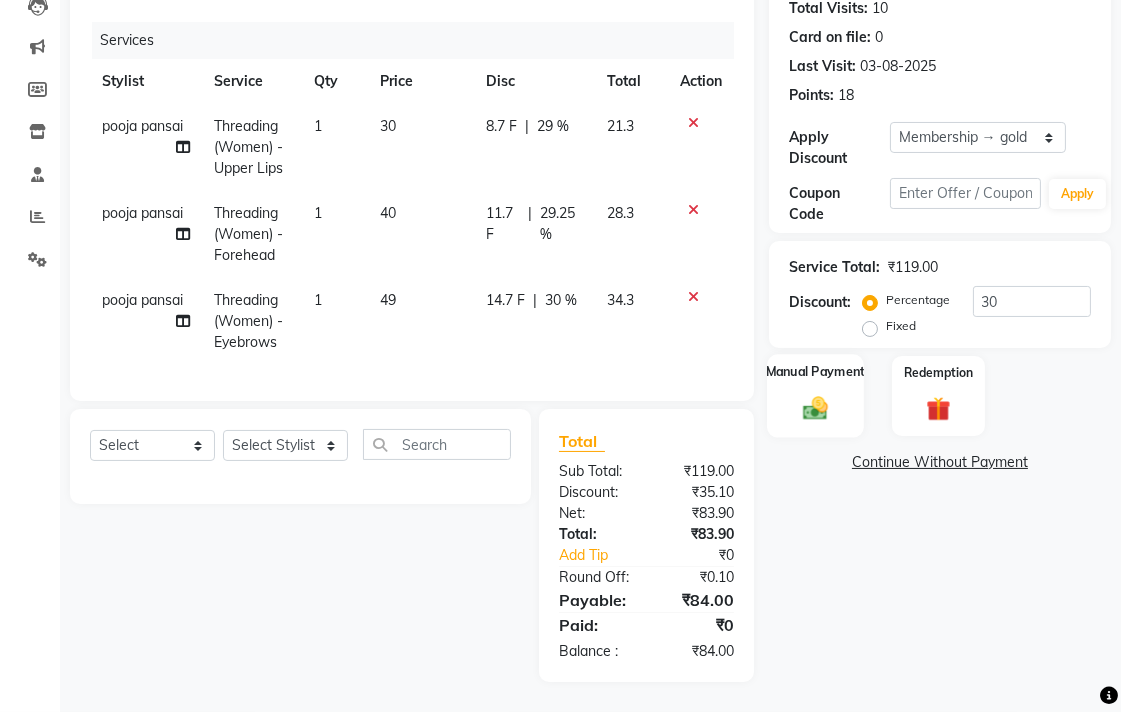 drag, startPoint x: 796, startPoint y: 391, endPoint x: 842, endPoint y: 407, distance: 48.703182 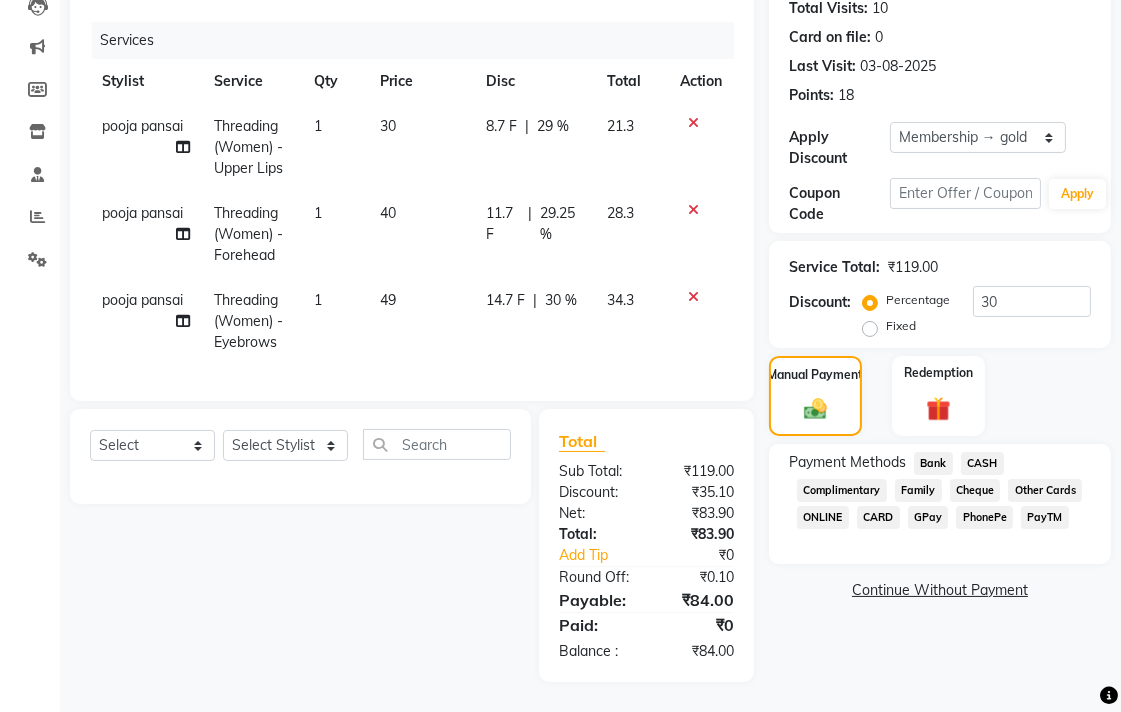 click on "Bank" 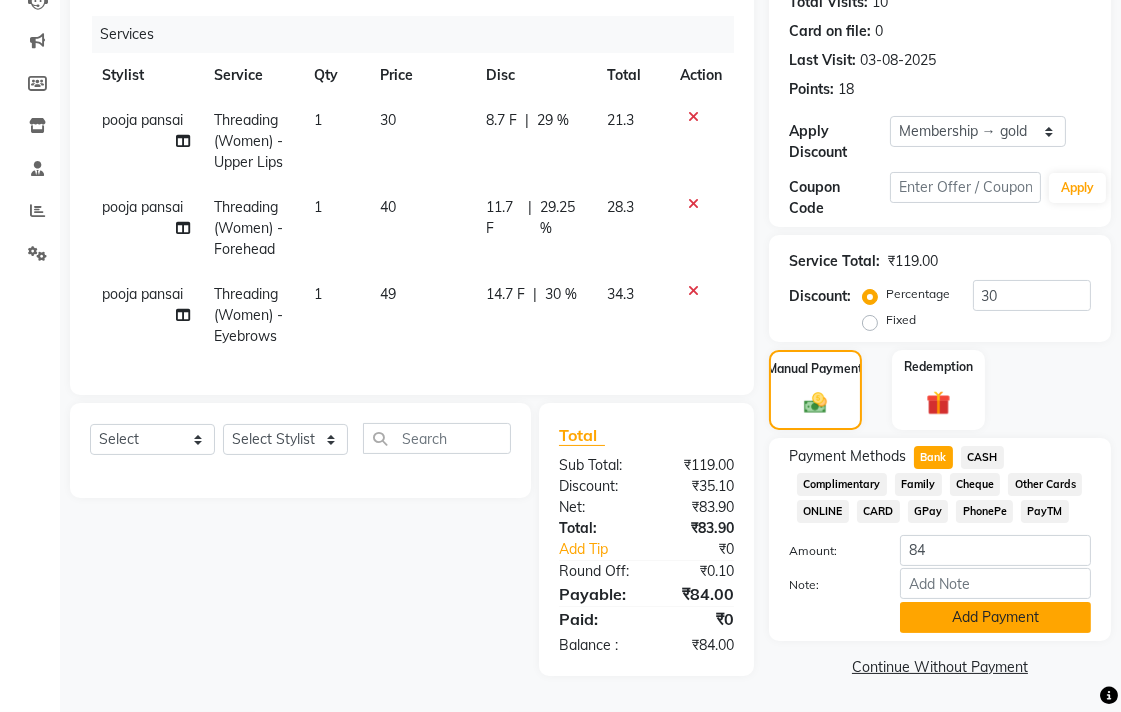 click on "Add Payment" 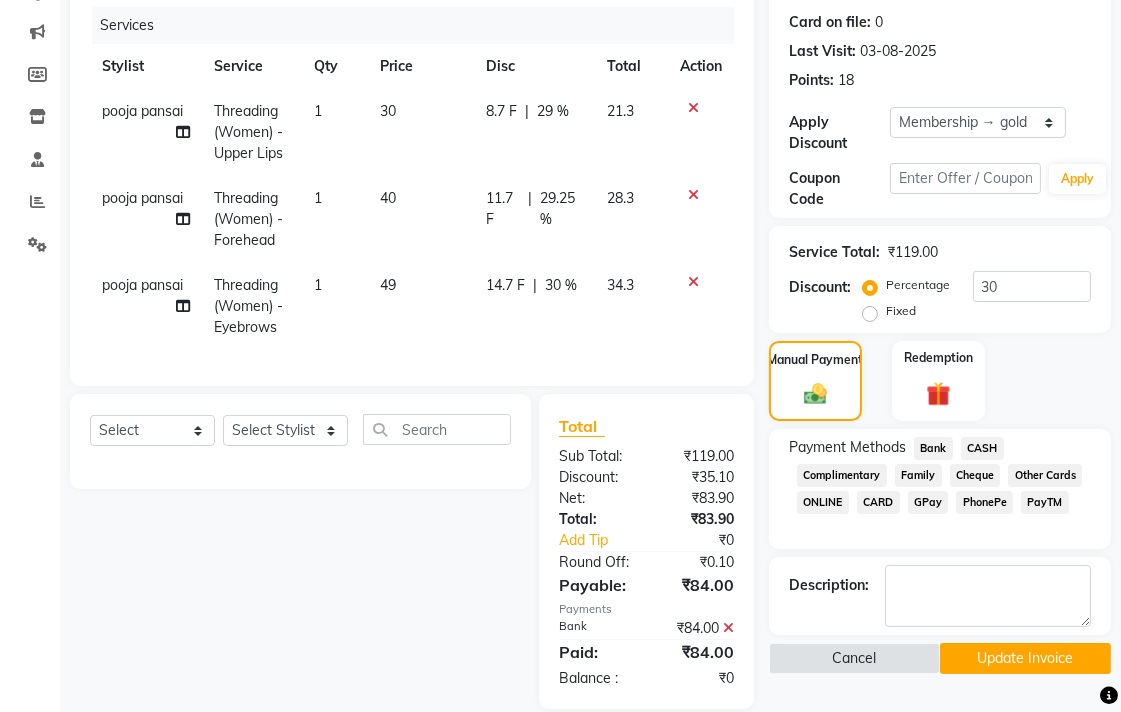 click on "Update Invoice" 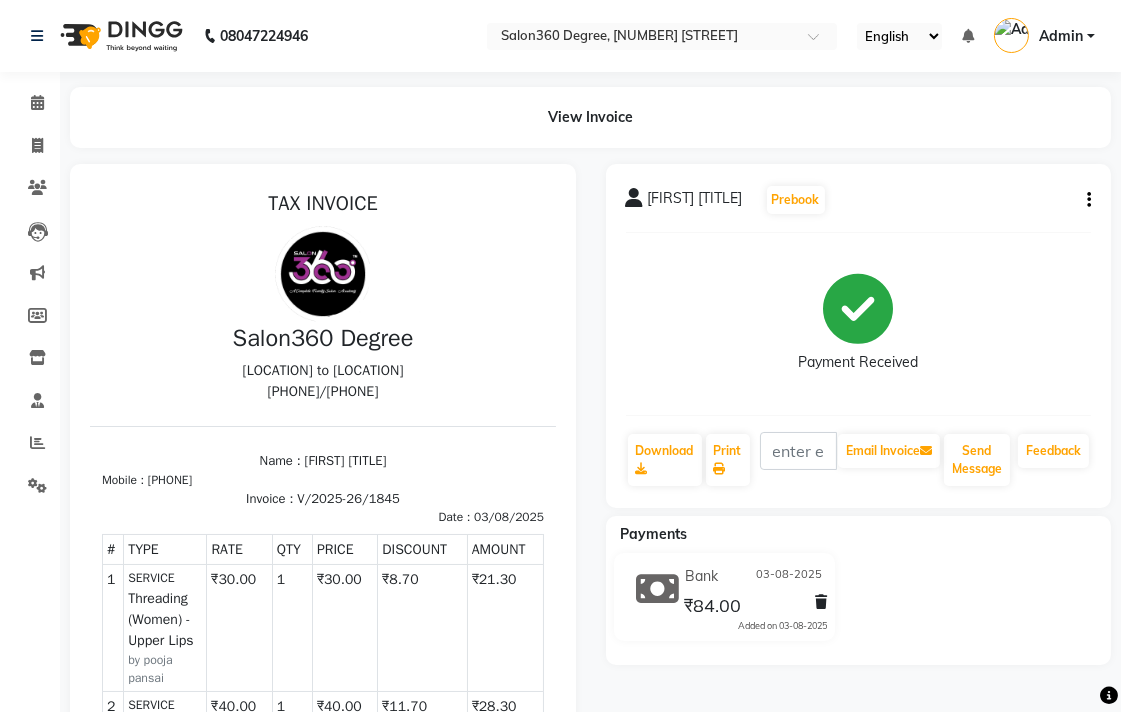 scroll, scrollTop: 0, scrollLeft: 0, axis: both 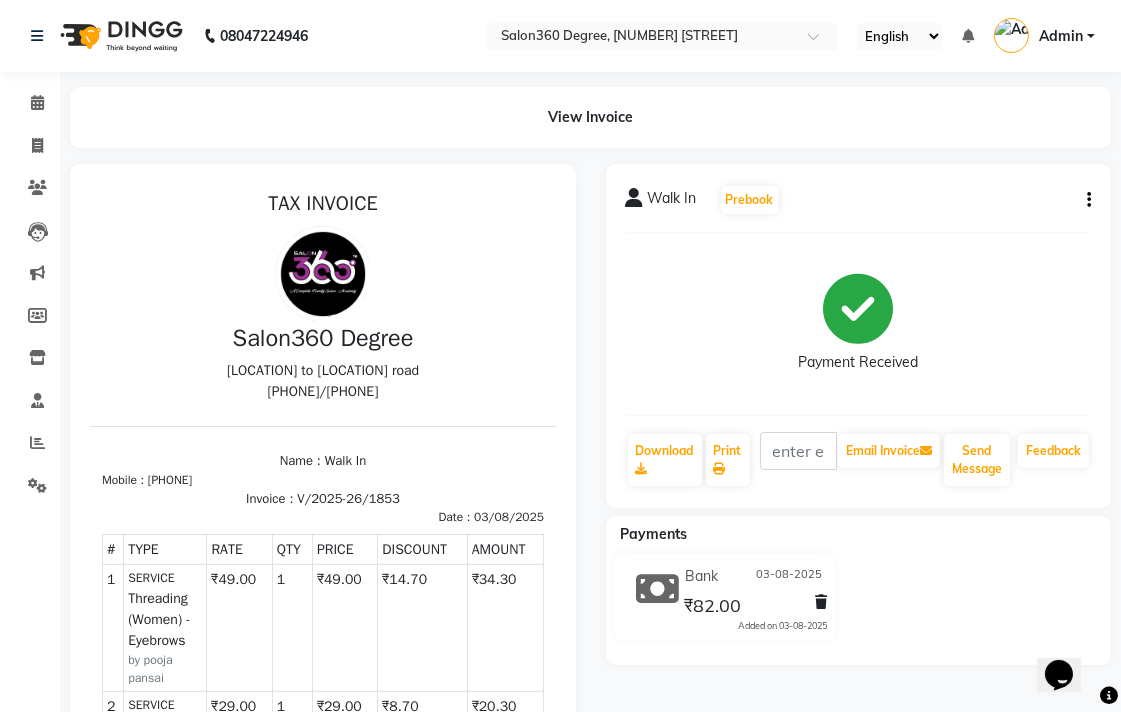 click 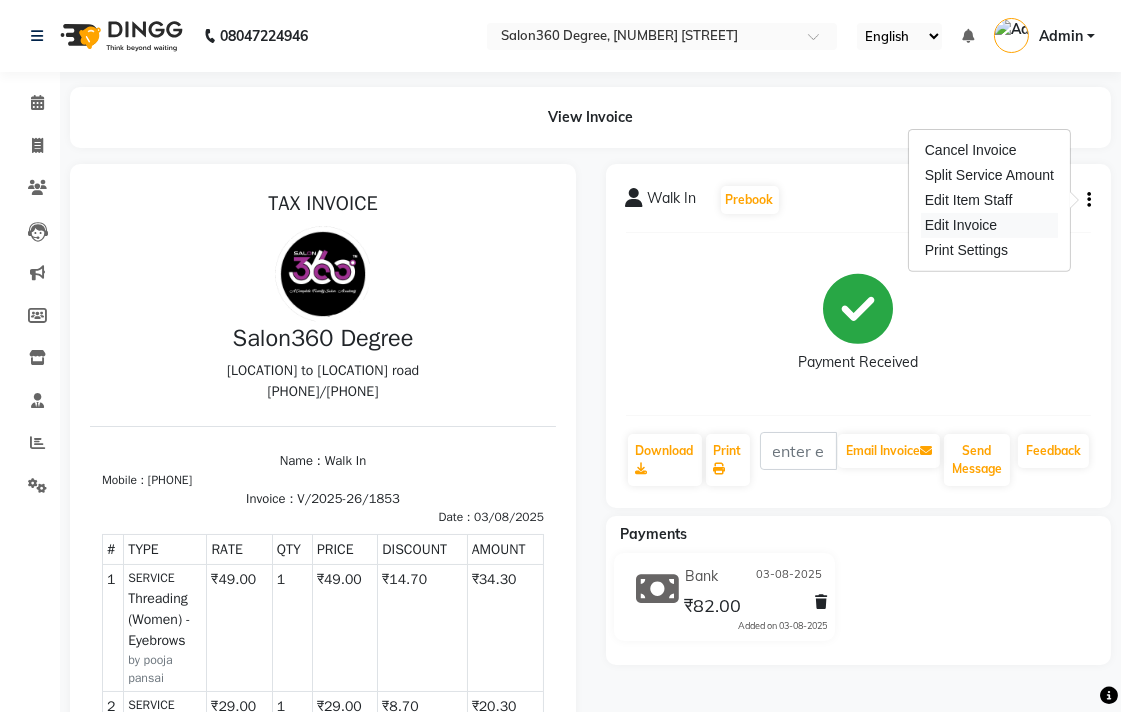 click on "Edit Invoice" at bounding box center [989, 225] 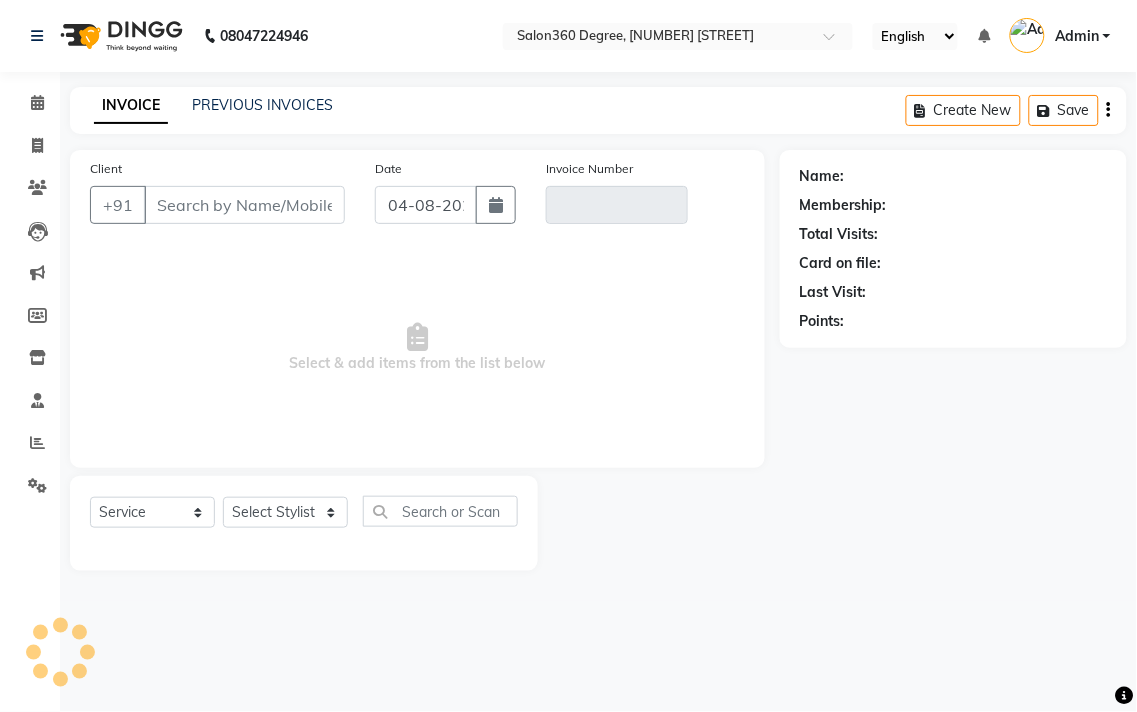 type on "12217000000" 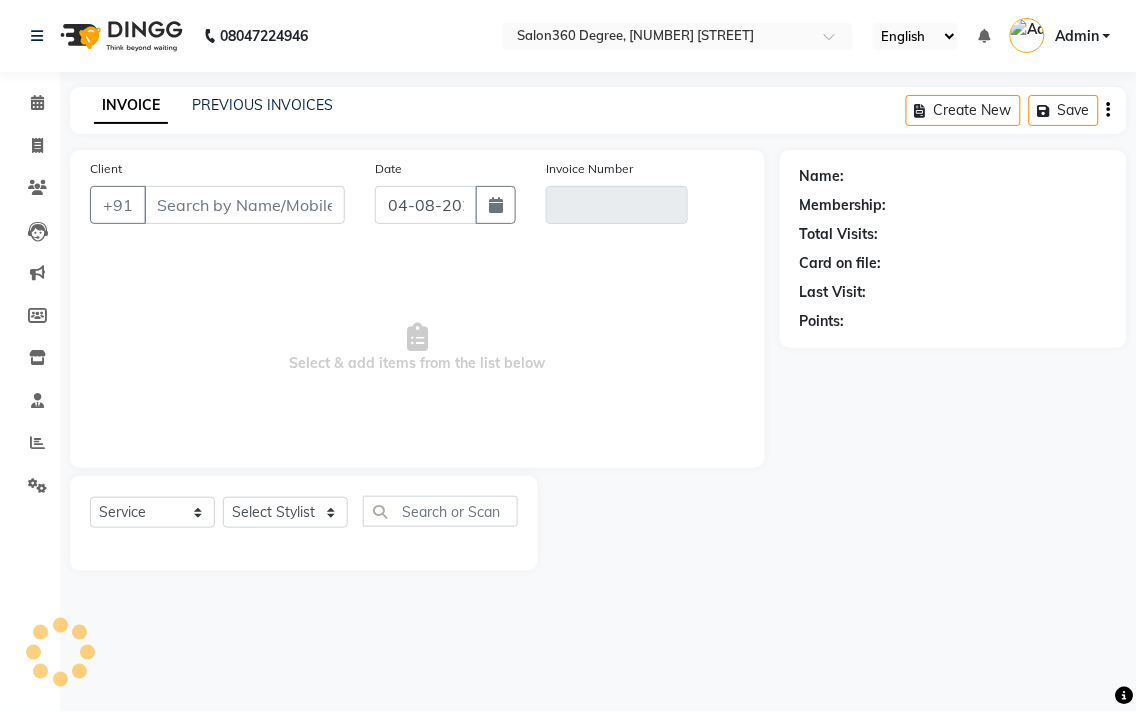 type on "V/2025-26/1853" 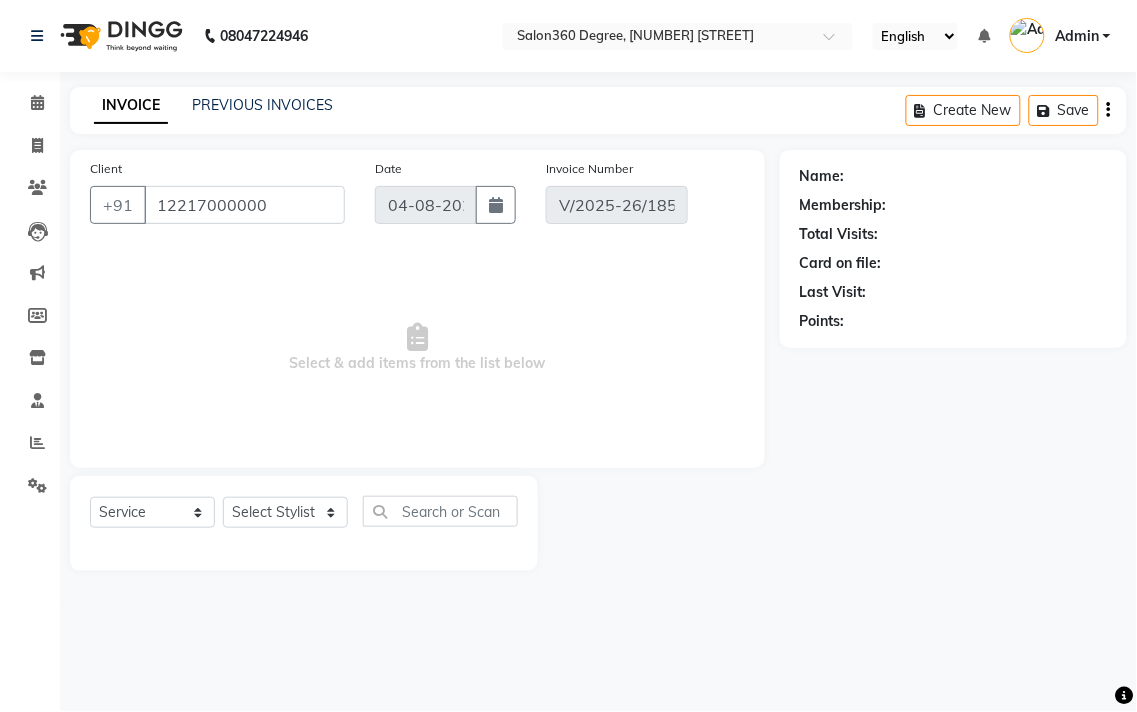 select on "1: Object" 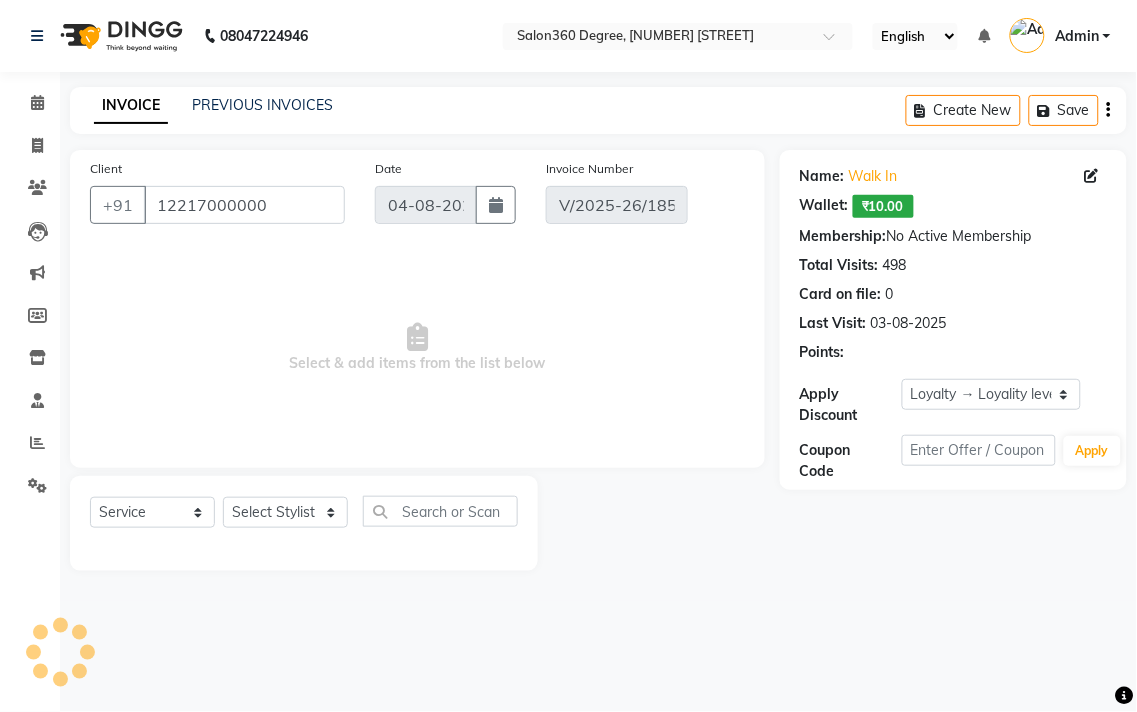 type on "03-08-2025" 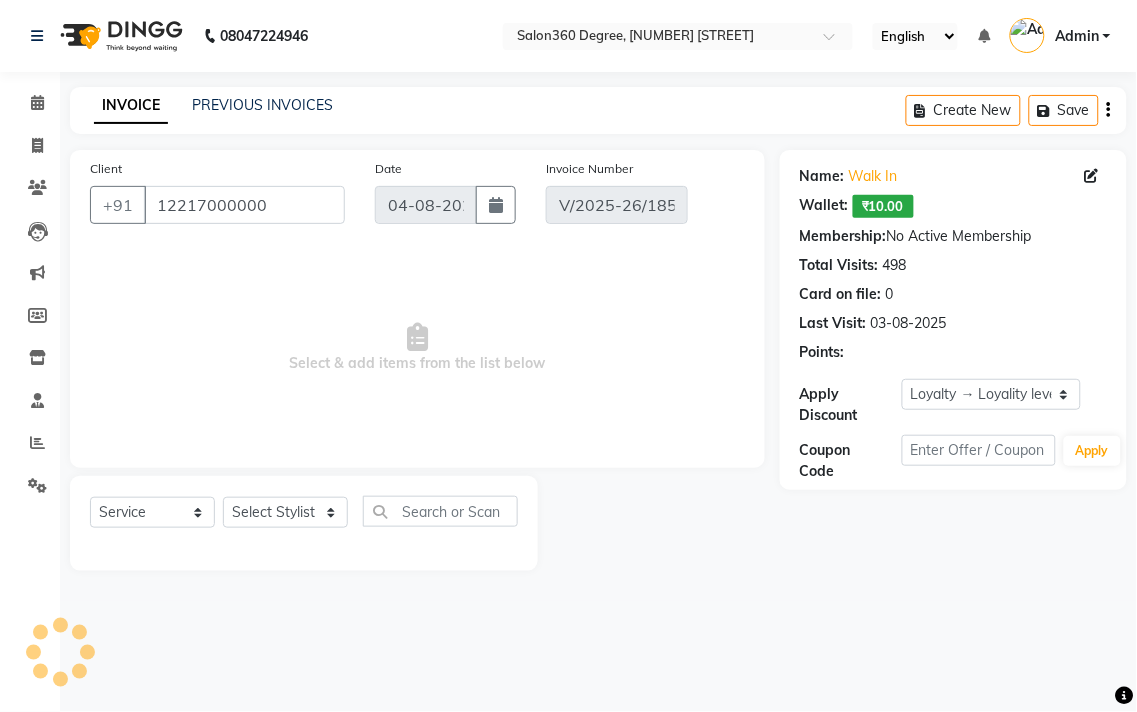 select on "select" 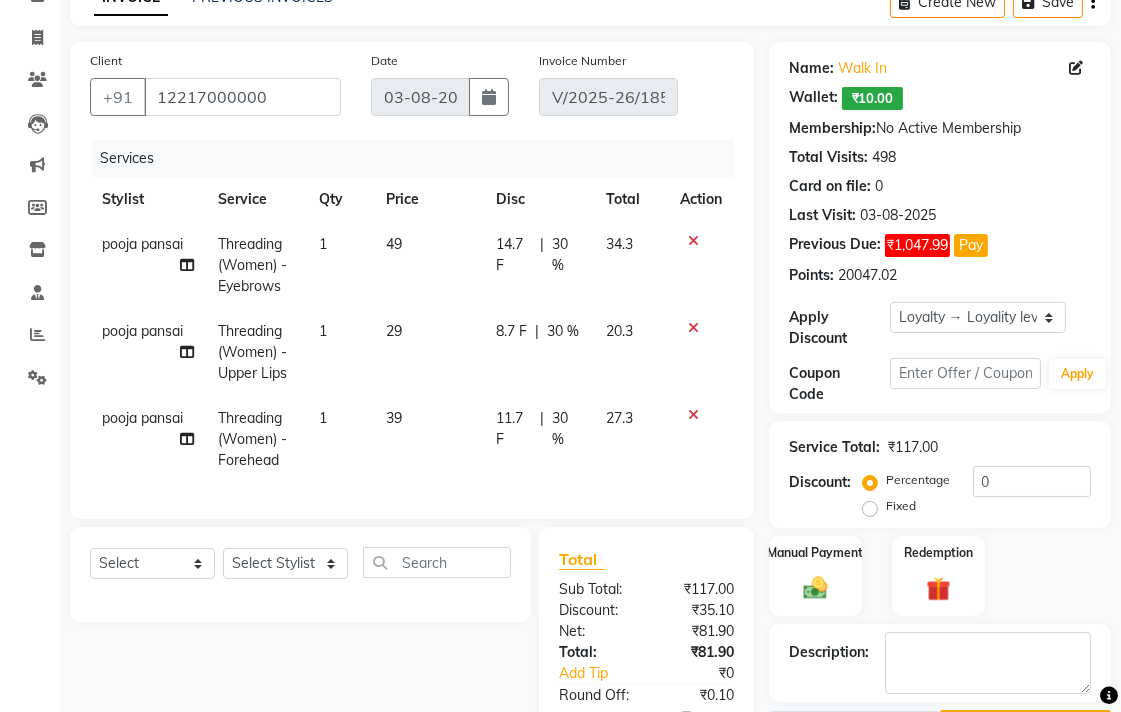 scroll, scrollTop: 333, scrollLeft: 0, axis: vertical 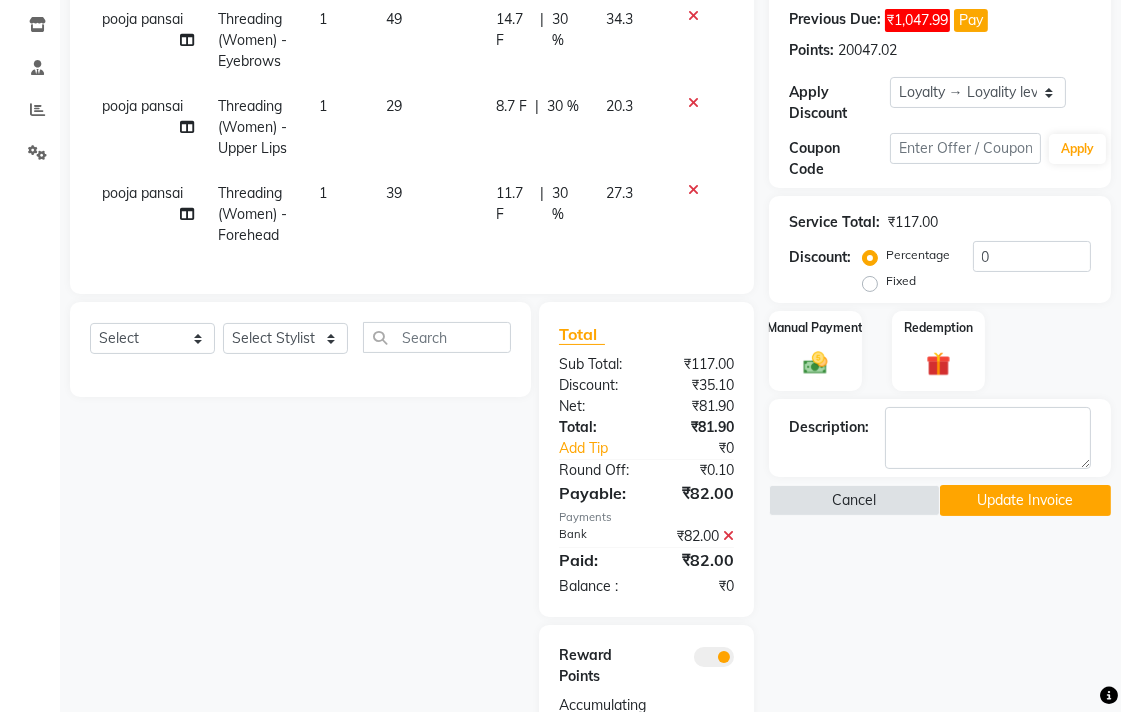 click 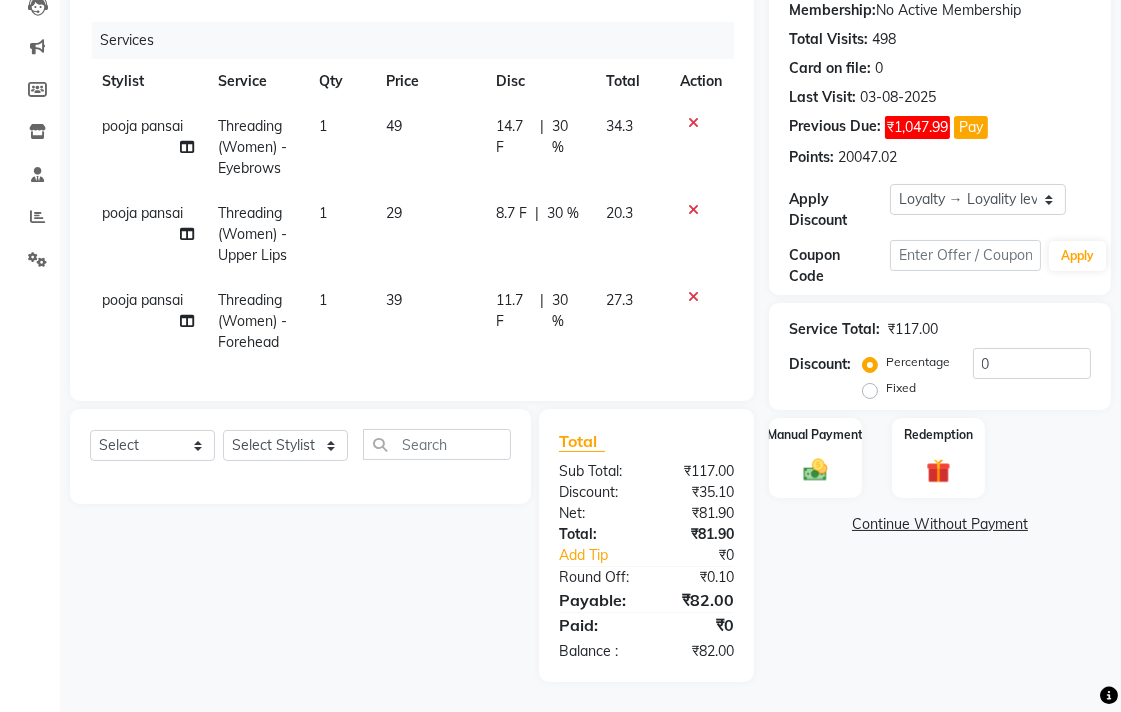 scroll, scrollTop: 242, scrollLeft: 0, axis: vertical 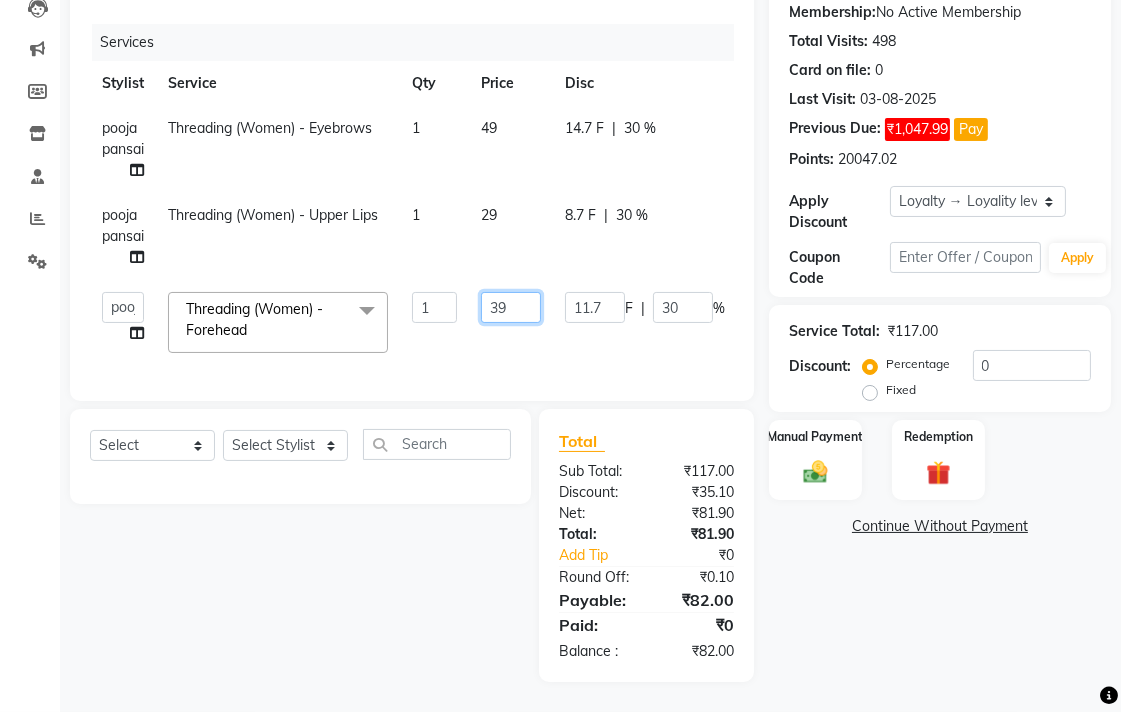 click on "39" 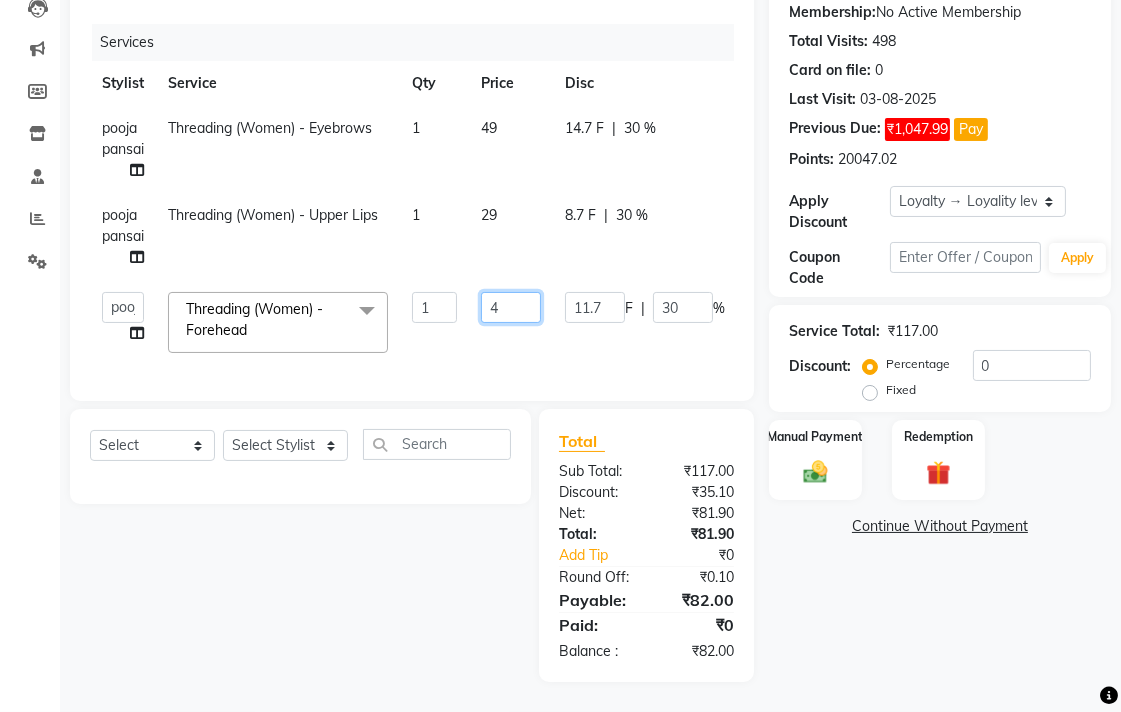 type on "40" 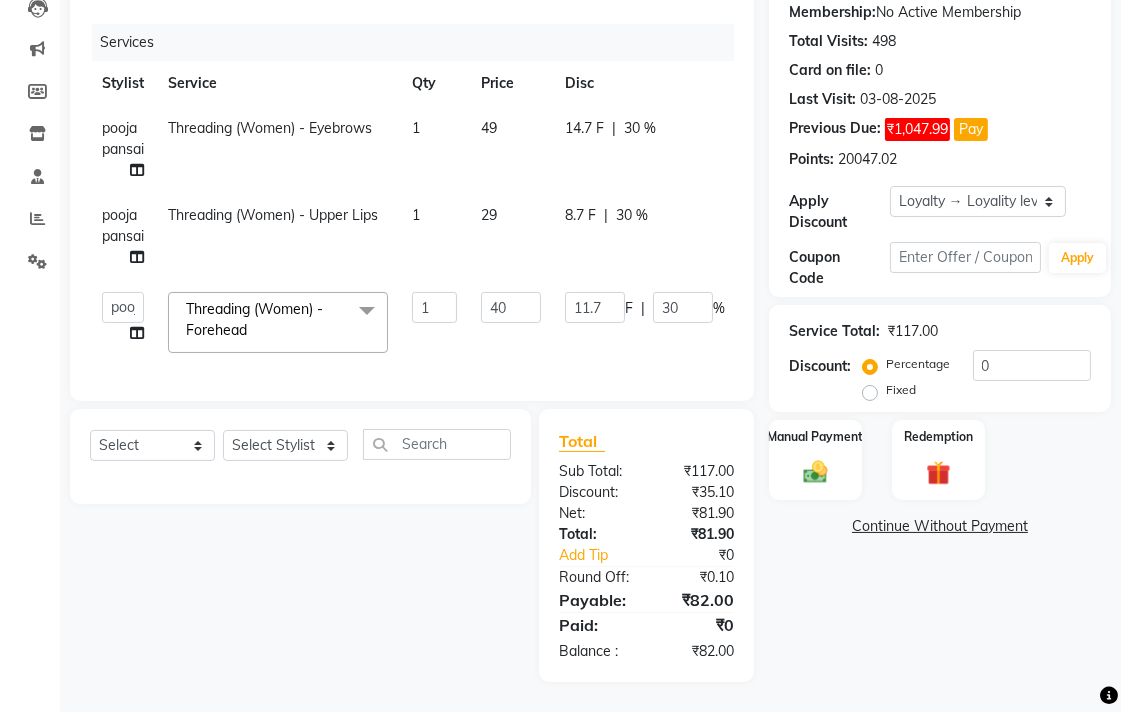 drag, startPoint x: 516, startPoint y: 231, endPoint x: 462, endPoint y: 235, distance: 54.147945 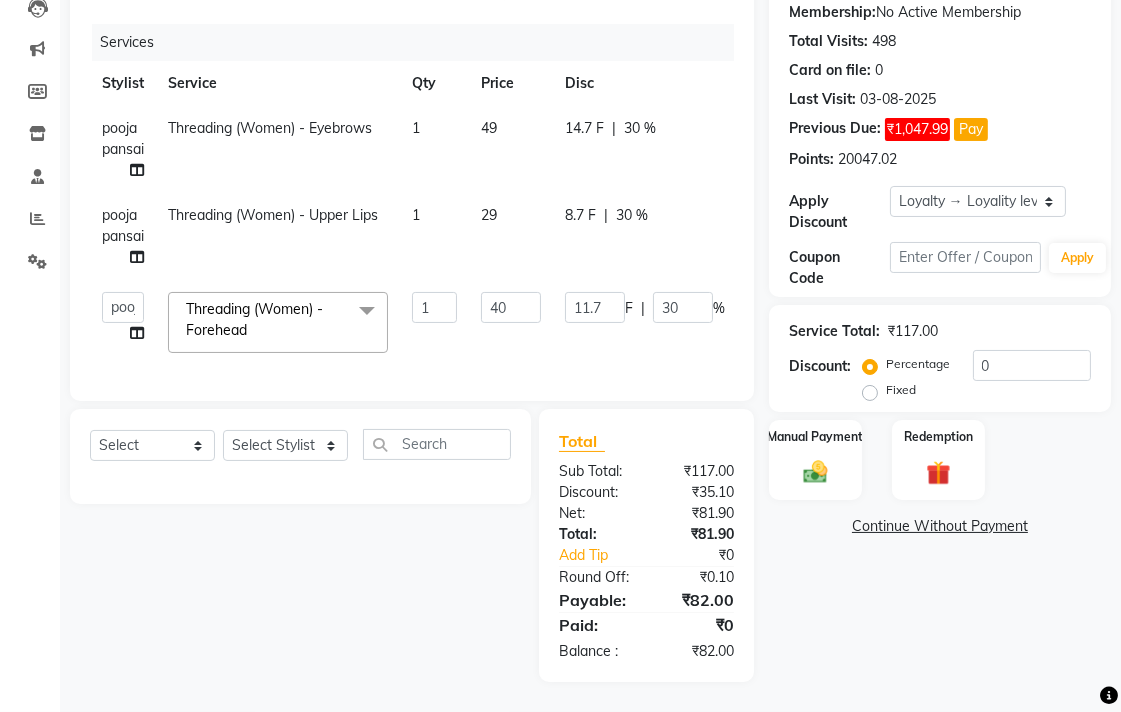 click on "pooja pansai Threading (Women) - Upper Lips 1 29 8.7 F | 30 % 20.3" 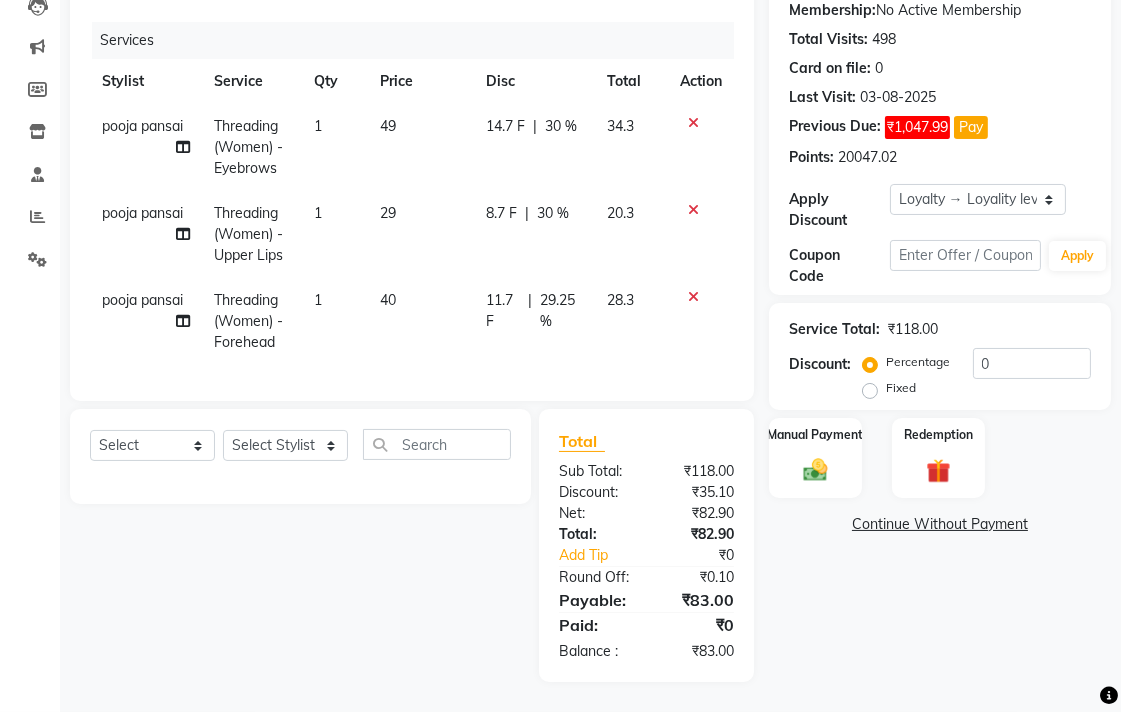 click on "29" 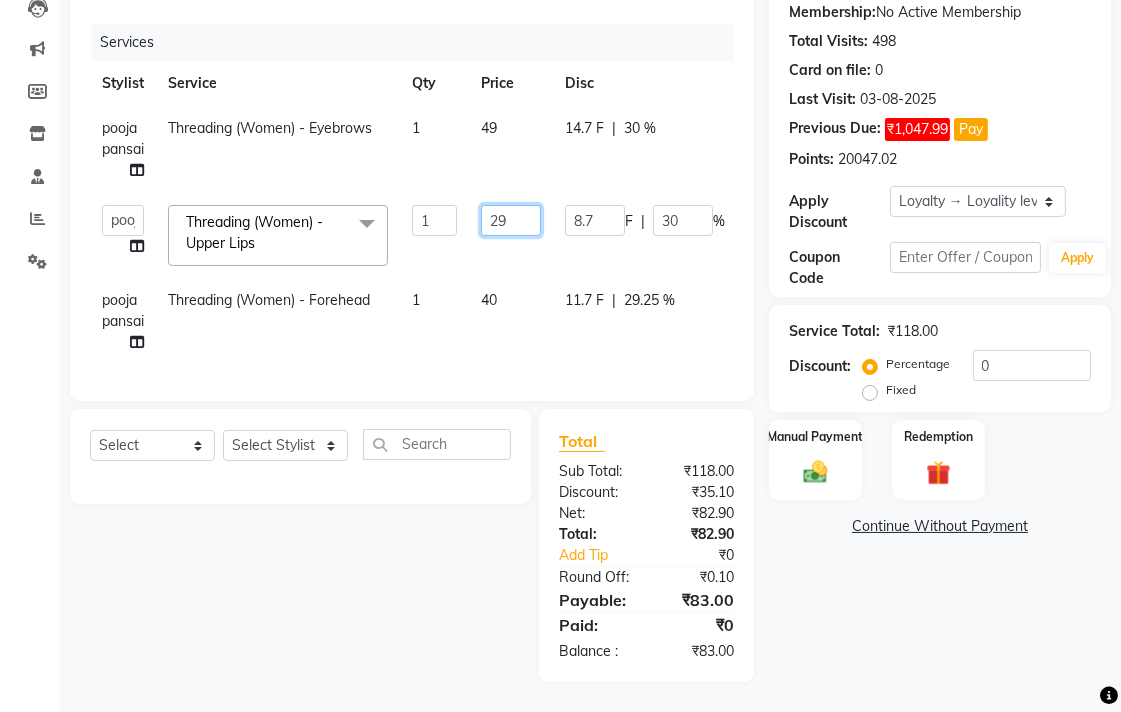 click on "29" 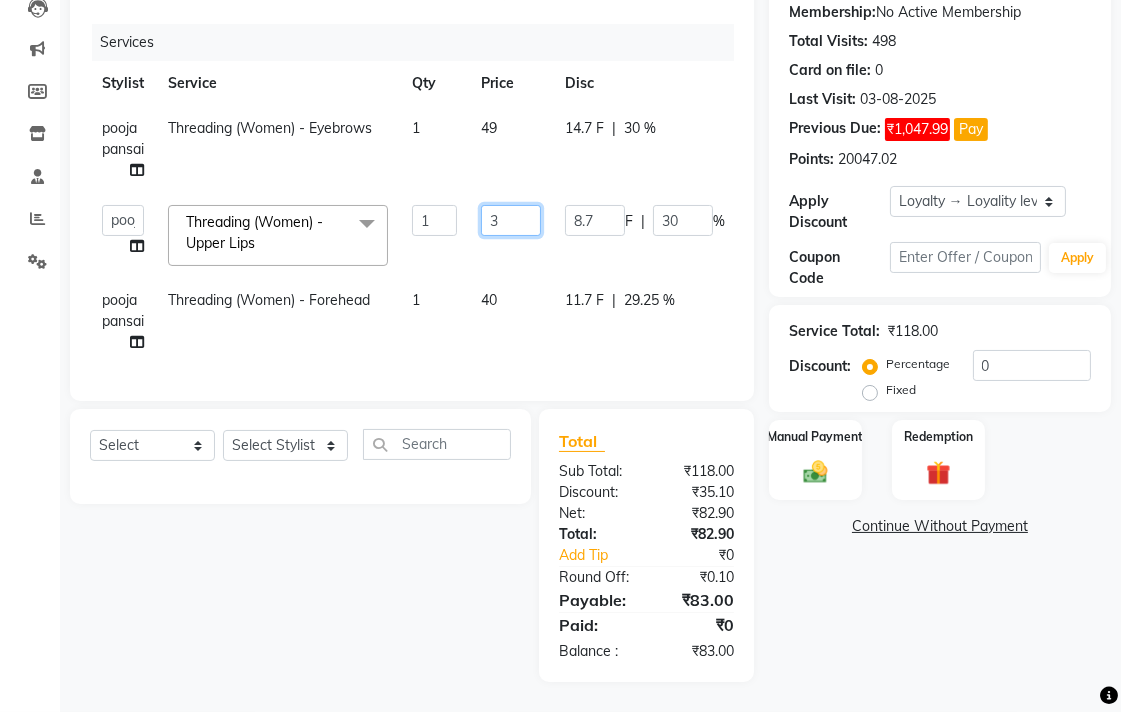 type on "30" 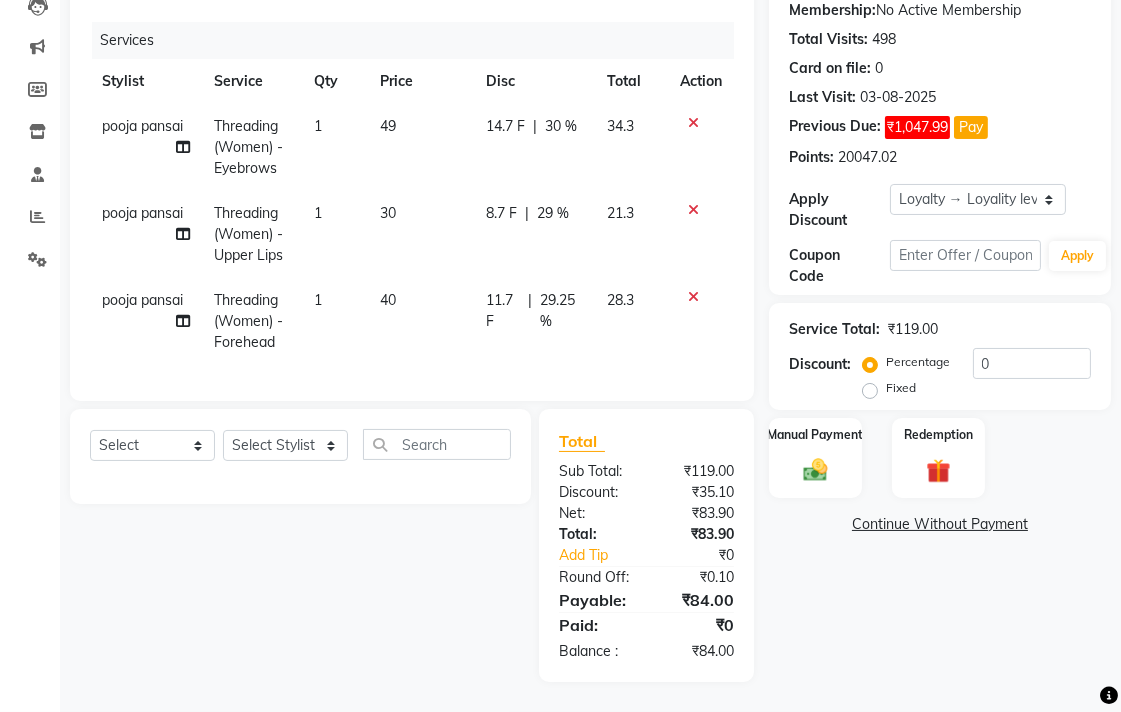 click on "Name: Walk In  Wallet:   ₹10.00  Membership:  No Active Membership  Total Visits:  498 Card on file:  0 Last Visit:   03-08-2025 Previous Due:  ₹1,047.99 Pay Points:   20047.02  Apply Discount Select  Loyalty → Loyality level 1  Coupon Code Apply Service Total:  ₹119.00  Discount:  Percentage   Fixed  0 Manual Payment Redemption  Continue Without Payment" 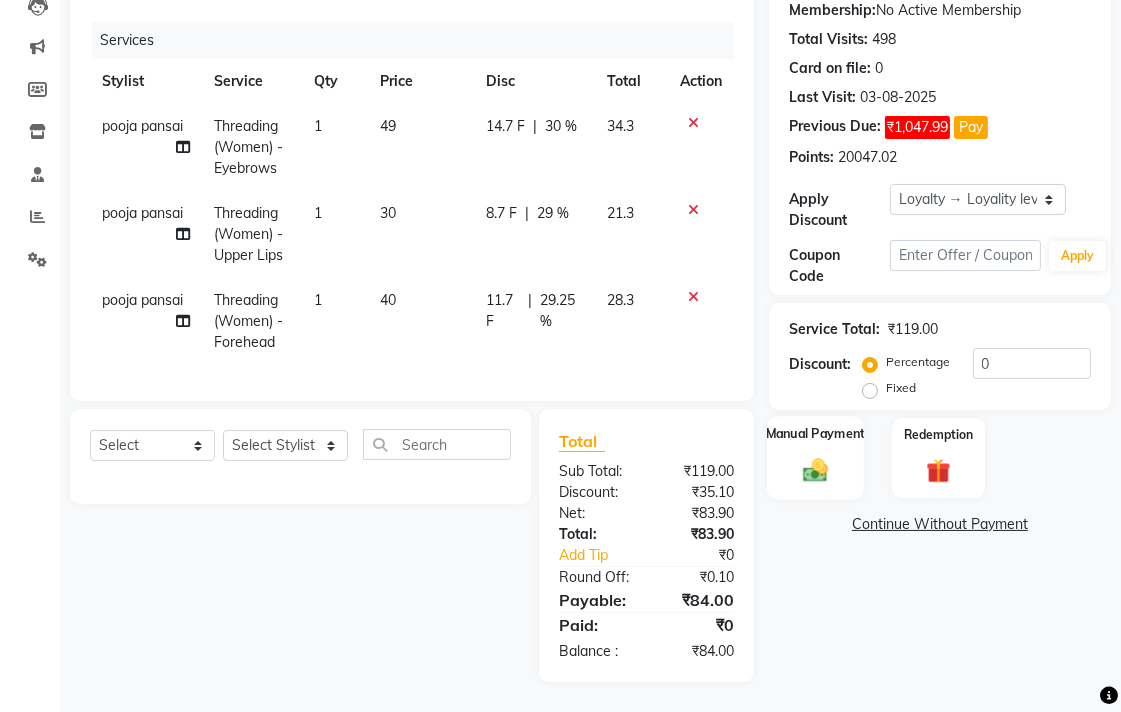 click 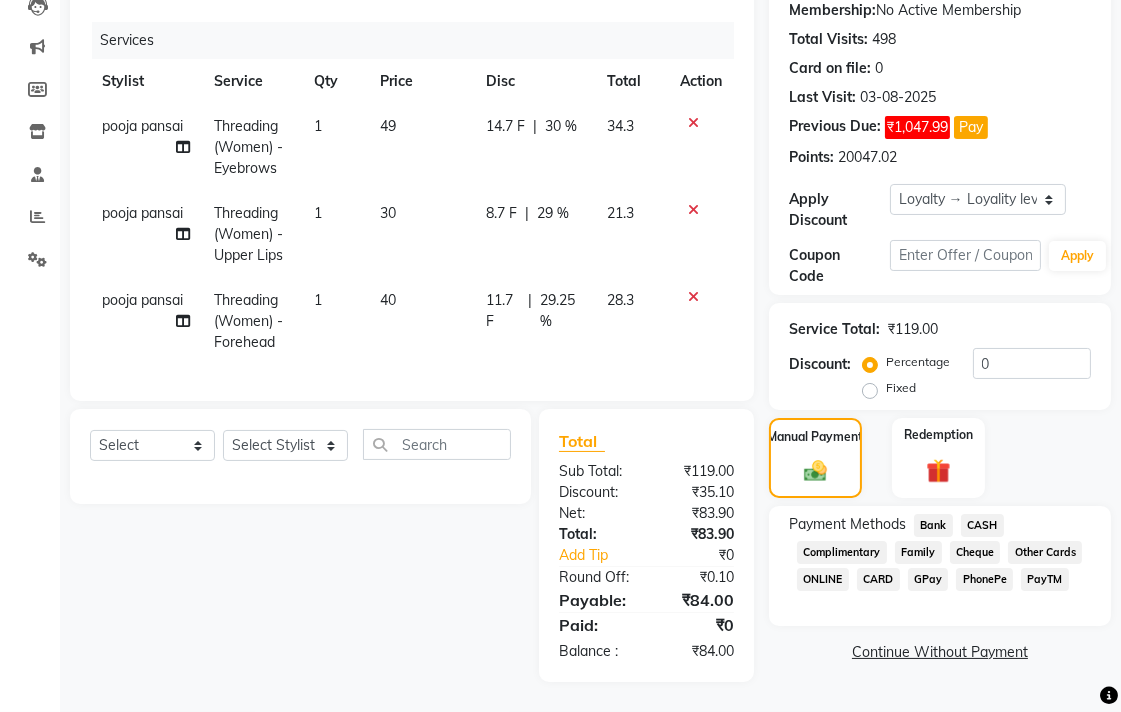 click on "Bank" 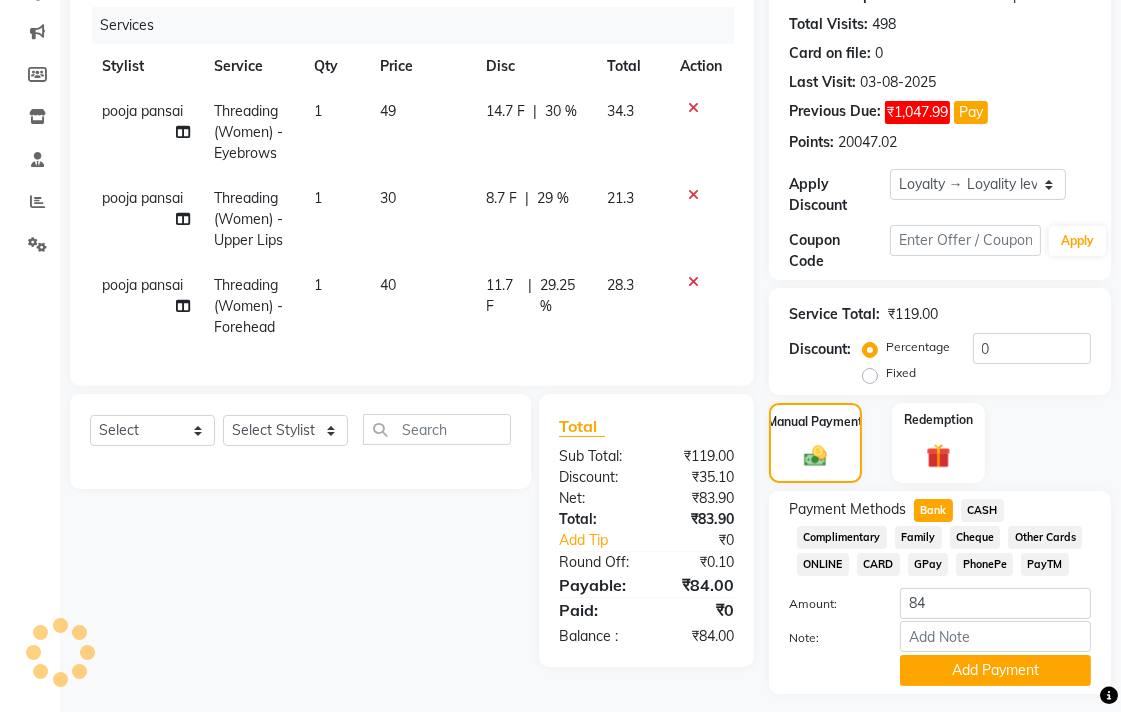 scroll, scrollTop: 295, scrollLeft: 0, axis: vertical 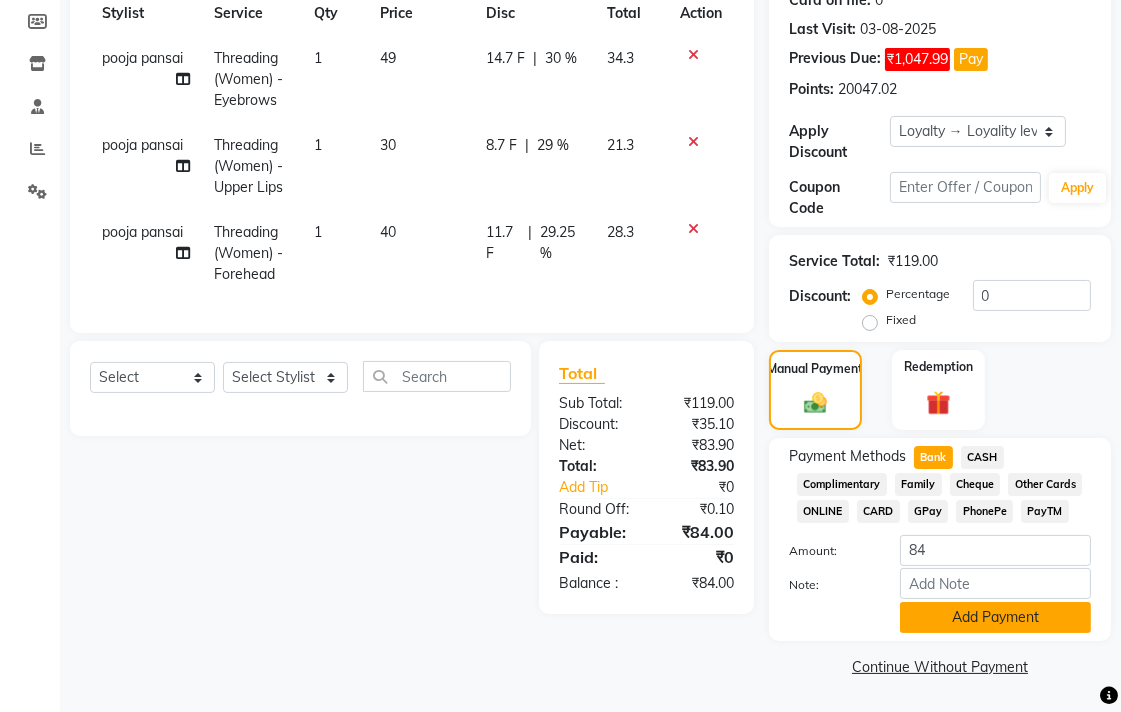 click on "Add Payment" 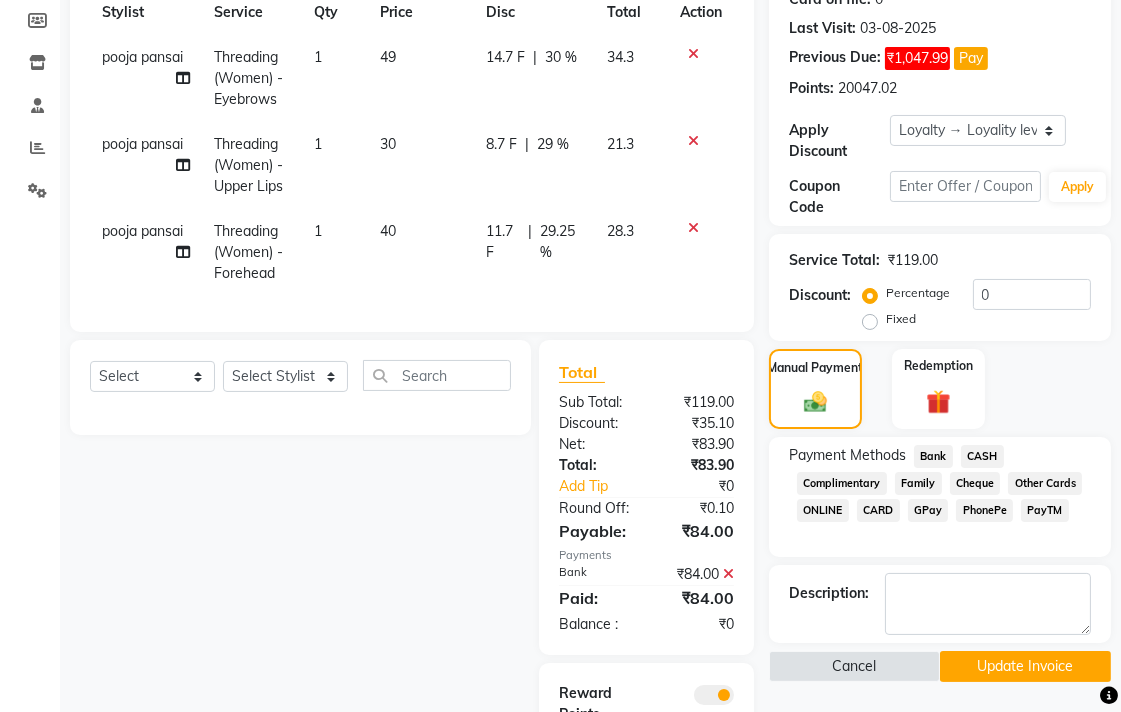 click on "Update Invoice" 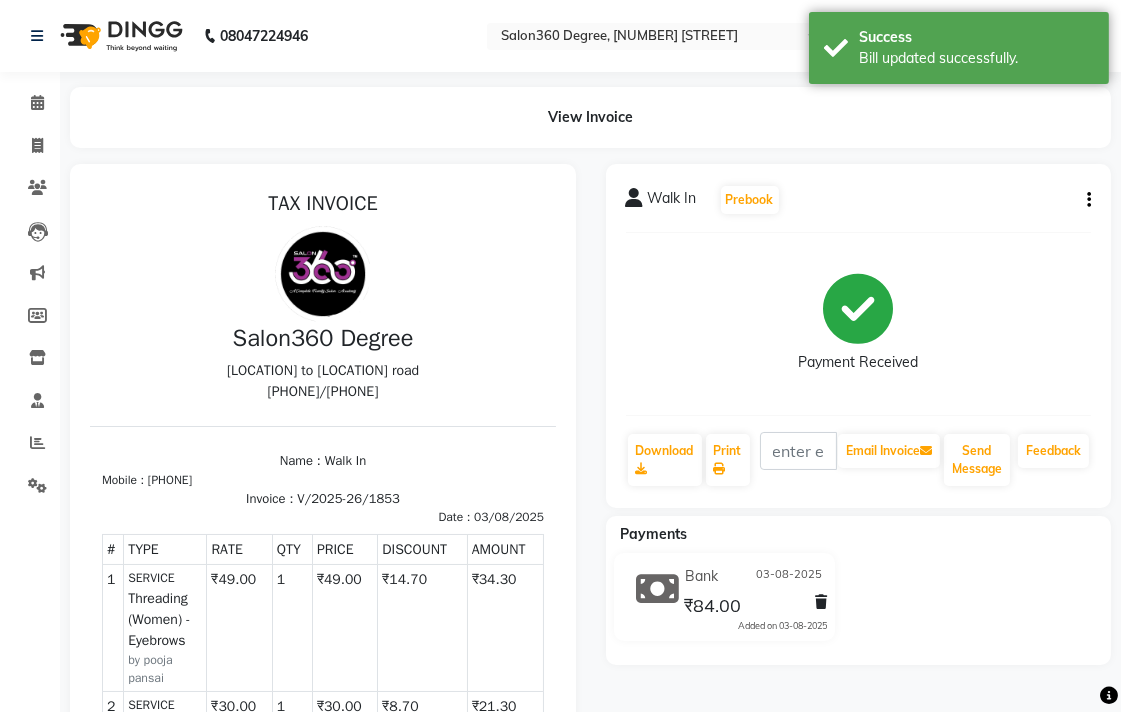 scroll, scrollTop: 0, scrollLeft: 0, axis: both 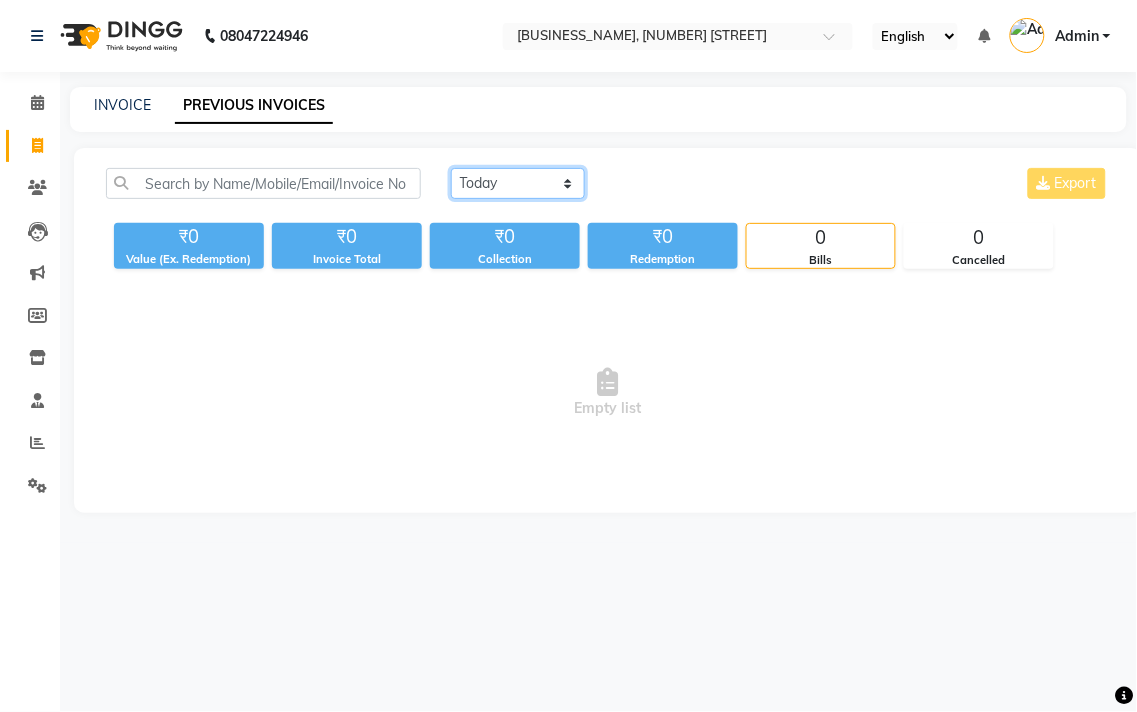 click on "Today Yesterday Custom Range" 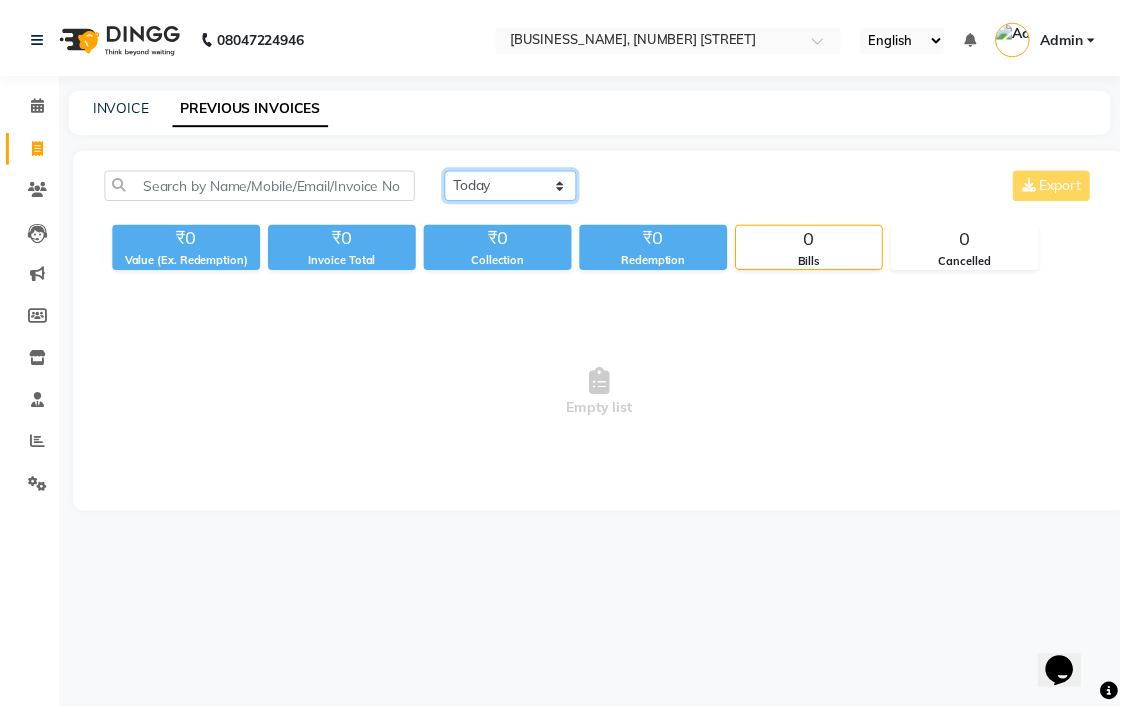 scroll, scrollTop: 0, scrollLeft: 0, axis: both 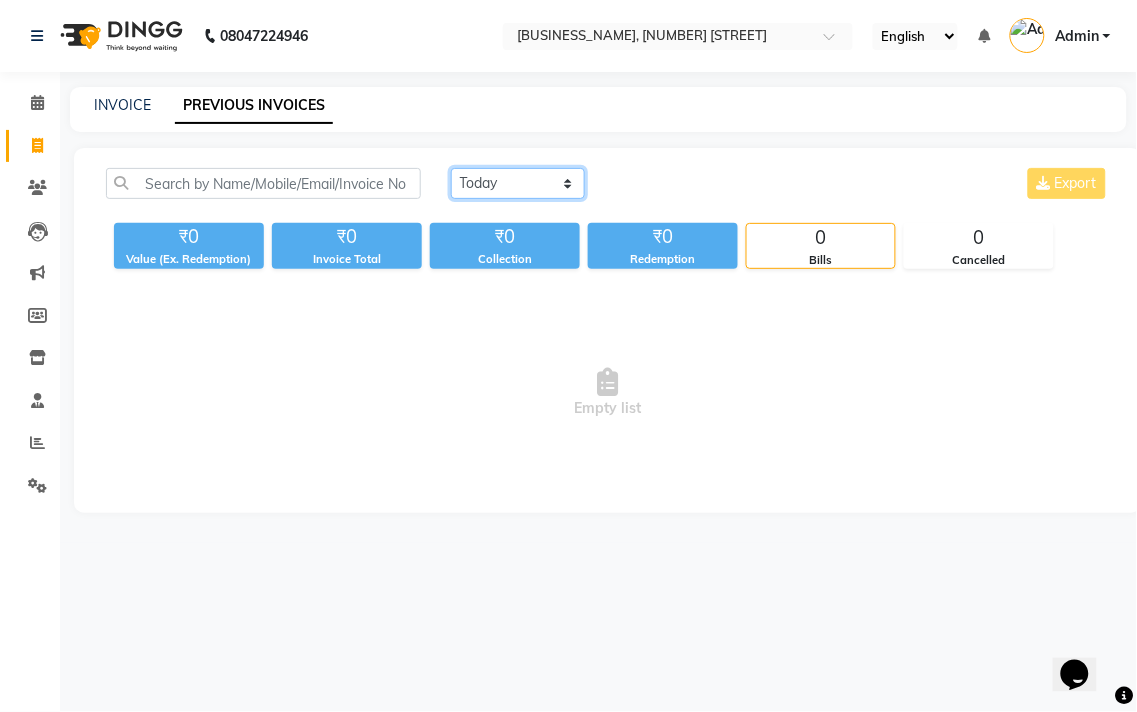 select on "yesterday" 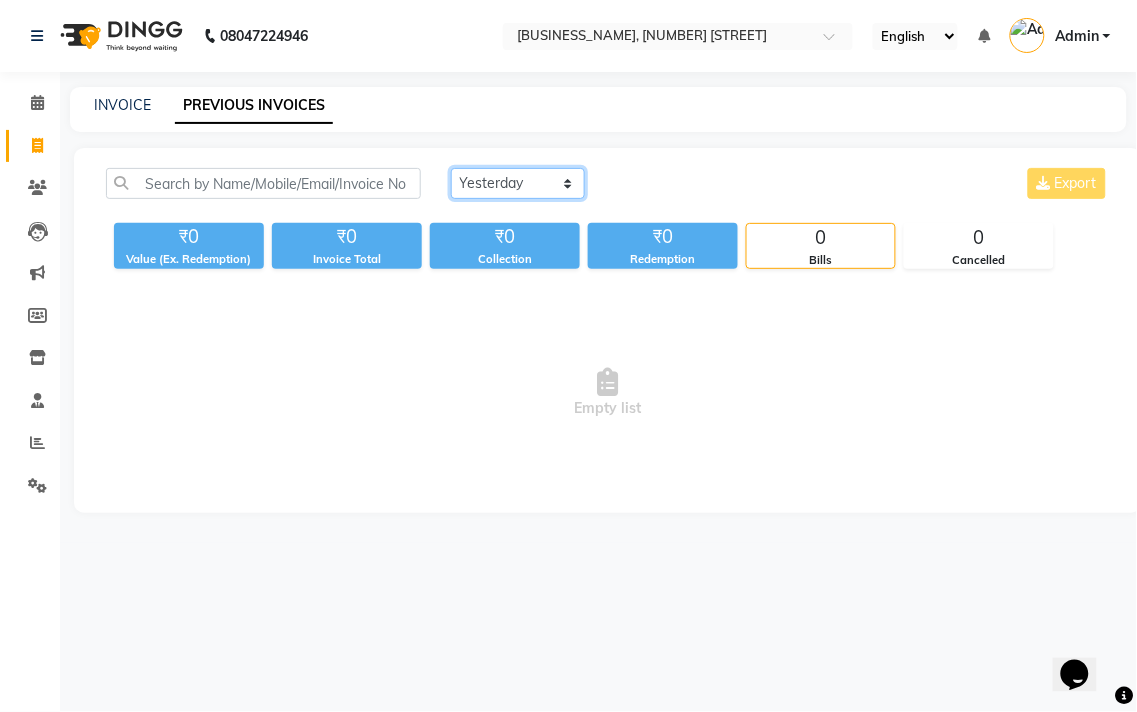 click on "Today Yesterday Custom Range" 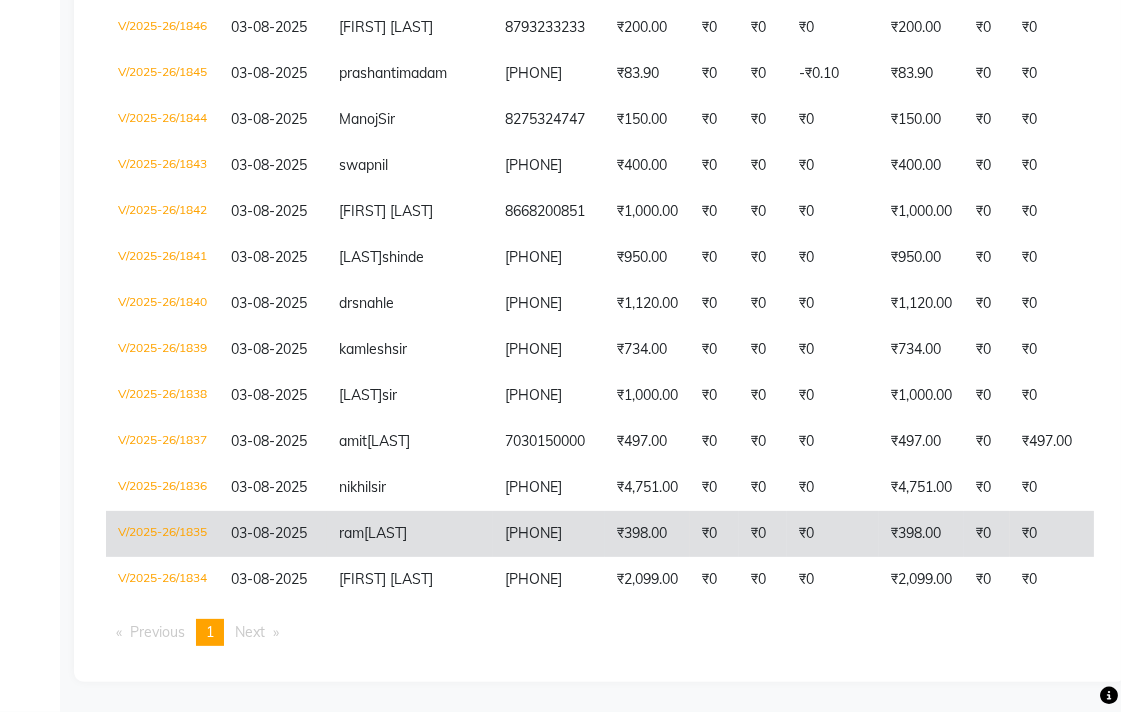 scroll, scrollTop: 1020, scrollLeft: 0, axis: vertical 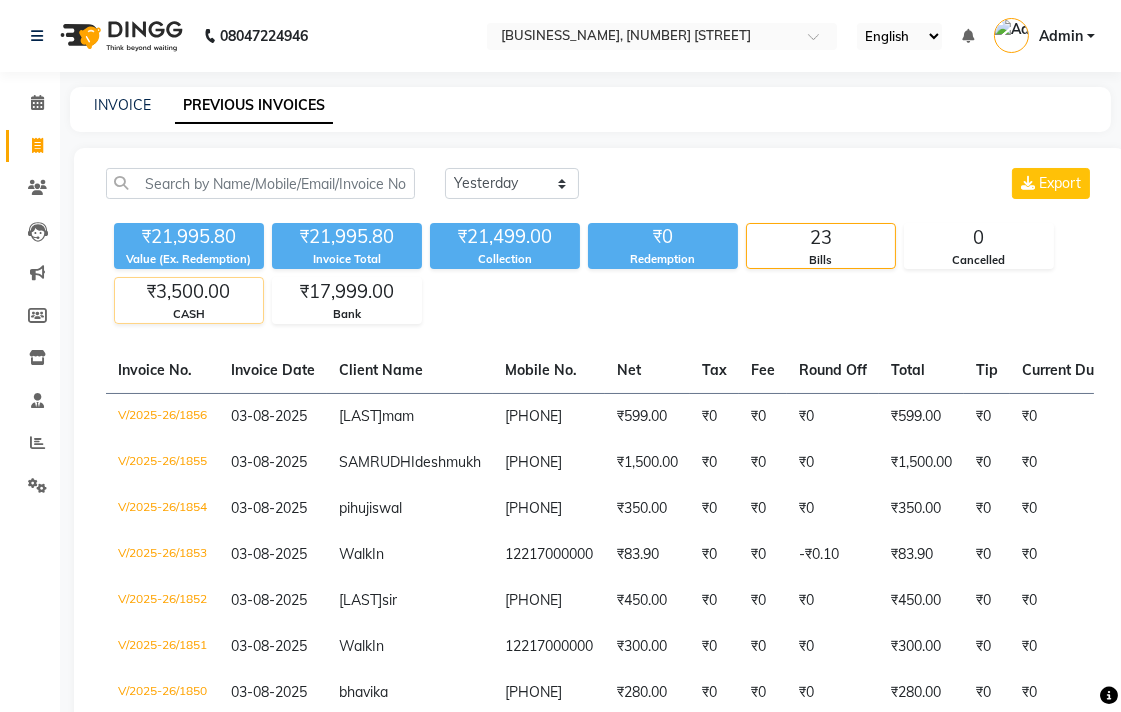 click on "₹3,500.00" 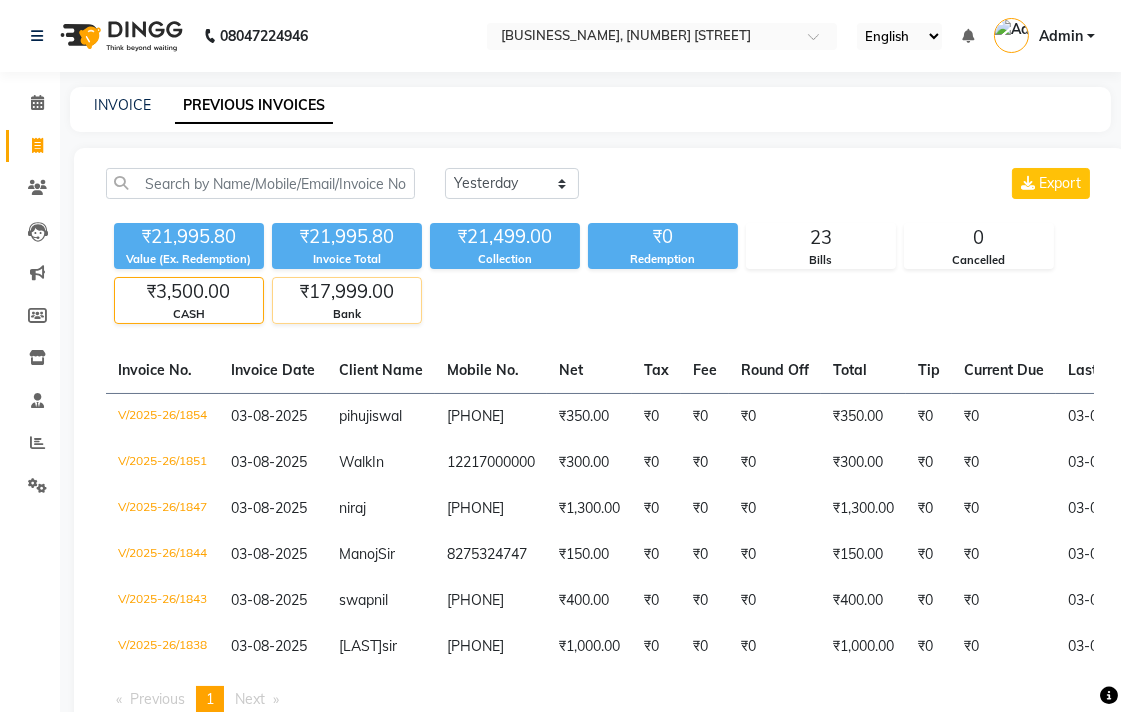 click on "₹17,999.00" 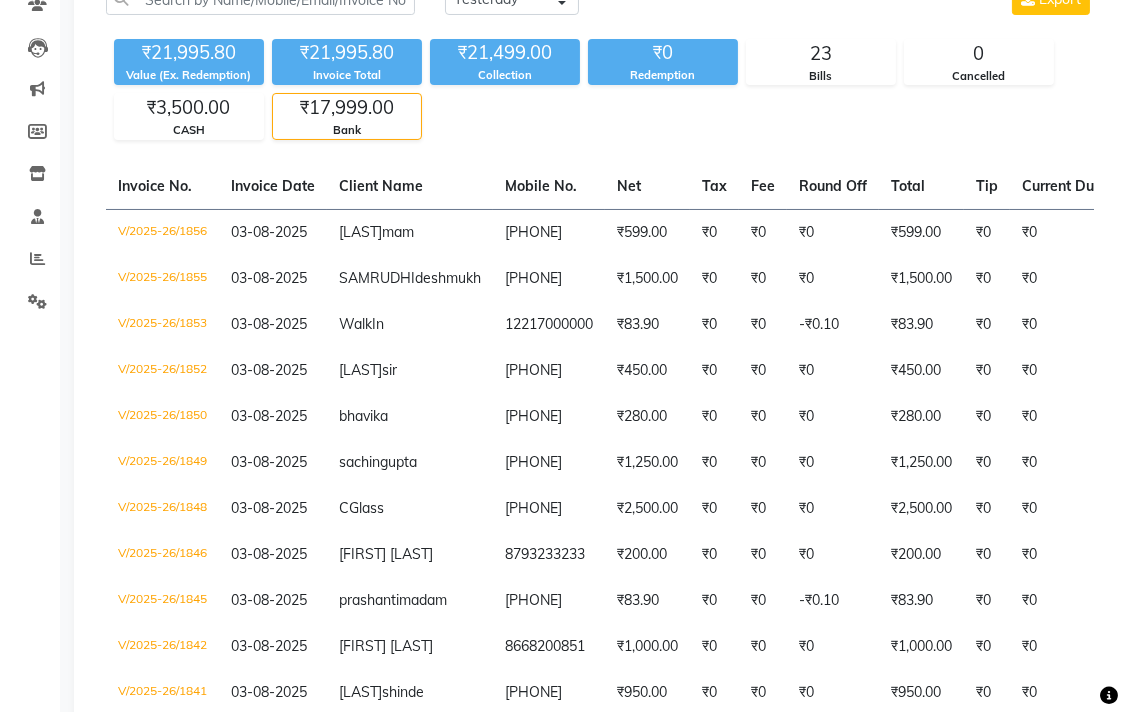 scroll, scrollTop: 34, scrollLeft: 0, axis: vertical 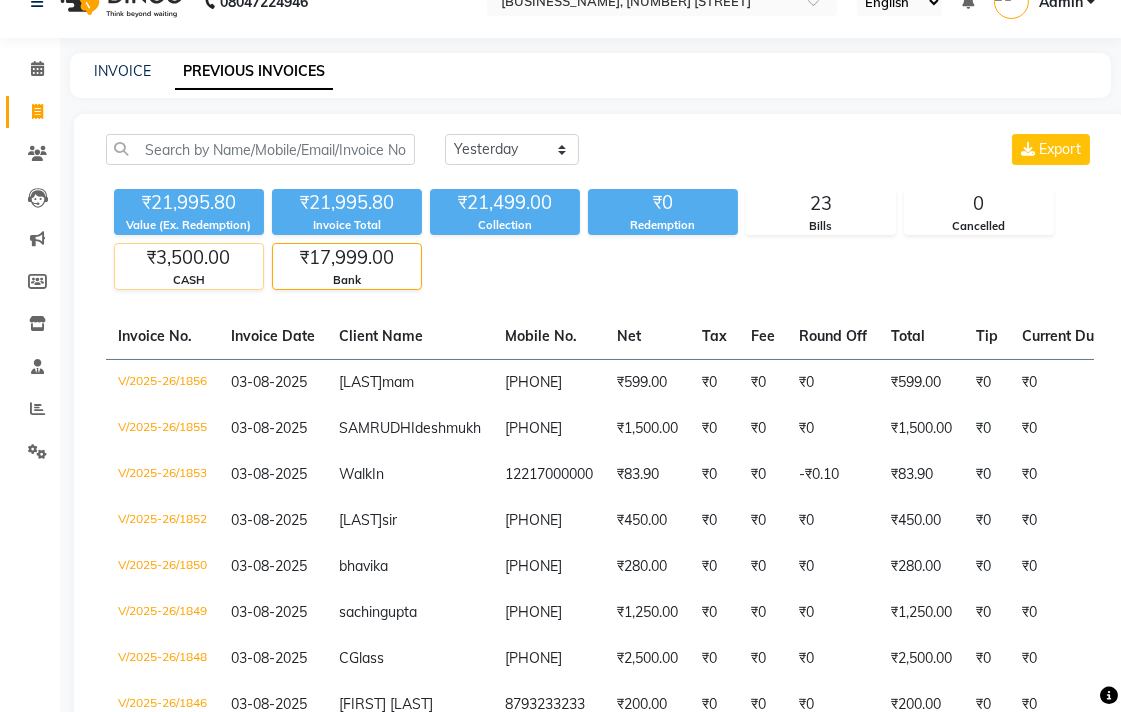click on "CASH" 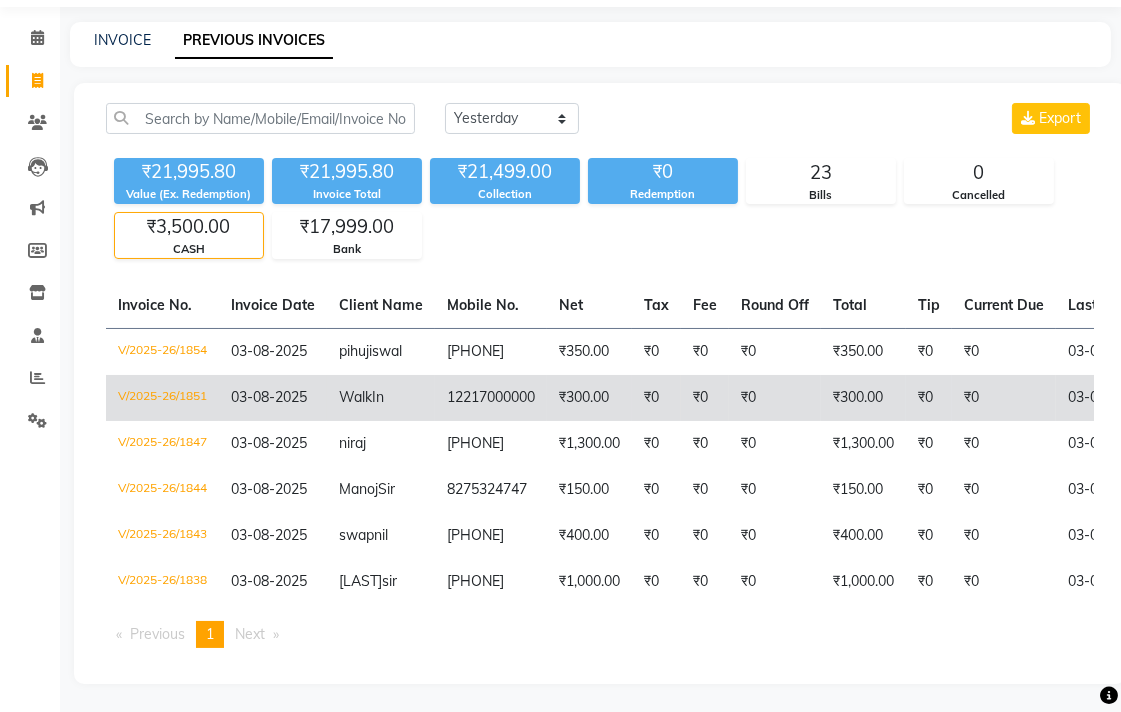 scroll, scrollTop: 81, scrollLeft: 0, axis: vertical 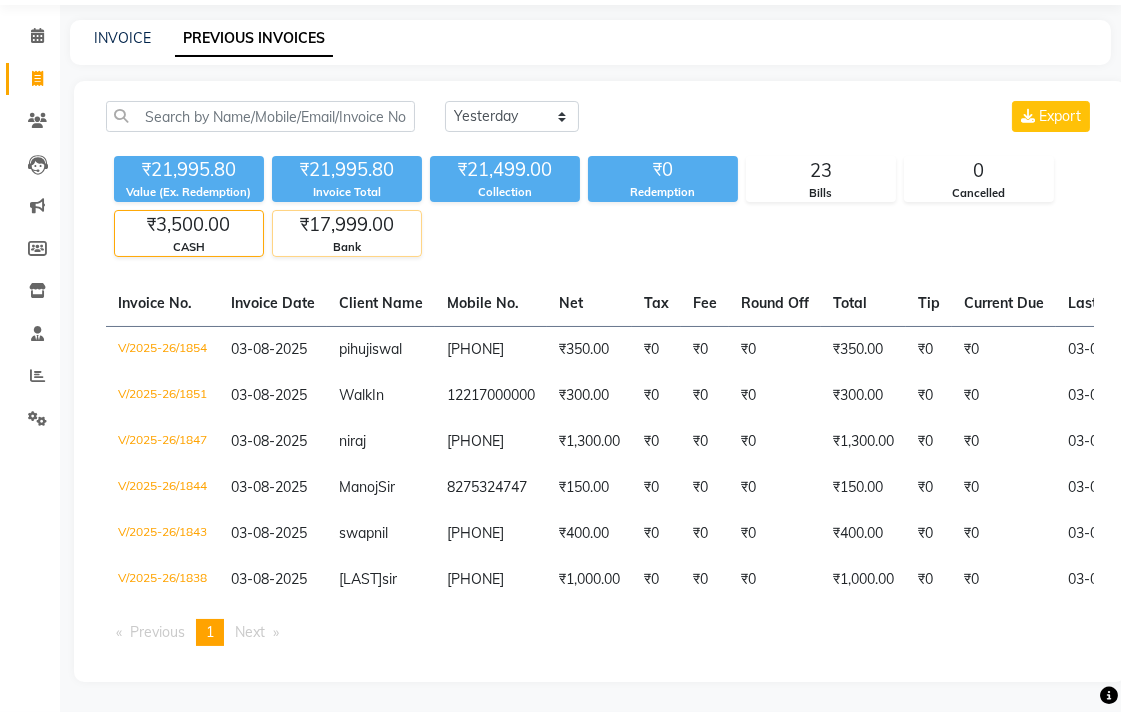 click on "₹17,999.00" 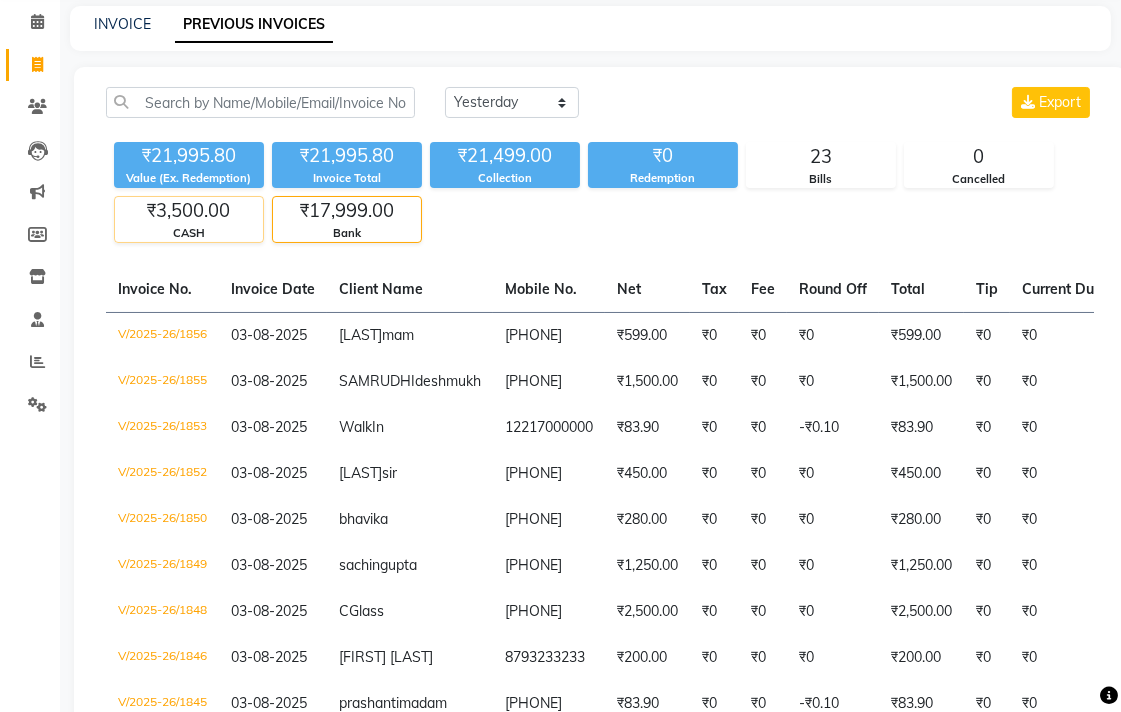 click on "₹3,500.00" 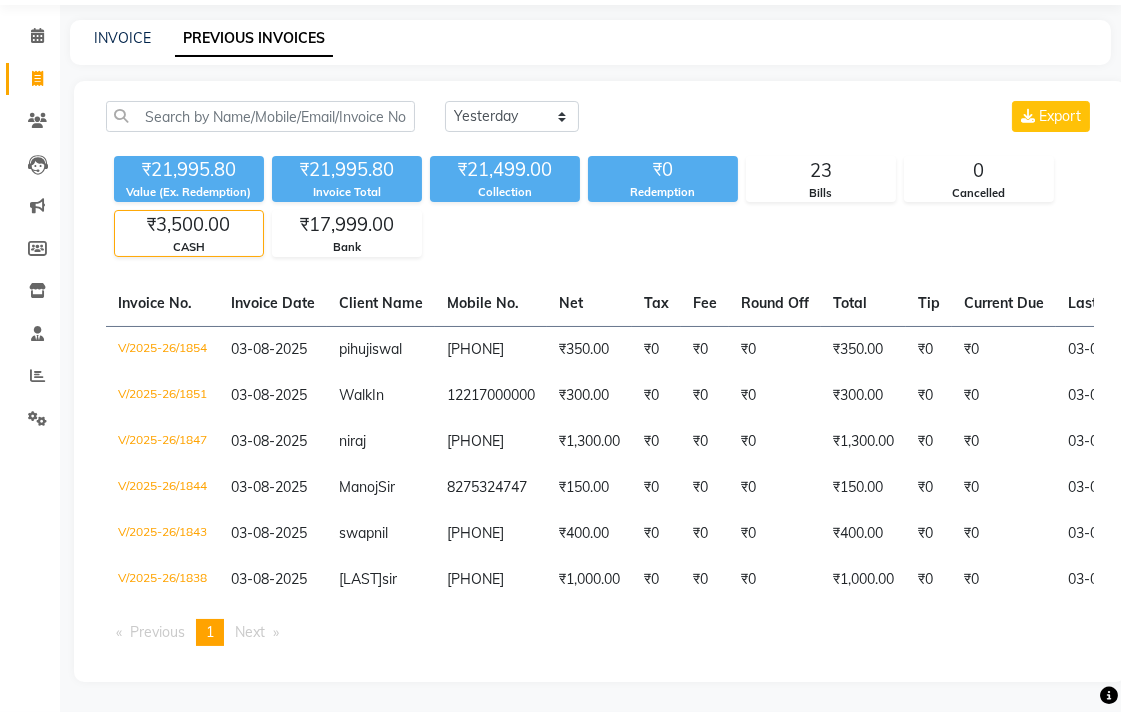 click on "Invoice Total" 